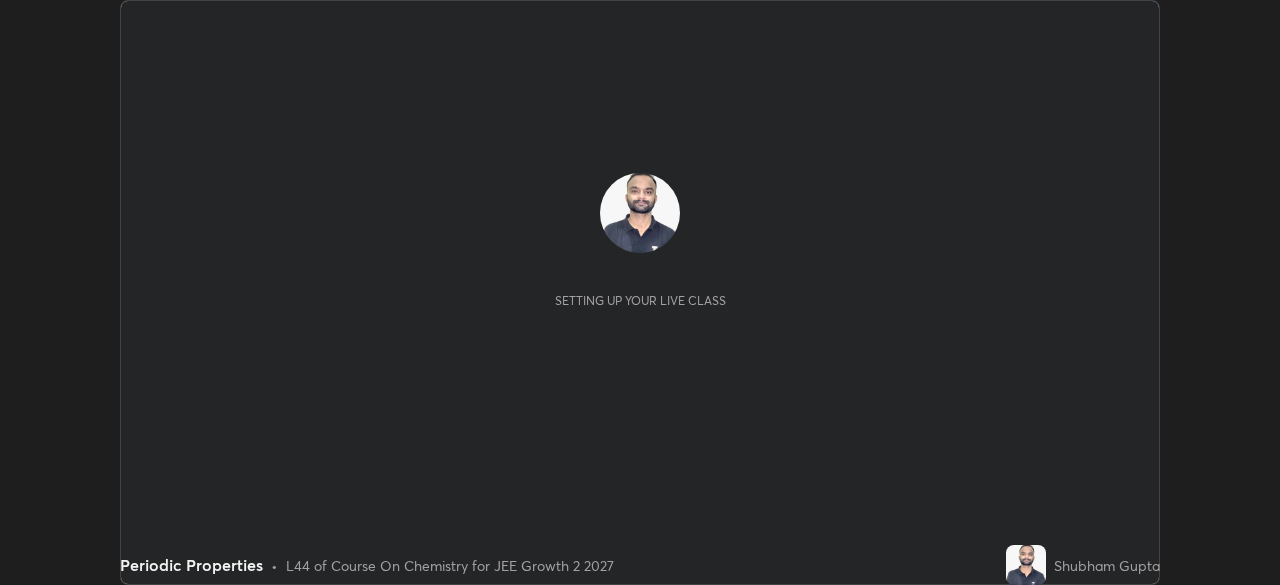scroll, scrollTop: 0, scrollLeft: 0, axis: both 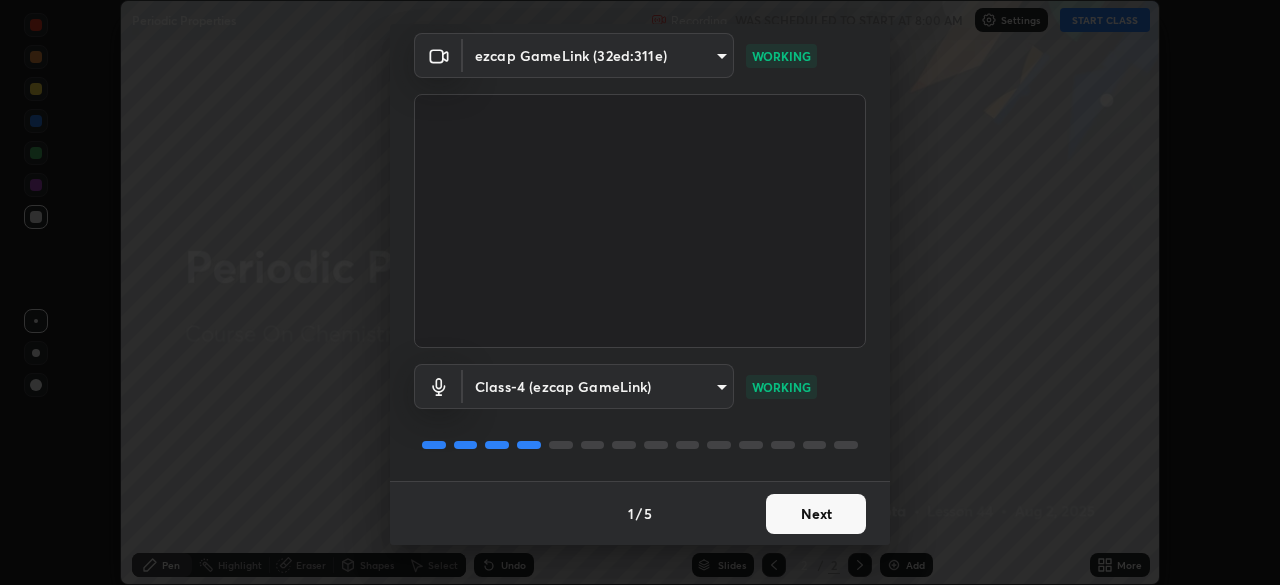 click on "Next" at bounding box center [816, 514] 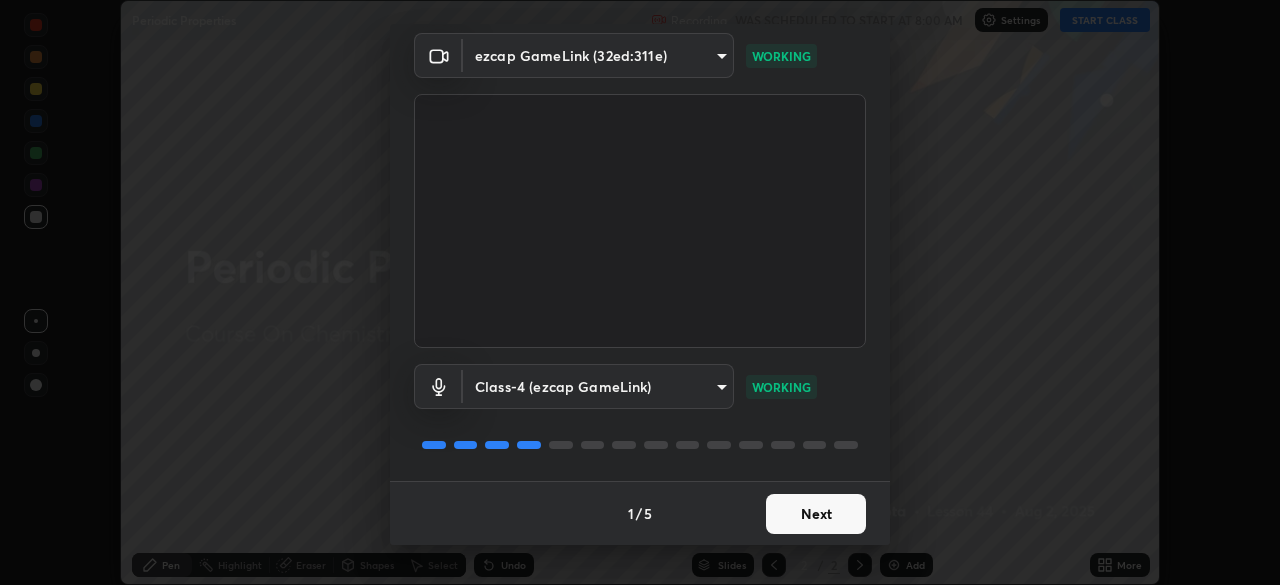 scroll, scrollTop: 0, scrollLeft: 0, axis: both 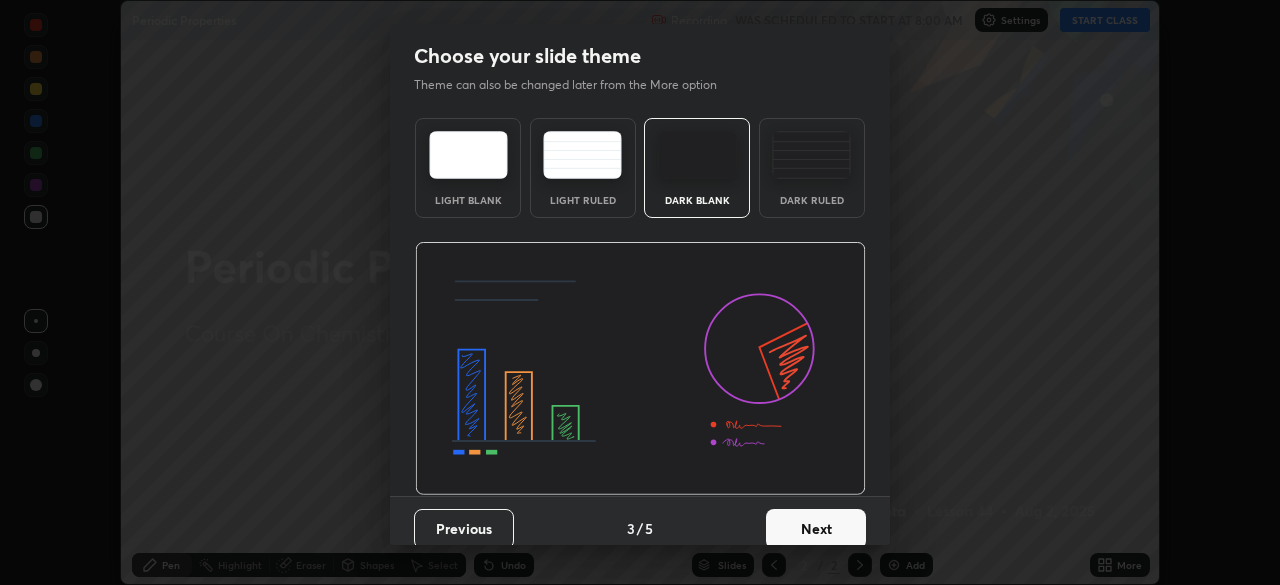 click on "Next" at bounding box center (816, 529) 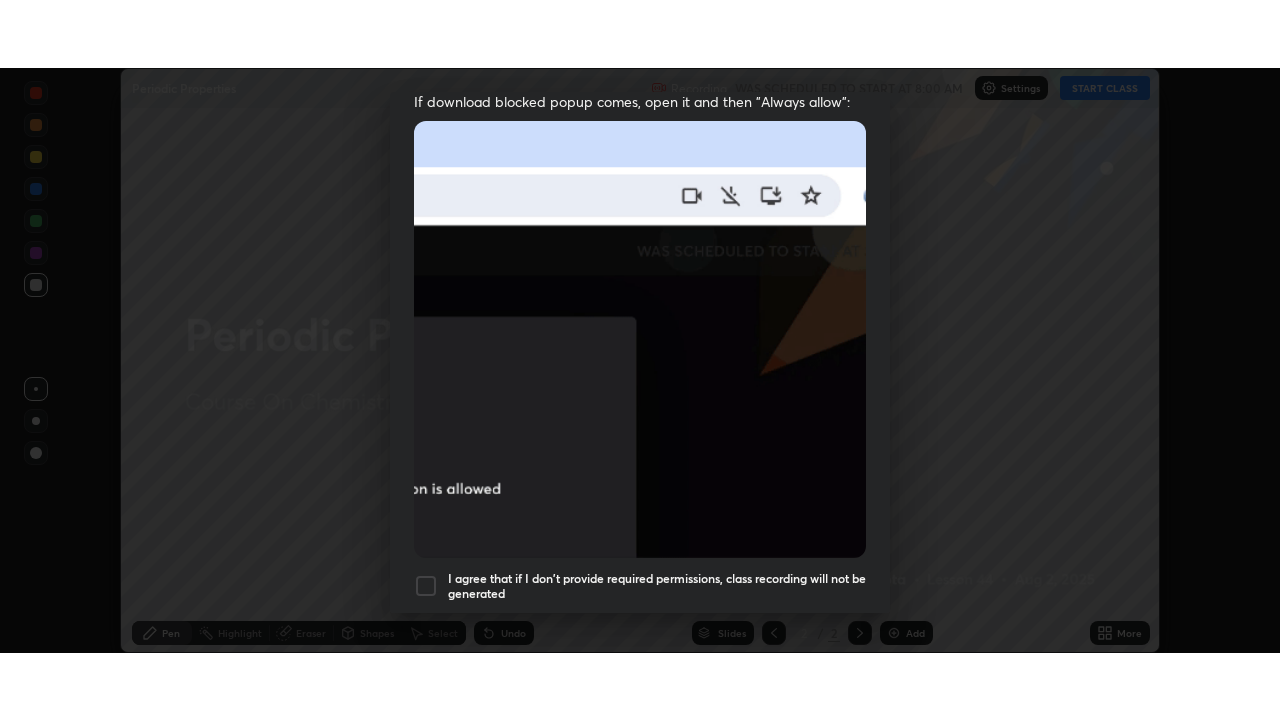 scroll, scrollTop: 441, scrollLeft: 0, axis: vertical 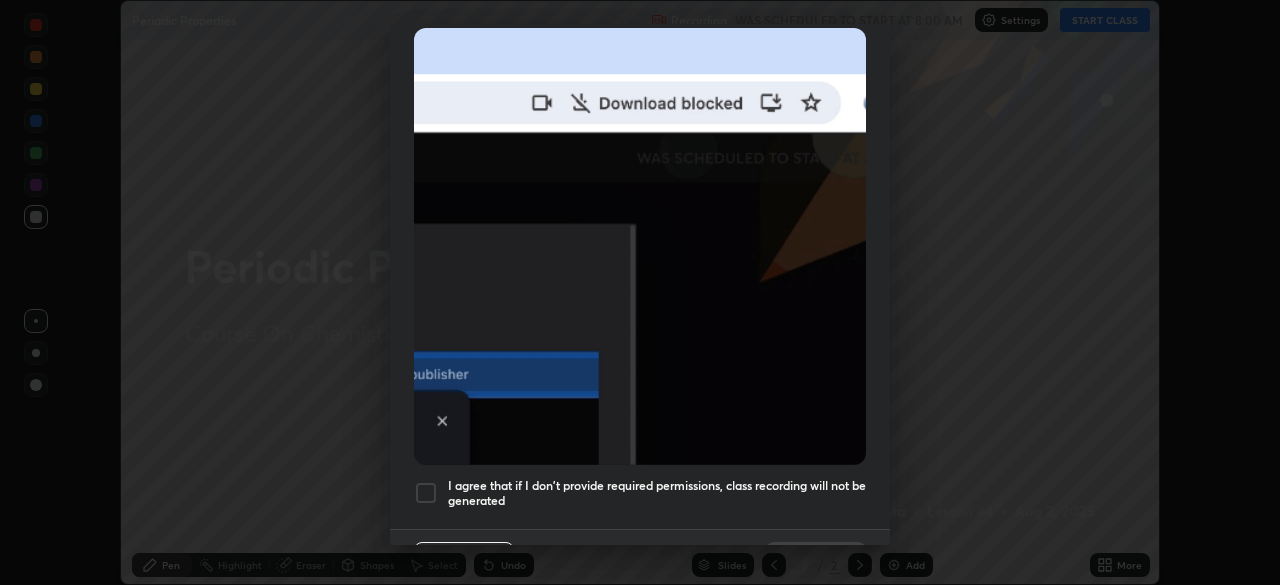 click at bounding box center [426, 493] 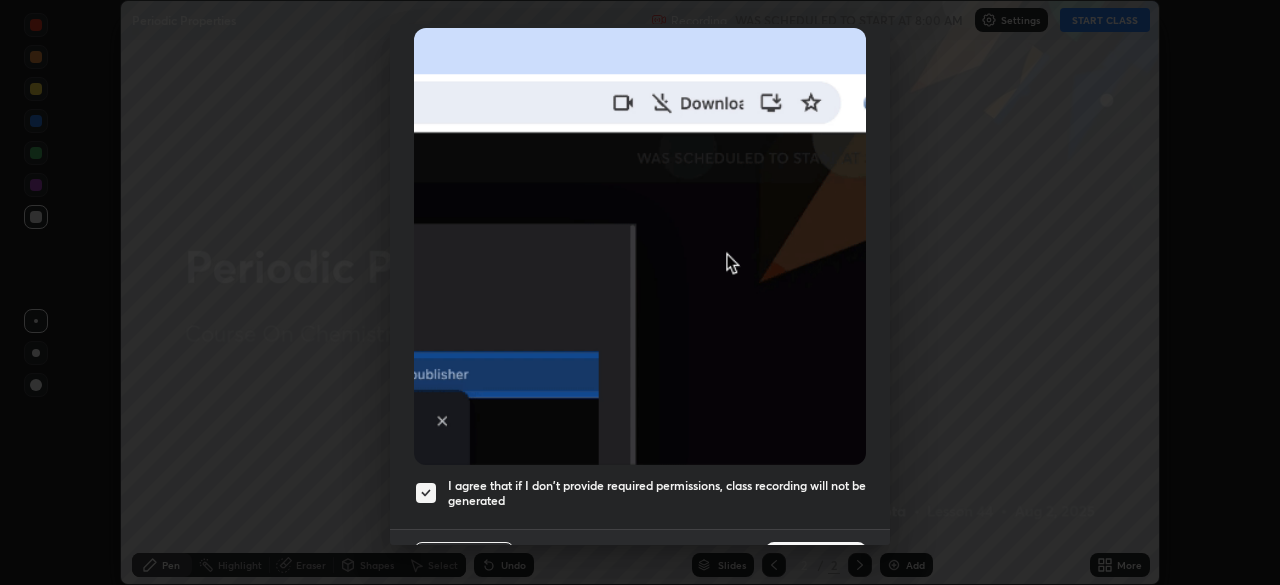 click on "Done" at bounding box center [816, 562] 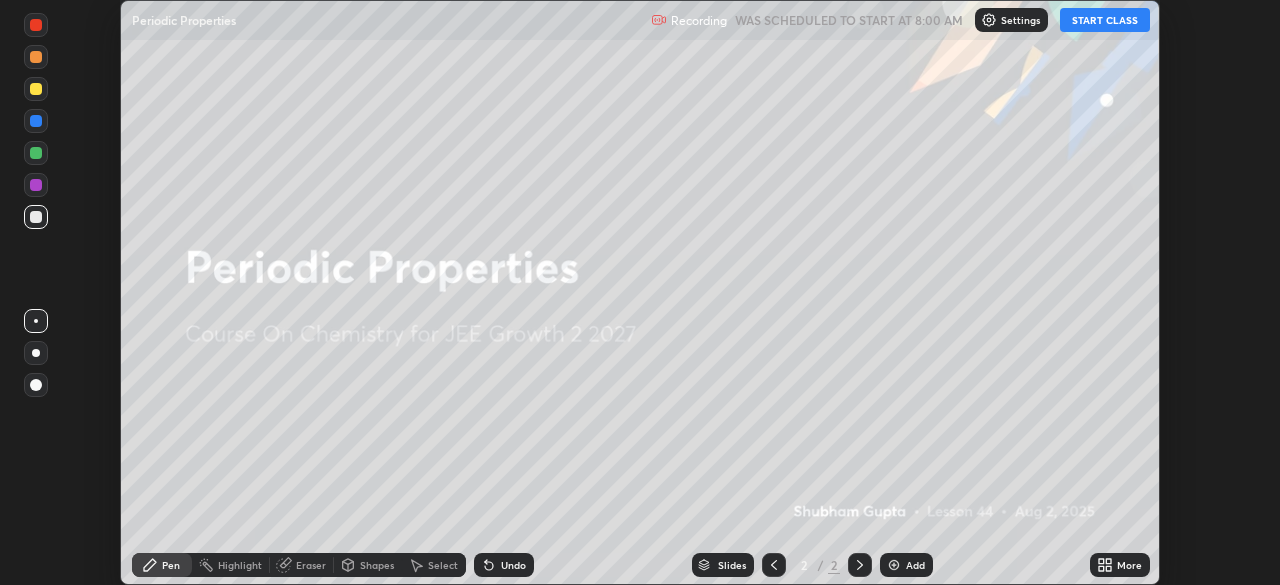 click on "START CLASS" at bounding box center [1105, 20] 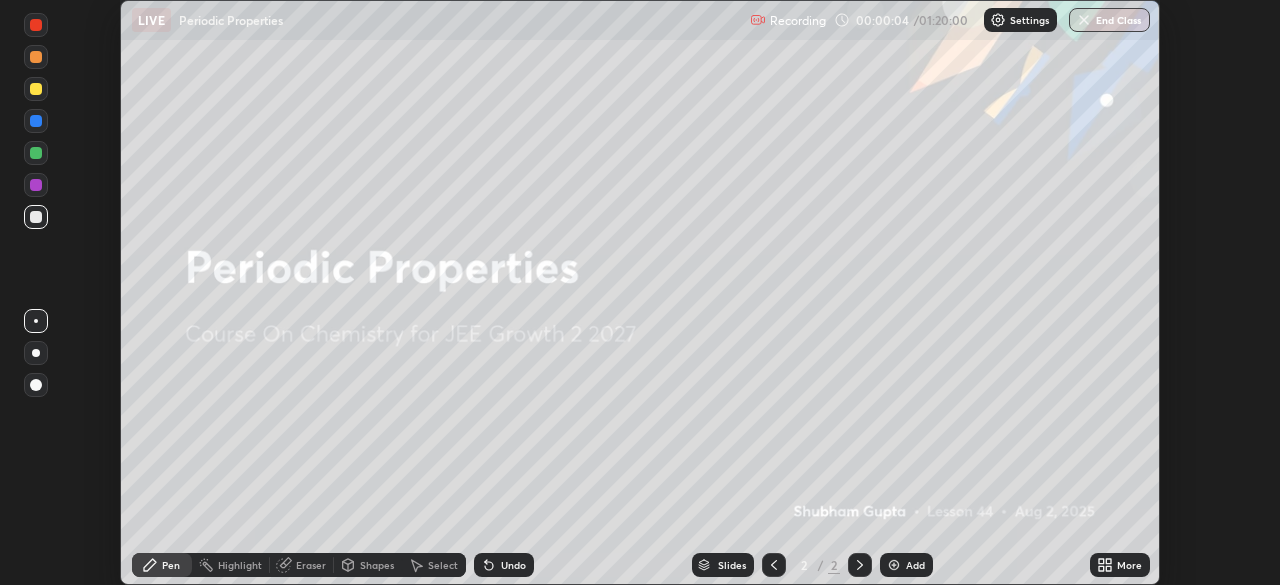 click on "Add" at bounding box center [915, 565] 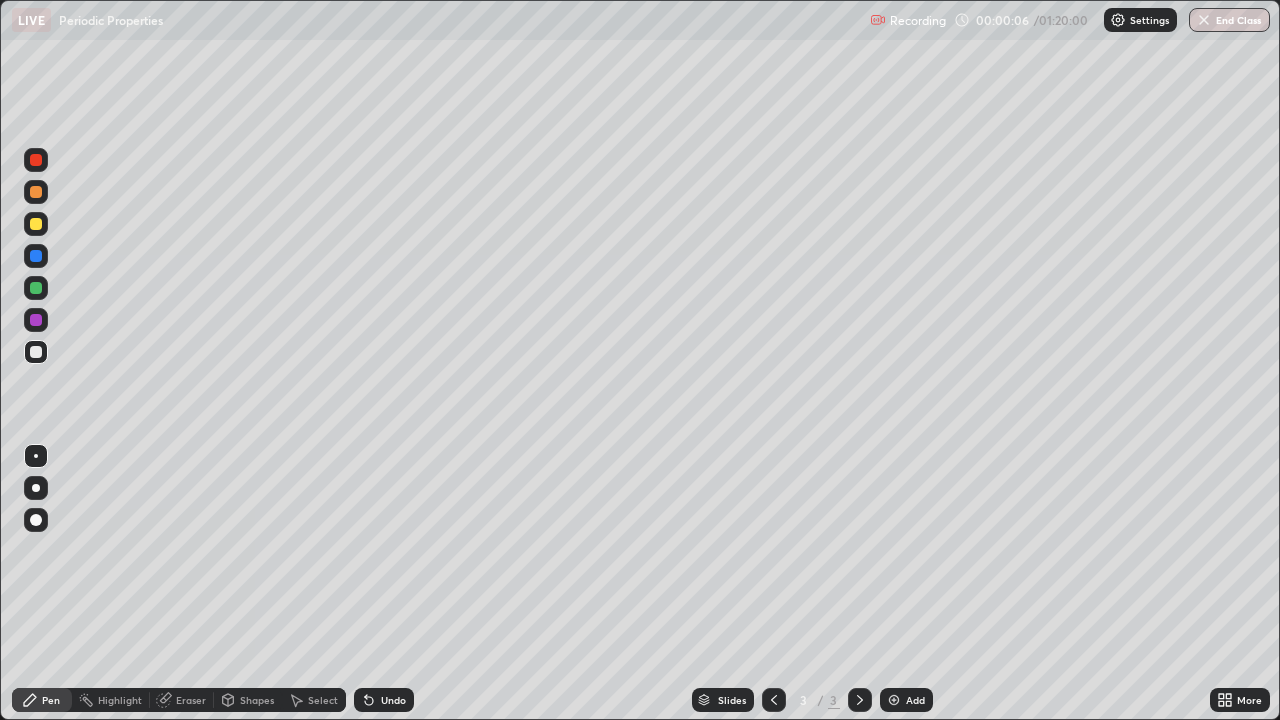 scroll, scrollTop: 99280, scrollLeft: 98720, axis: both 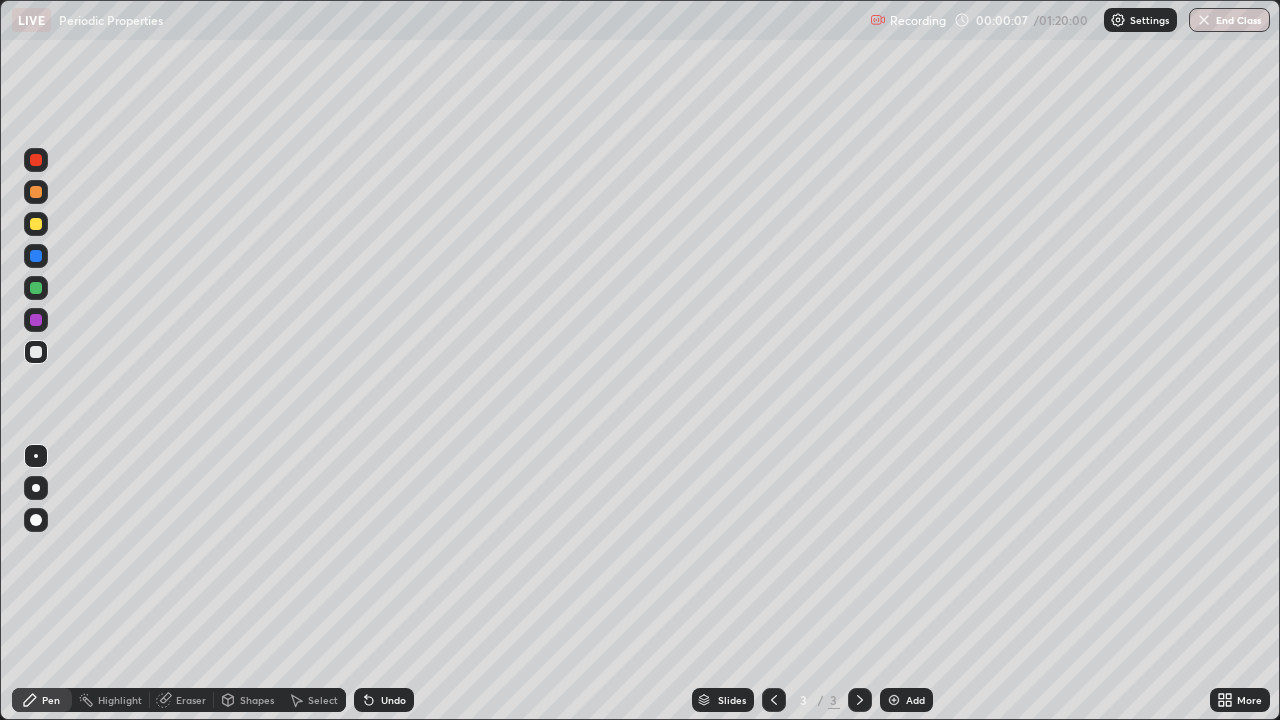 click at bounding box center (36, 488) 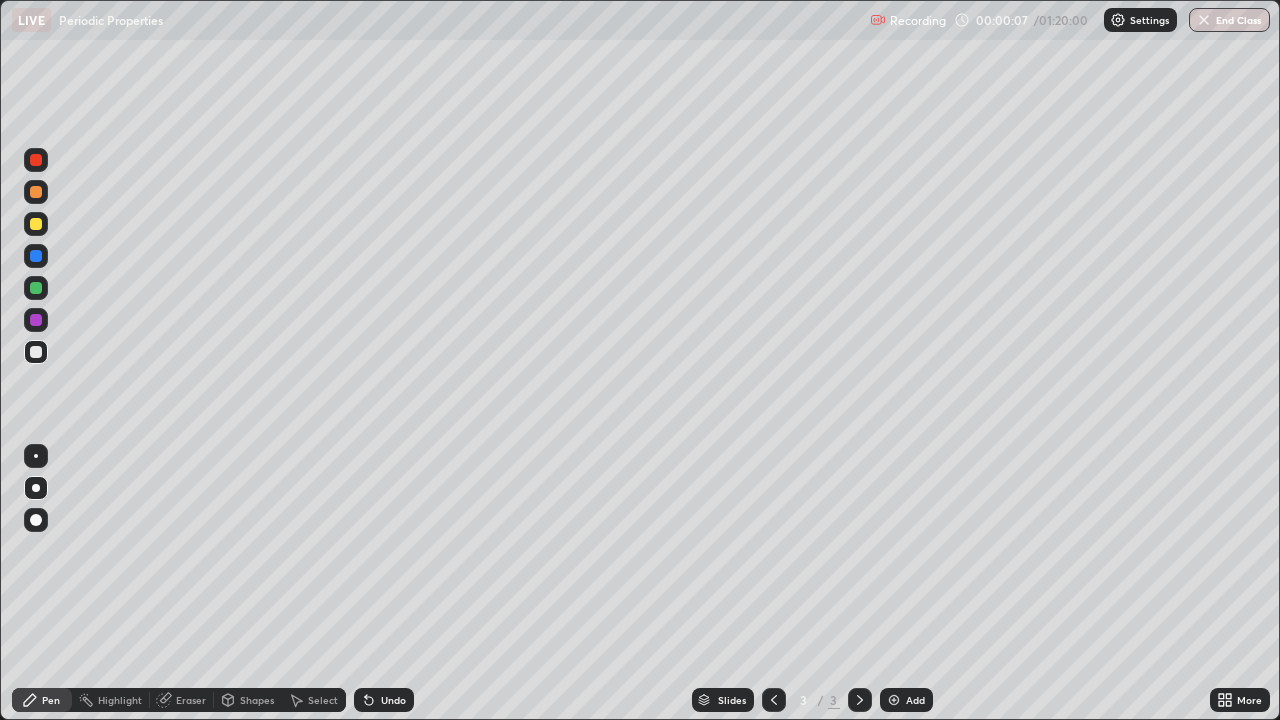 click at bounding box center (36, 520) 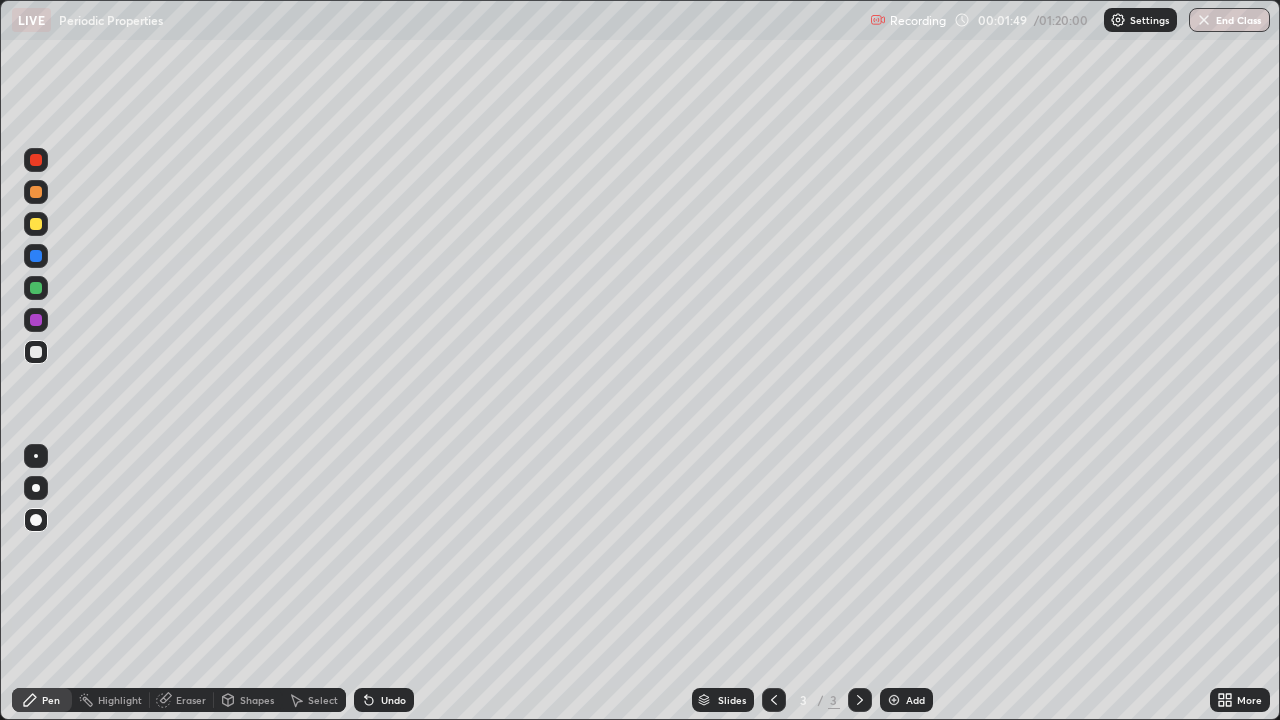 click on "Add" at bounding box center [906, 700] 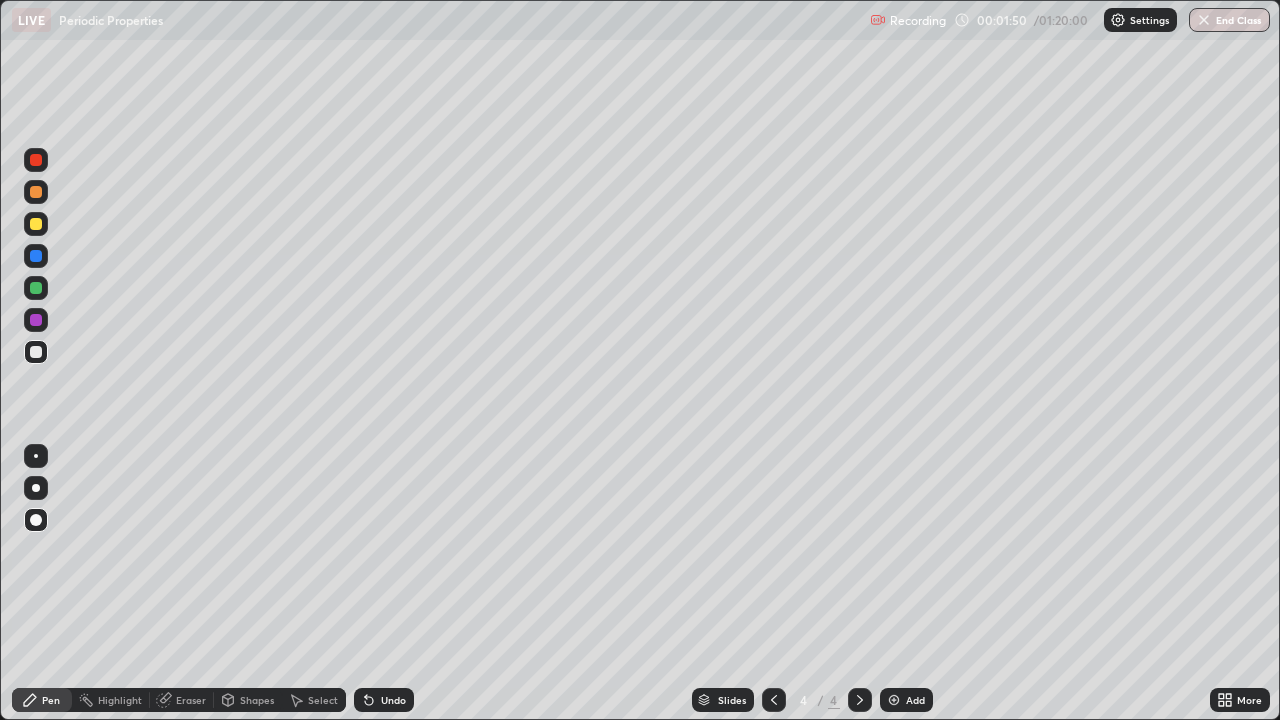 click at bounding box center (36, 288) 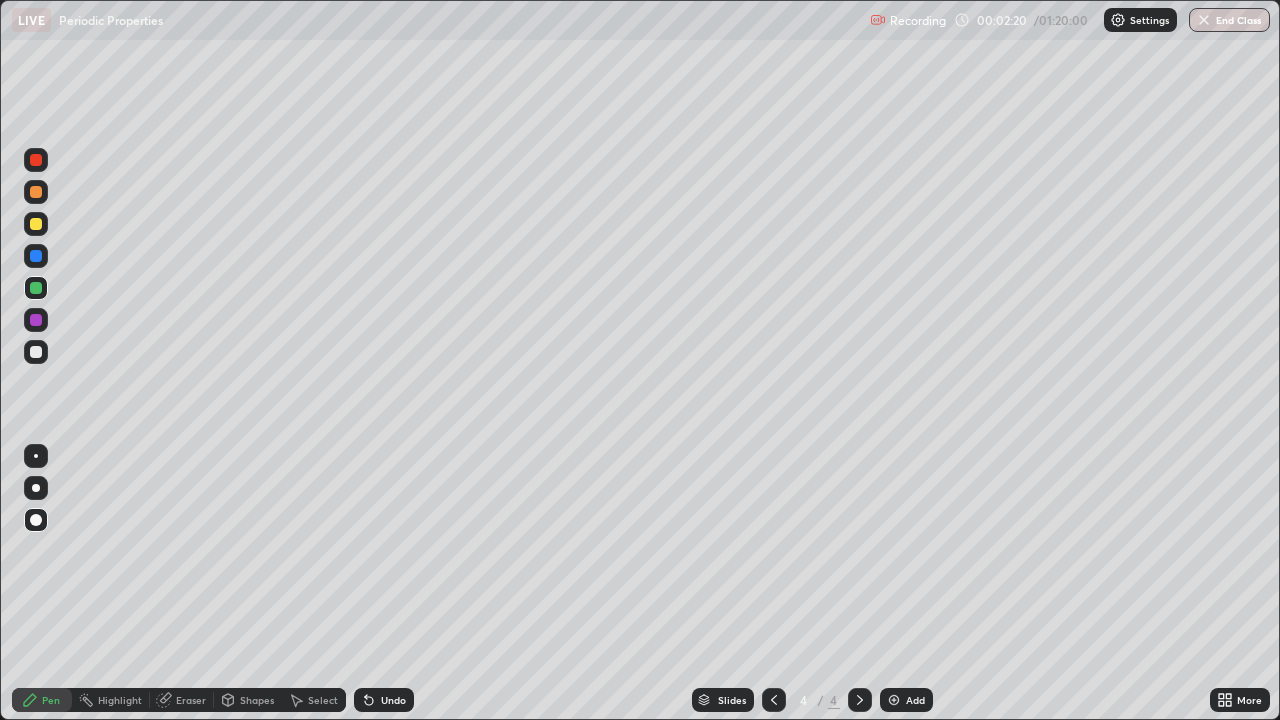 click on "Undo" at bounding box center [384, 700] 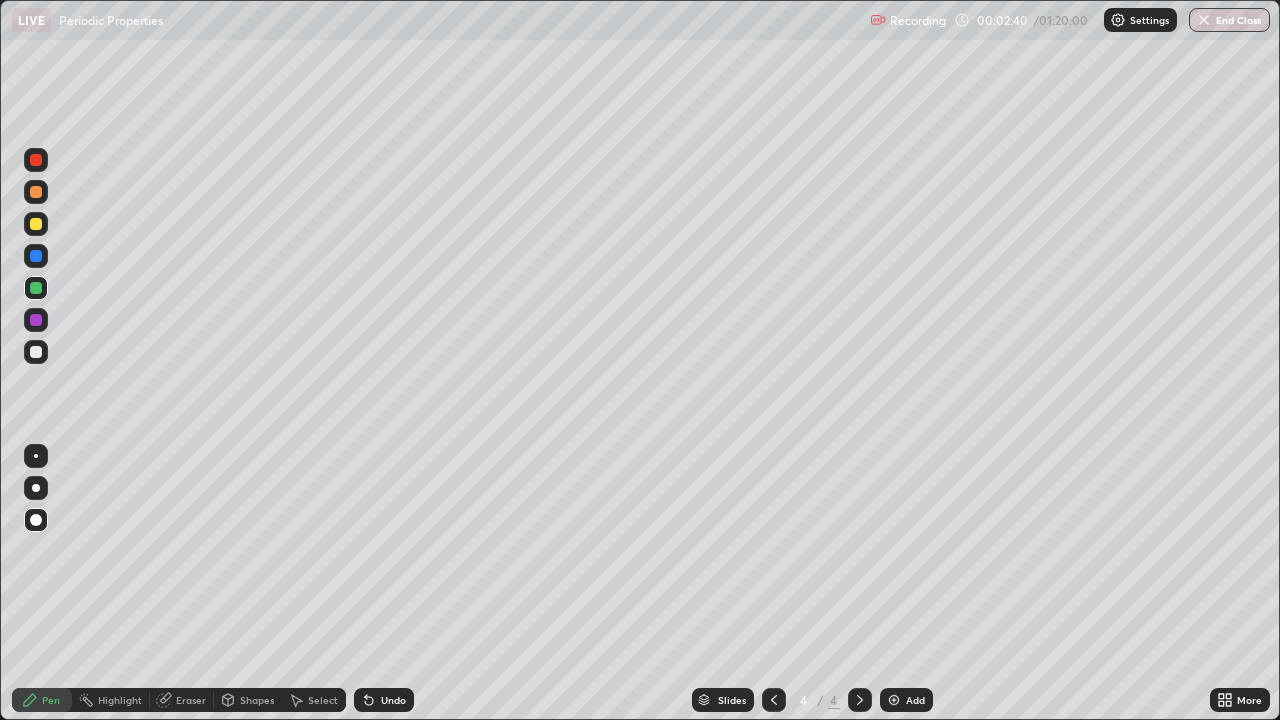 click at bounding box center (36, 320) 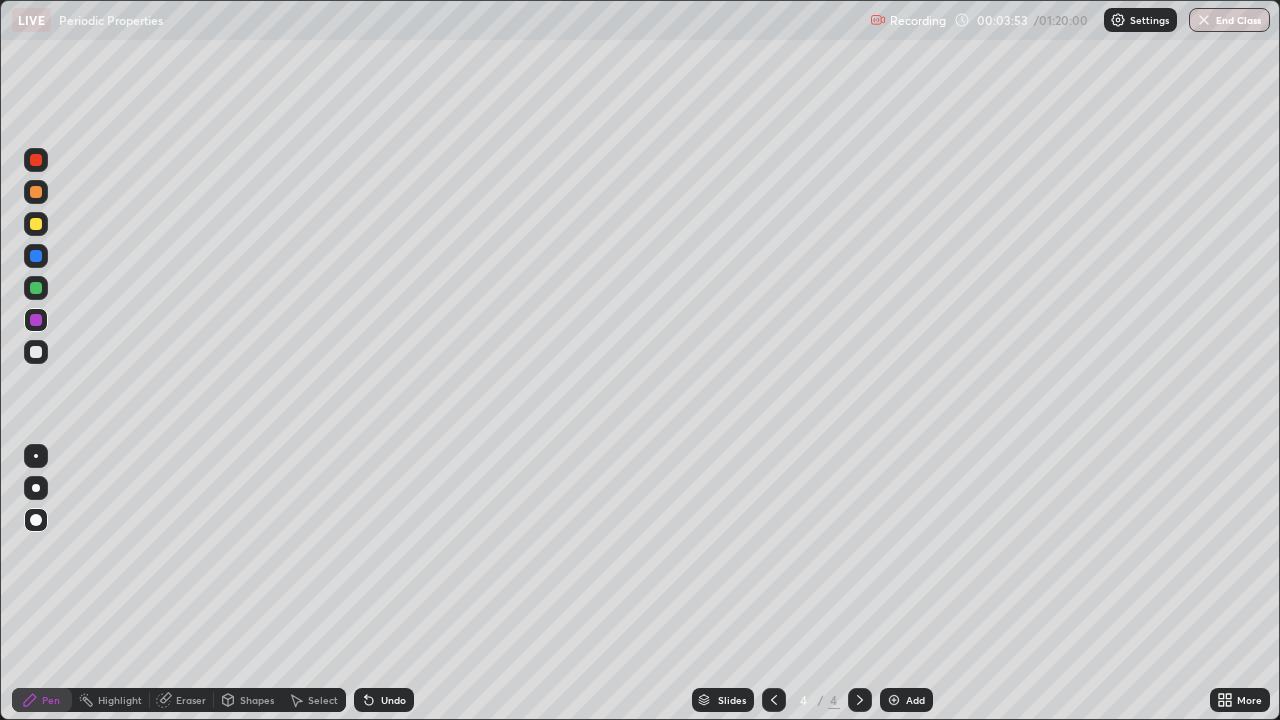 click at bounding box center (36, 160) 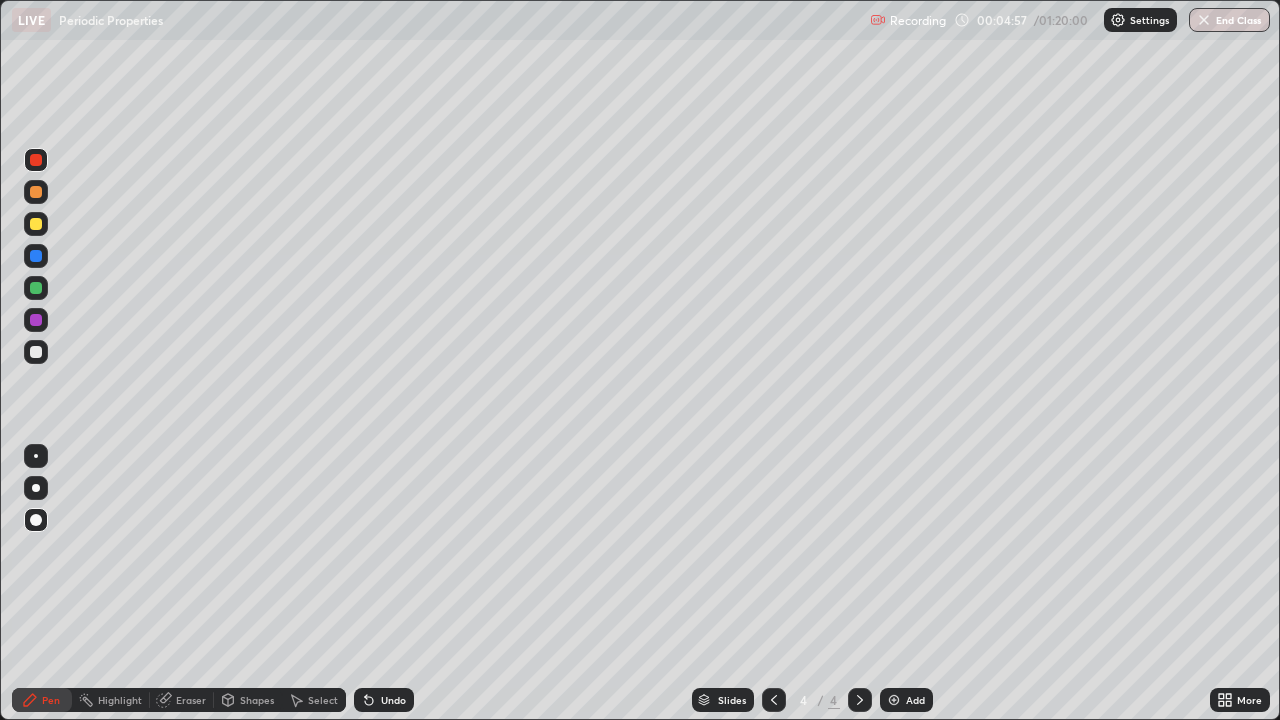 click at bounding box center (36, 352) 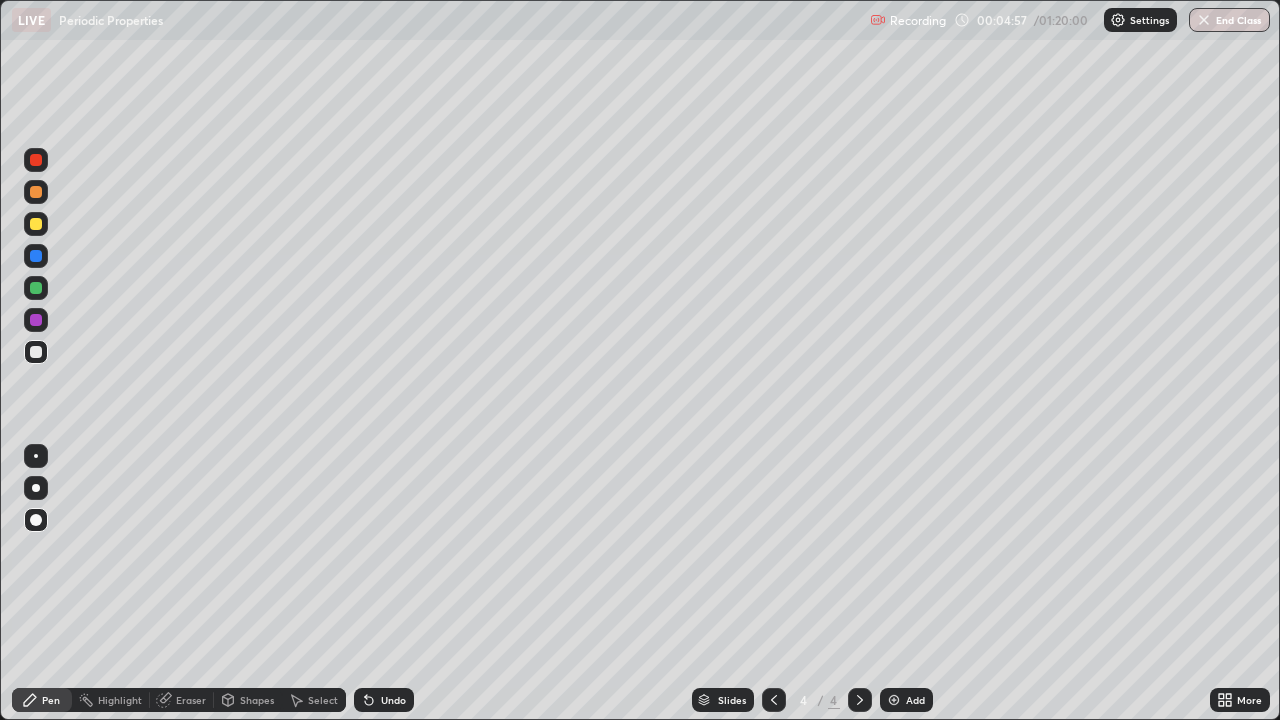 click at bounding box center (36, 352) 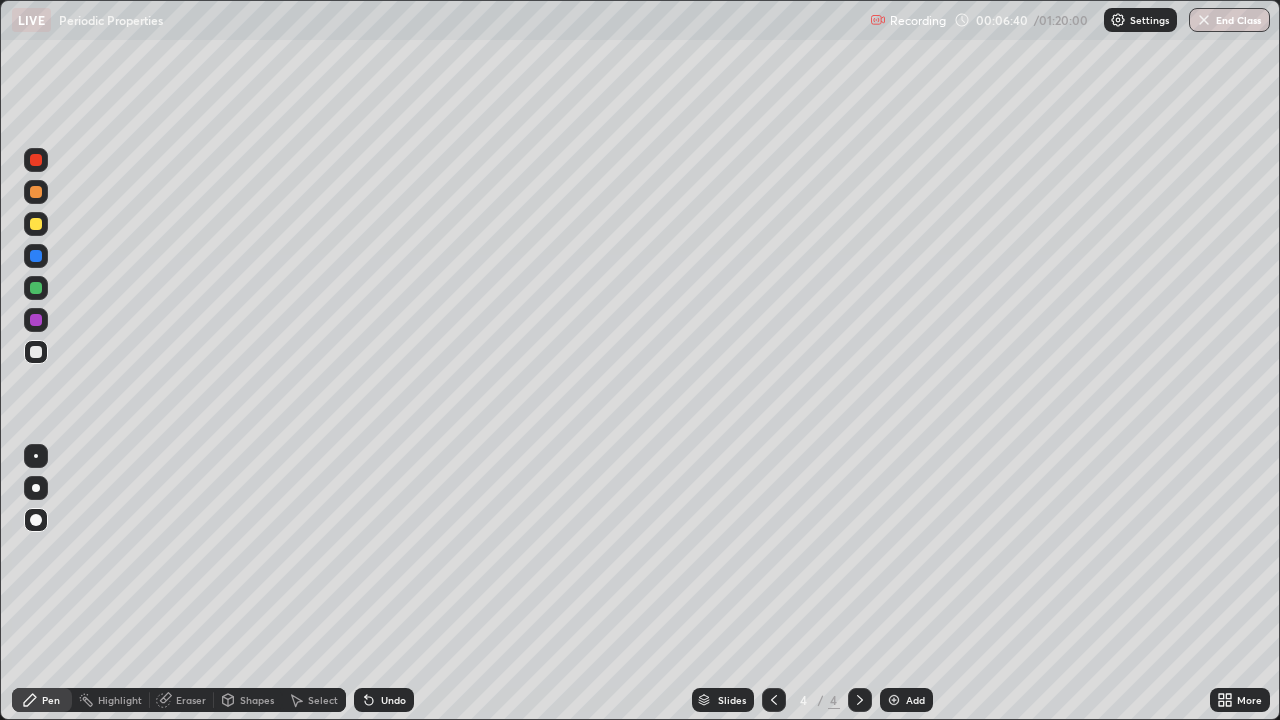 click at bounding box center (894, 700) 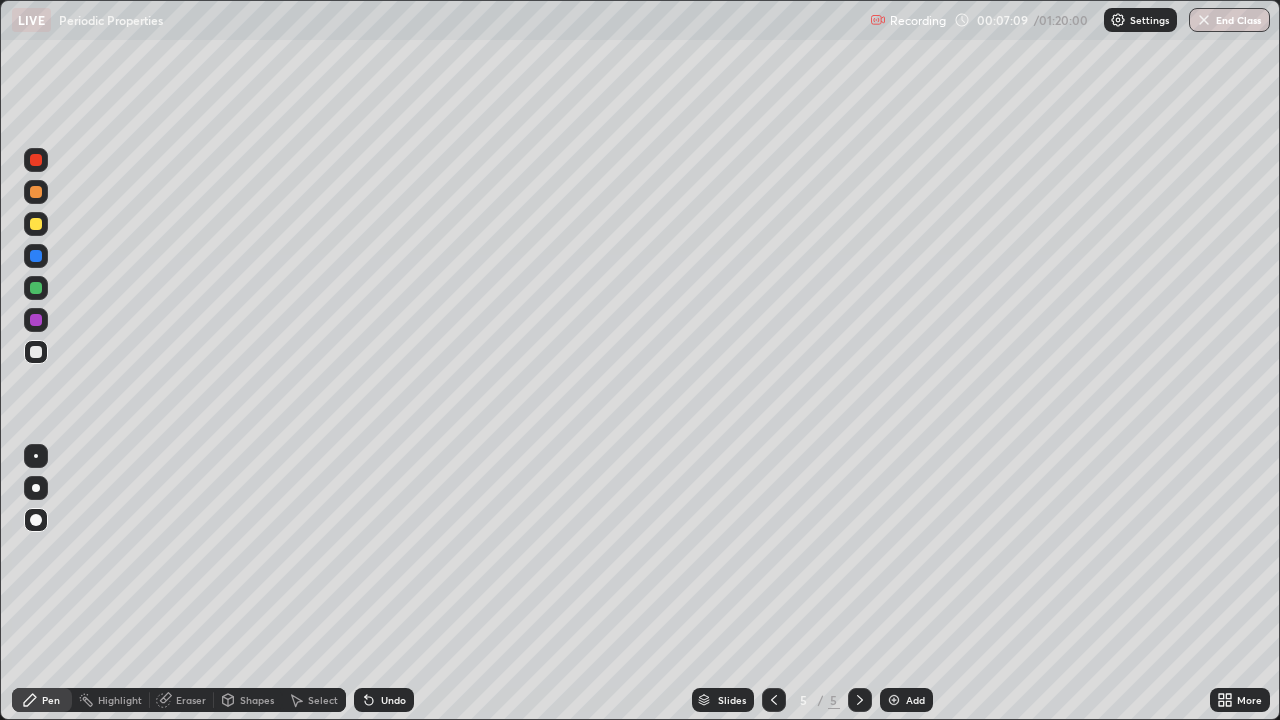 click at bounding box center (36, 224) 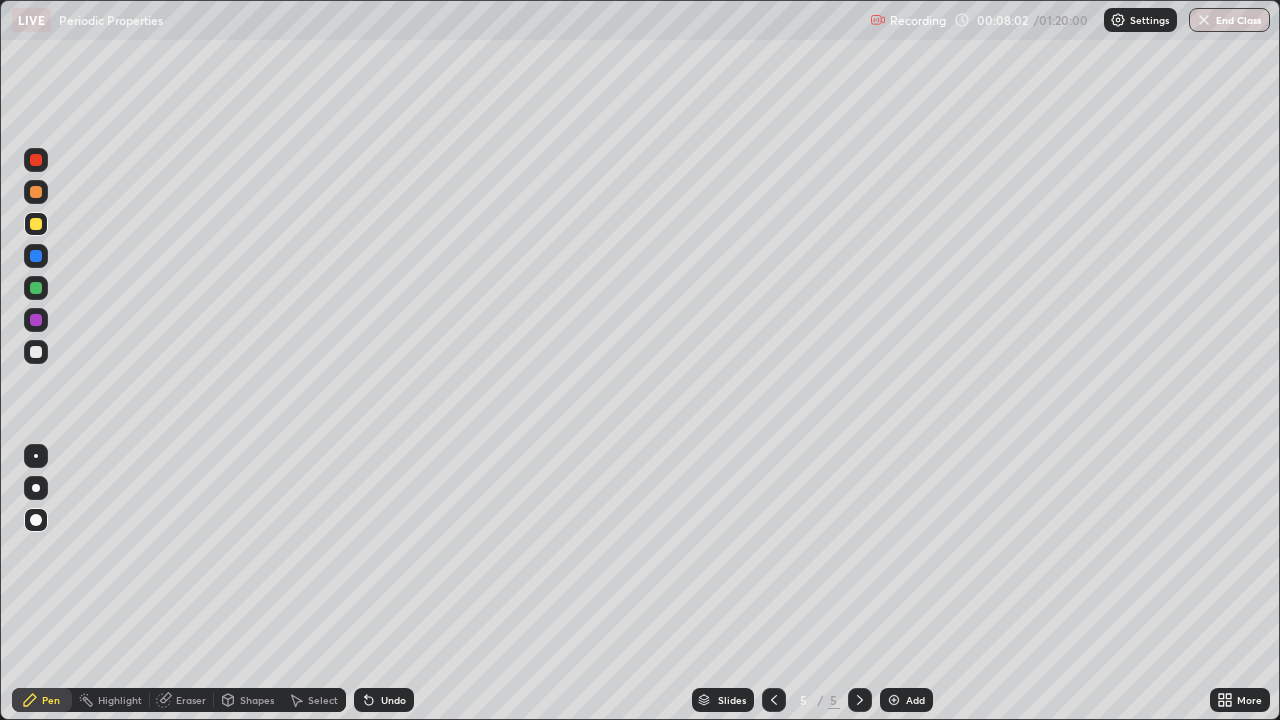 click at bounding box center [36, 288] 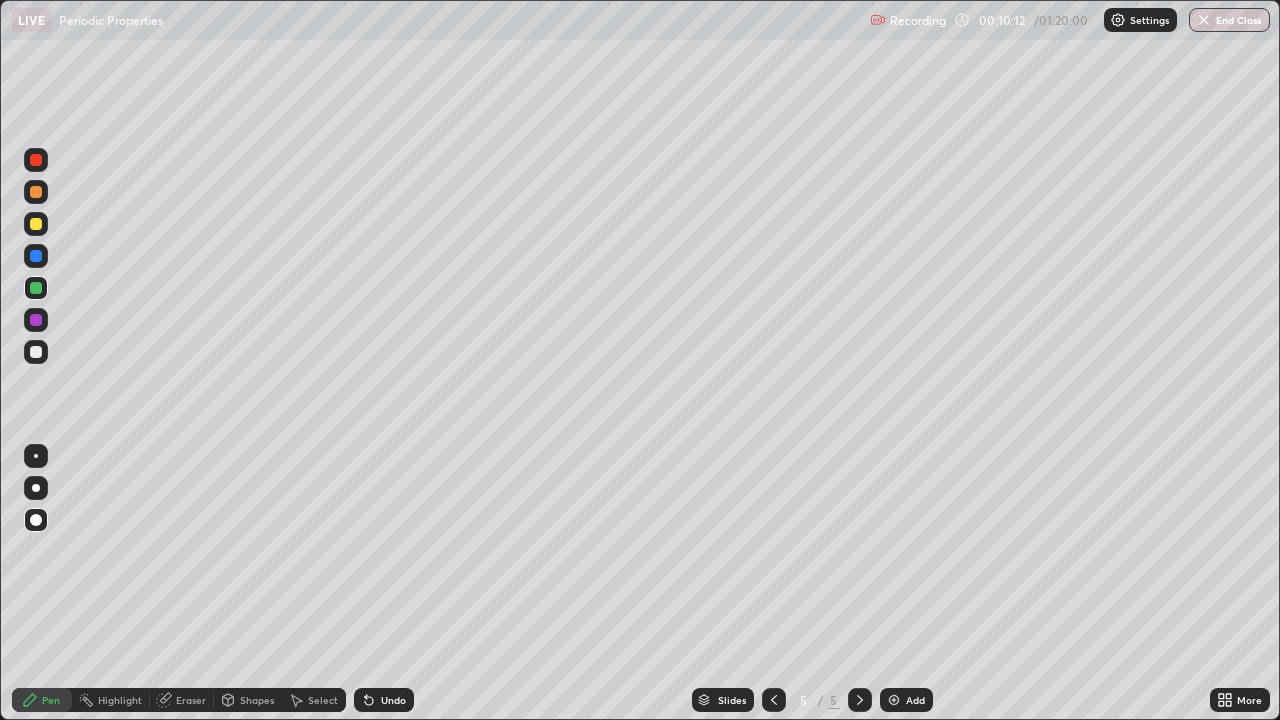 click 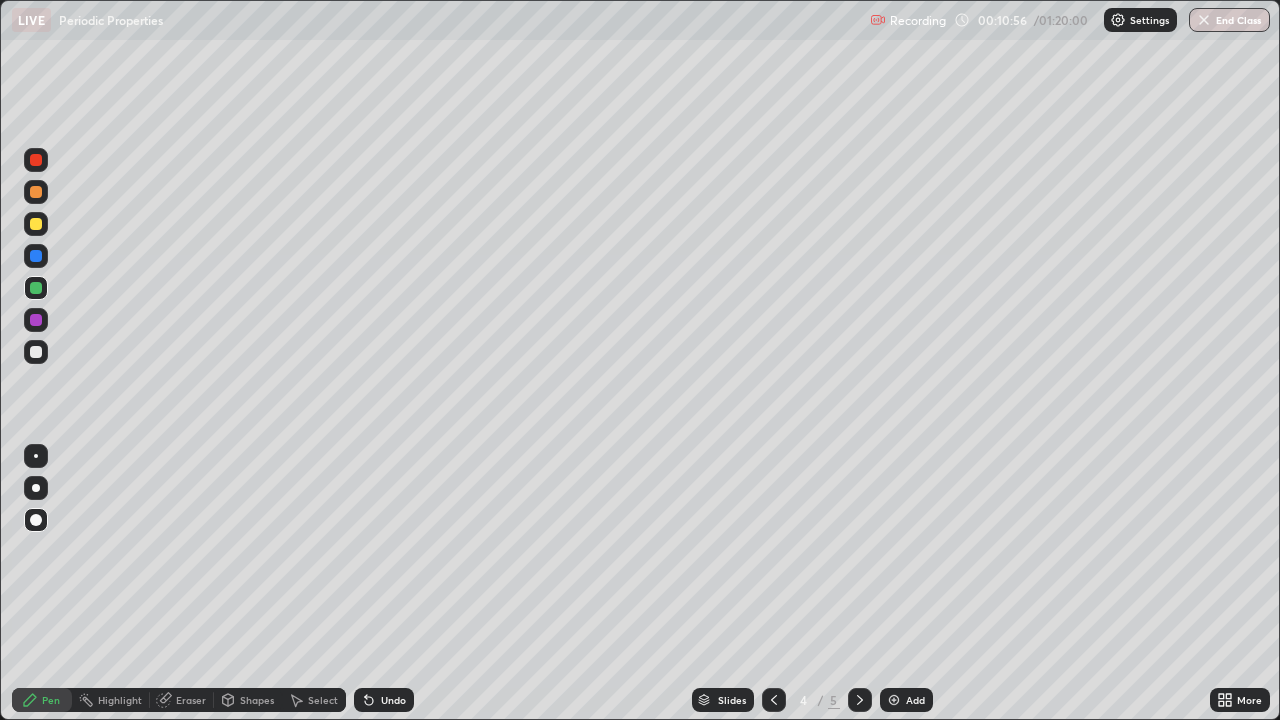 click 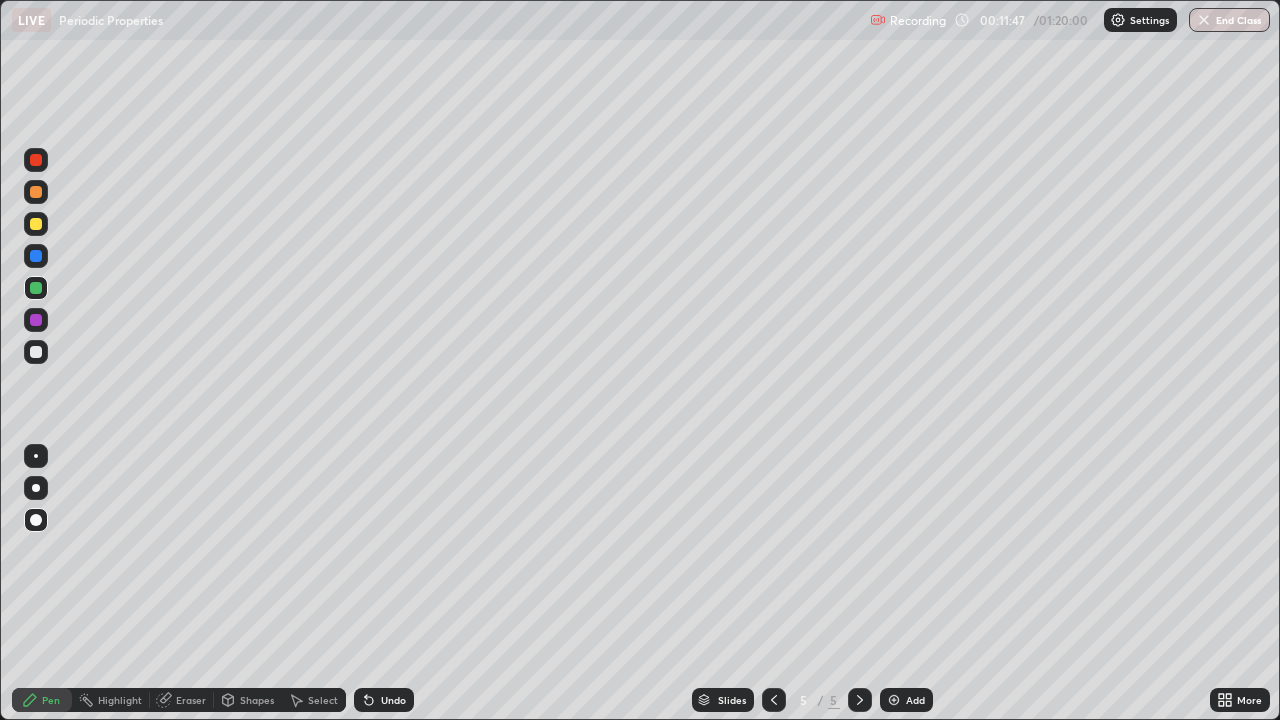 click at bounding box center (774, 700) 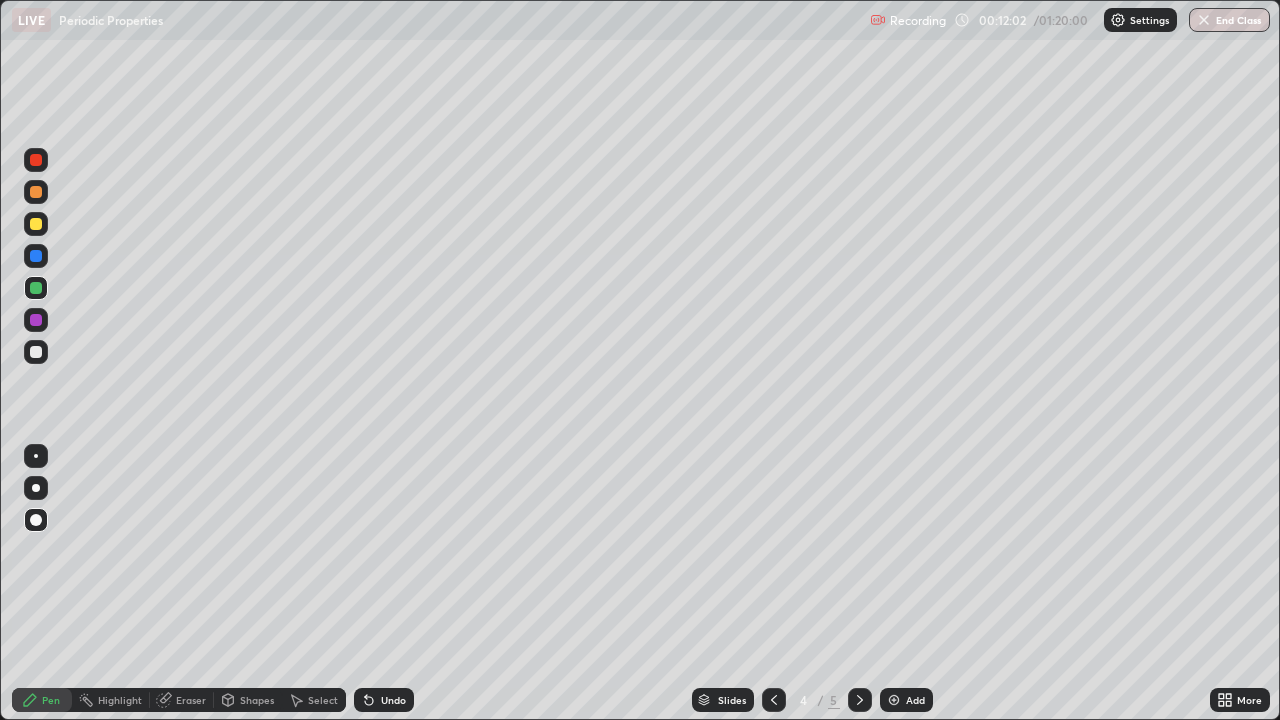click at bounding box center [36, 224] 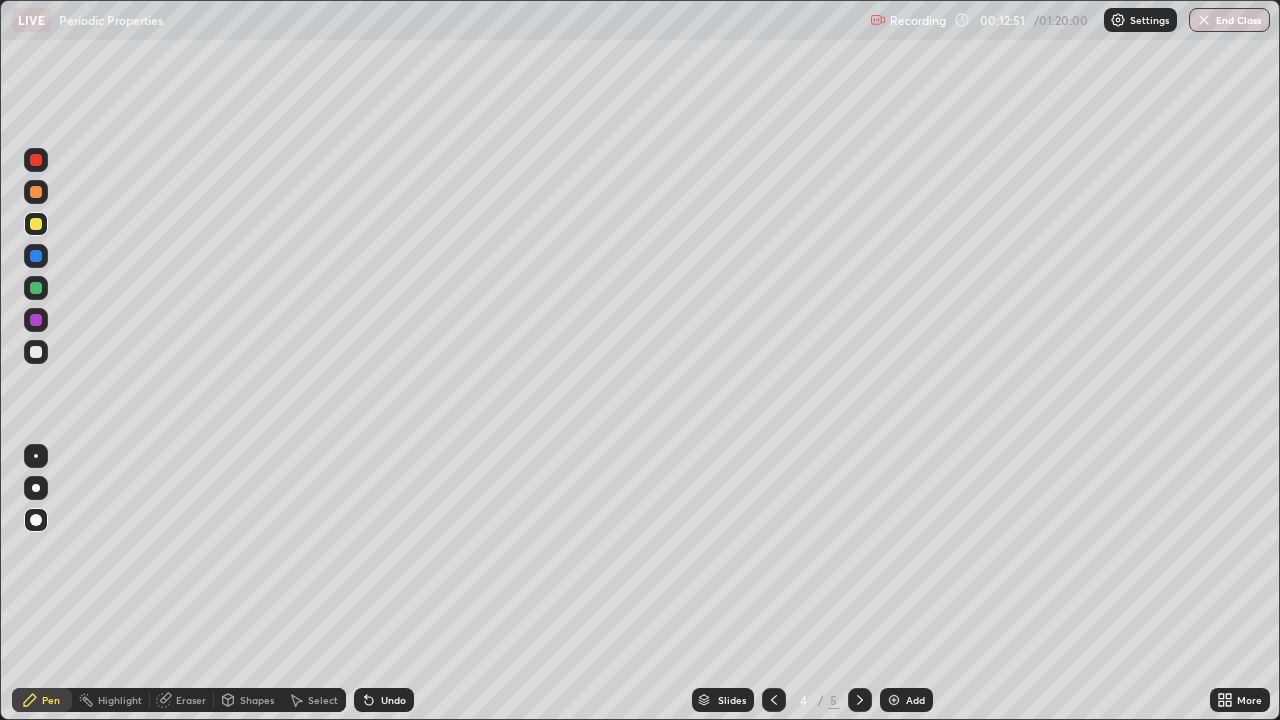 click at bounding box center (36, 256) 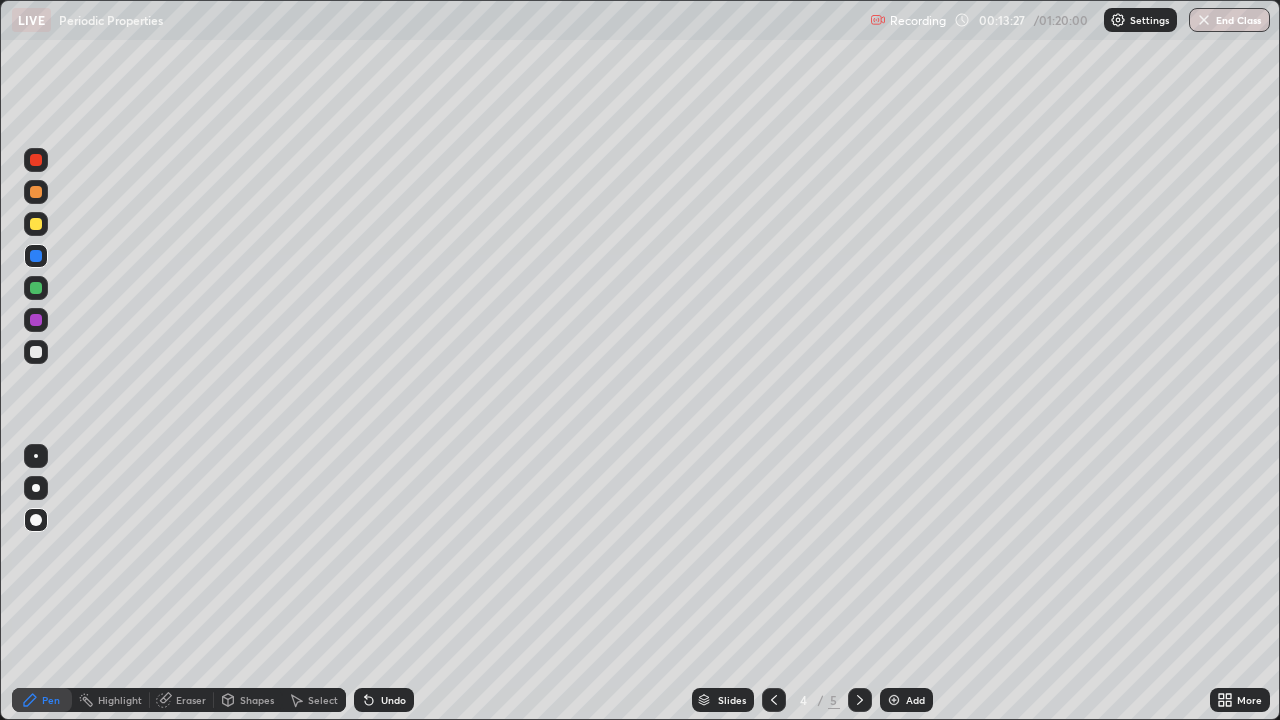 click at bounding box center (860, 700) 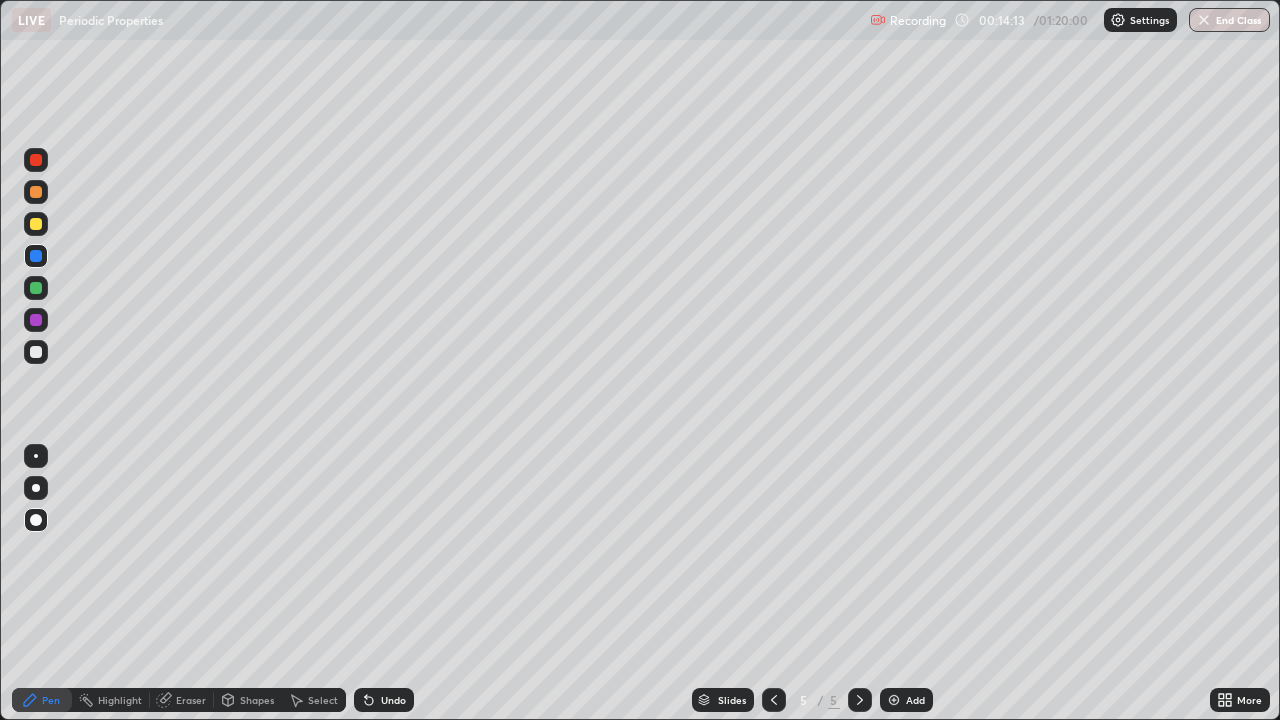 click at bounding box center [36, 352] 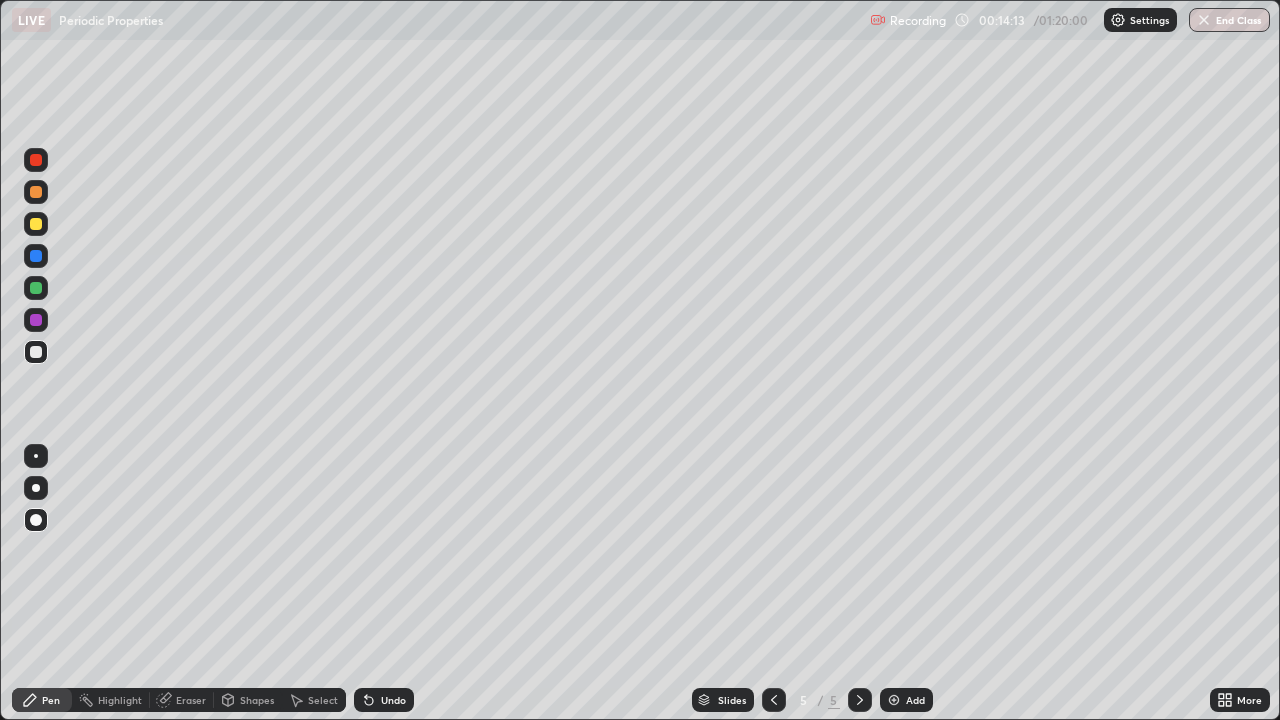 click at bounding box center (36, 352) 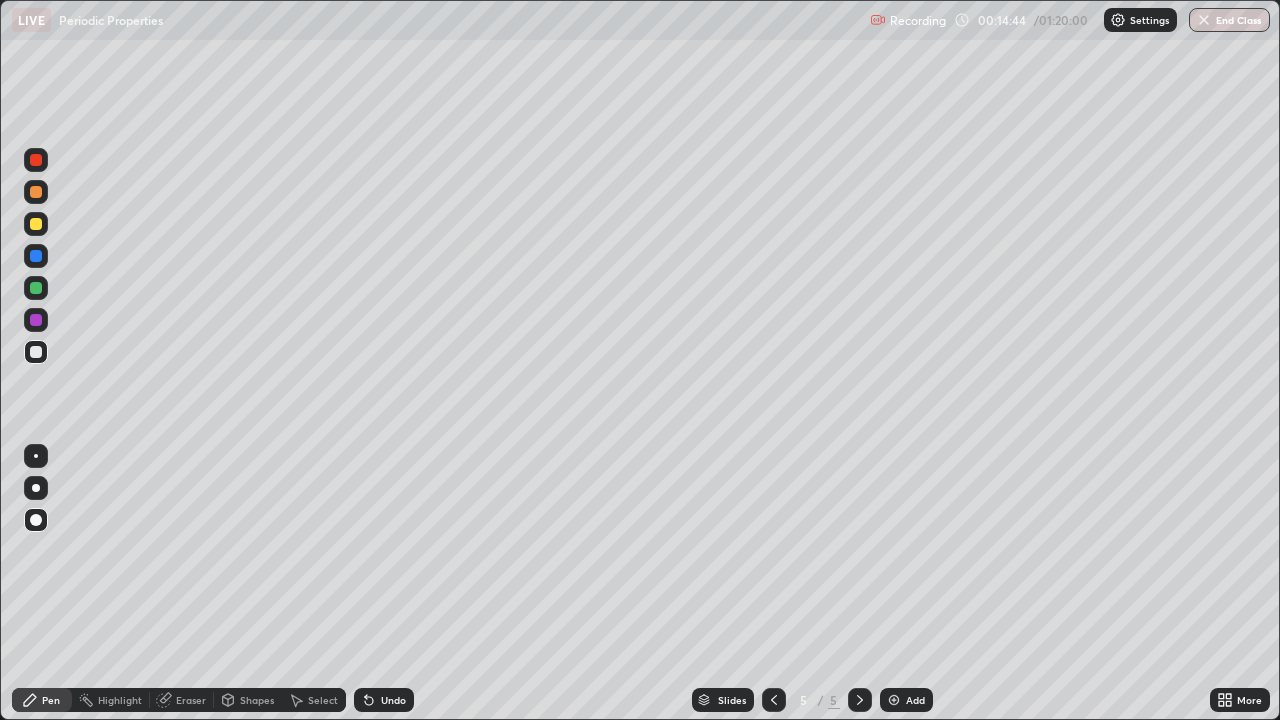 click at bounding box center [36, 320] 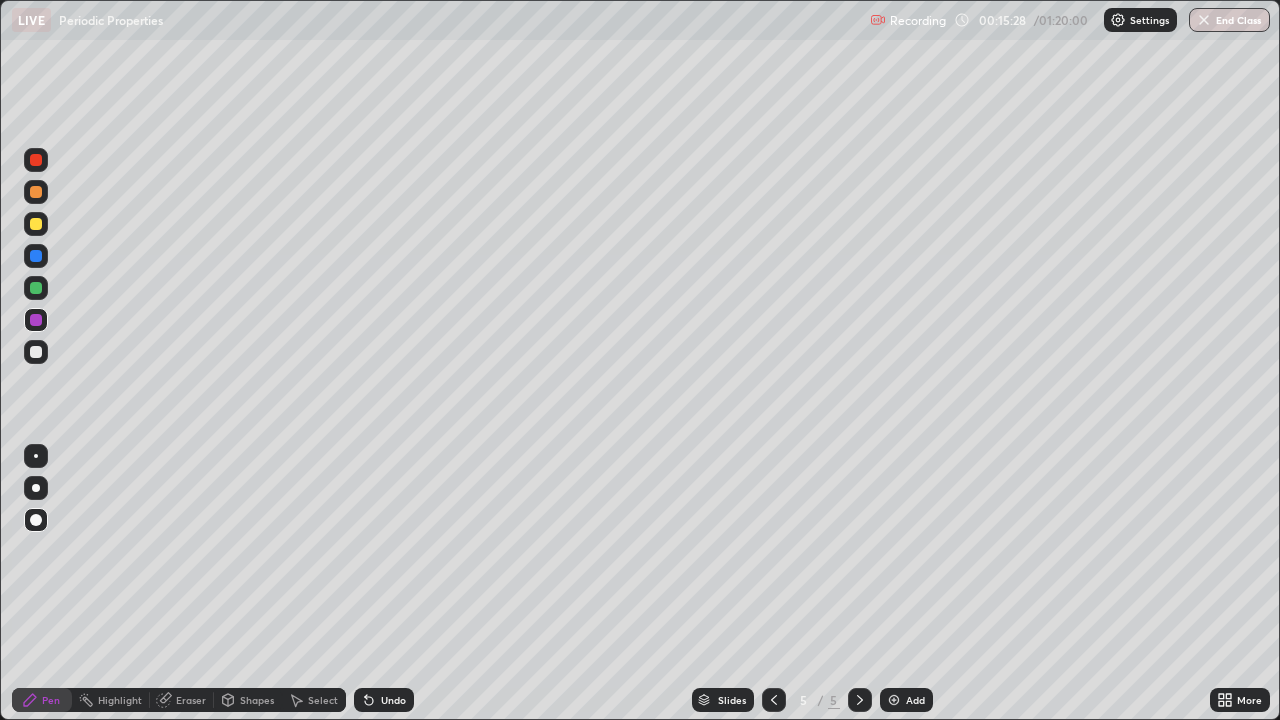 click at bounding box center (774, 700) 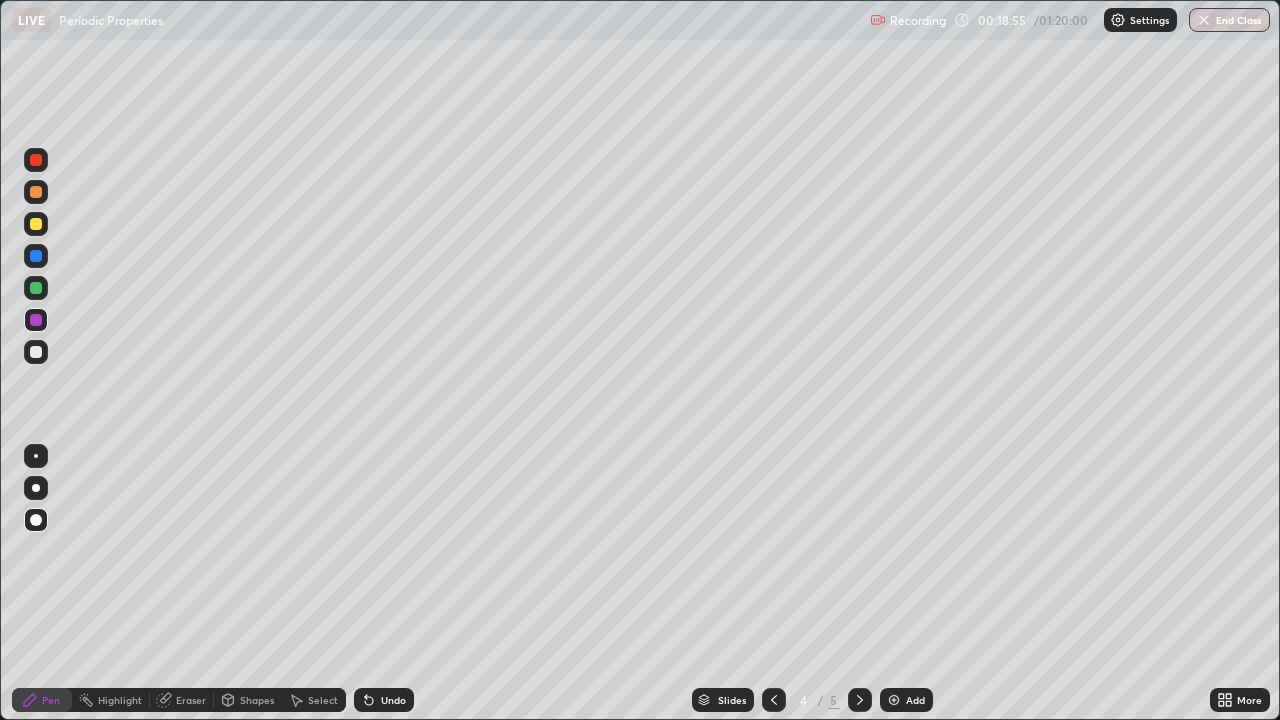 click at bounding box center (860, 700) 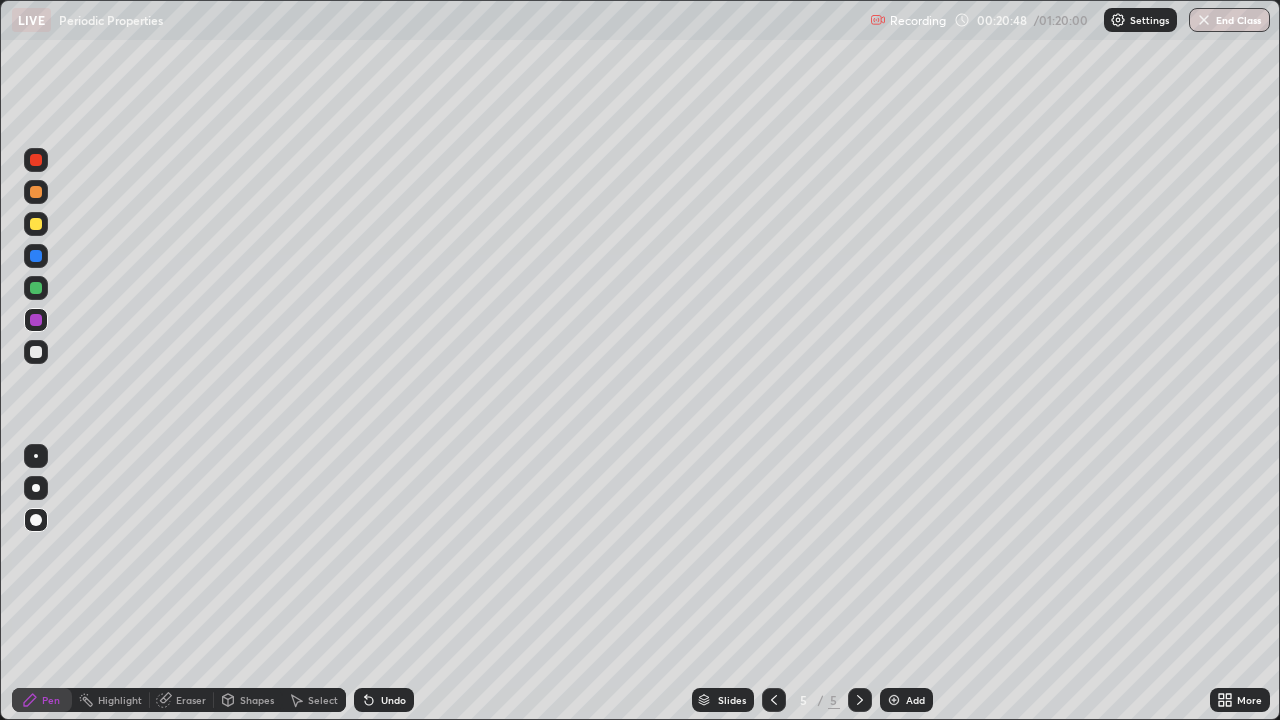 click on "Add" at bounding box center (906, 700) 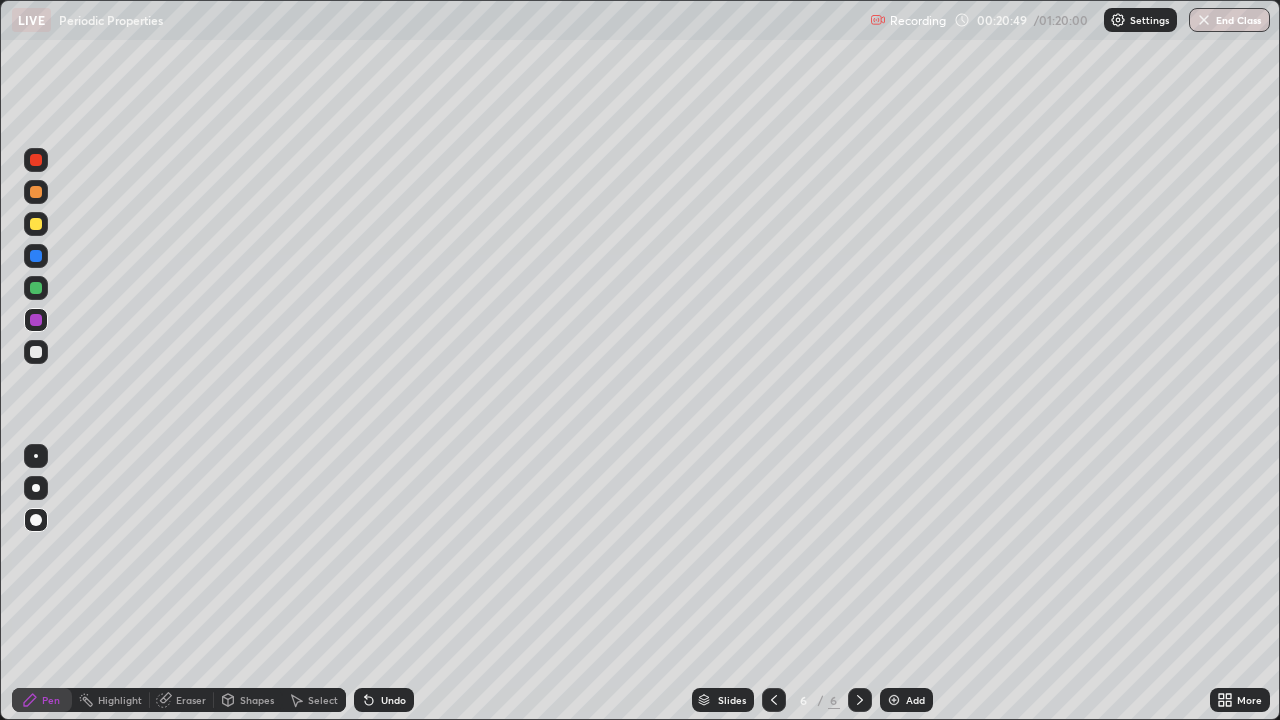 click at bounding box center [36, 352] 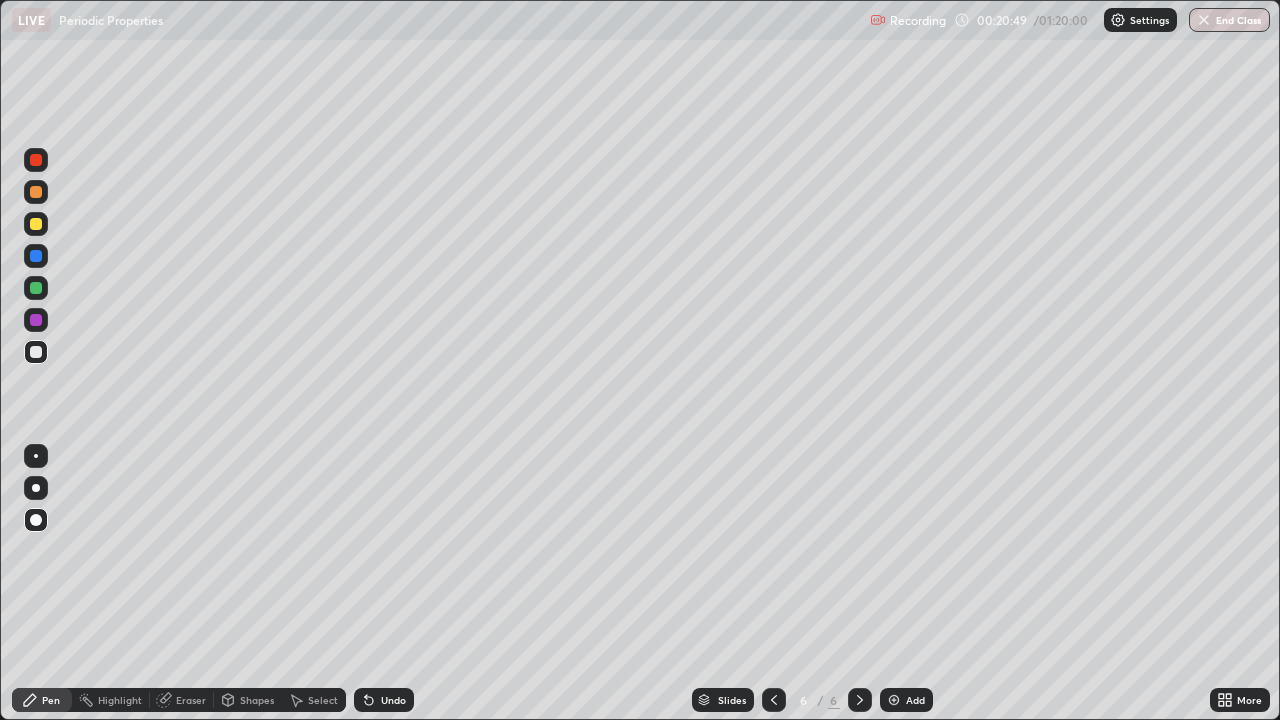 click at bounding box center [36, 352] 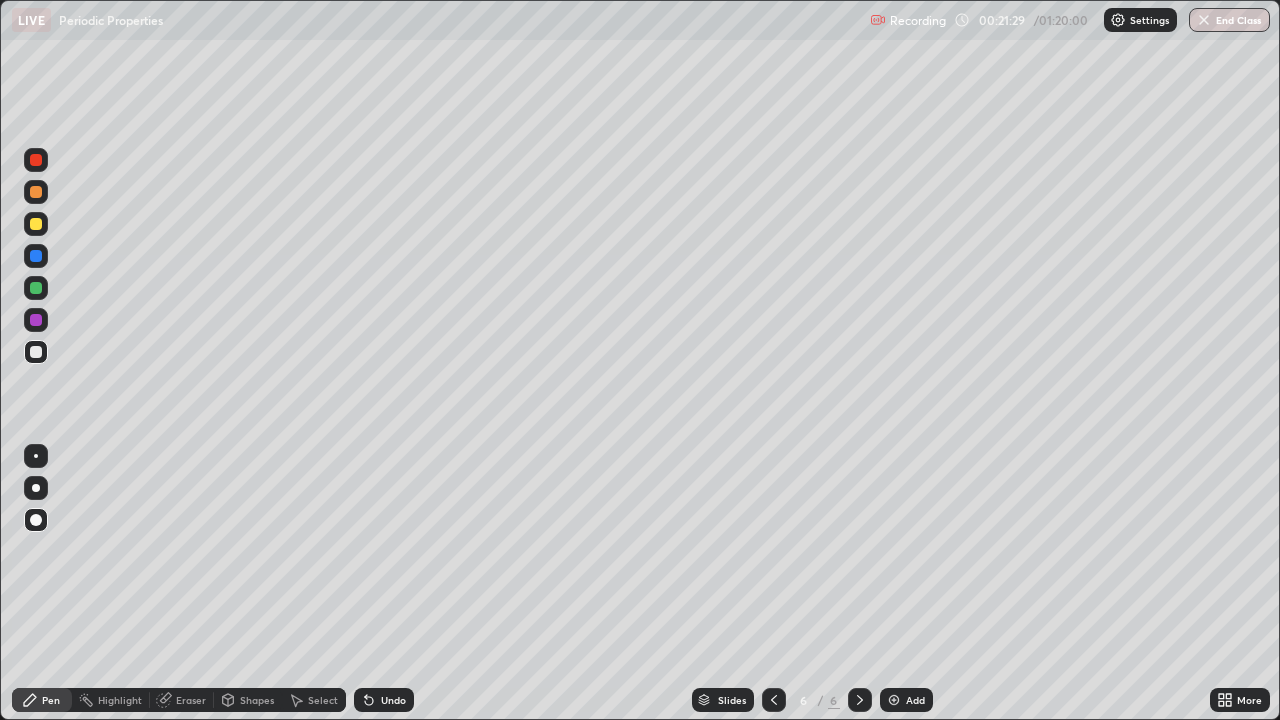 click at bounding box center [36, 288] 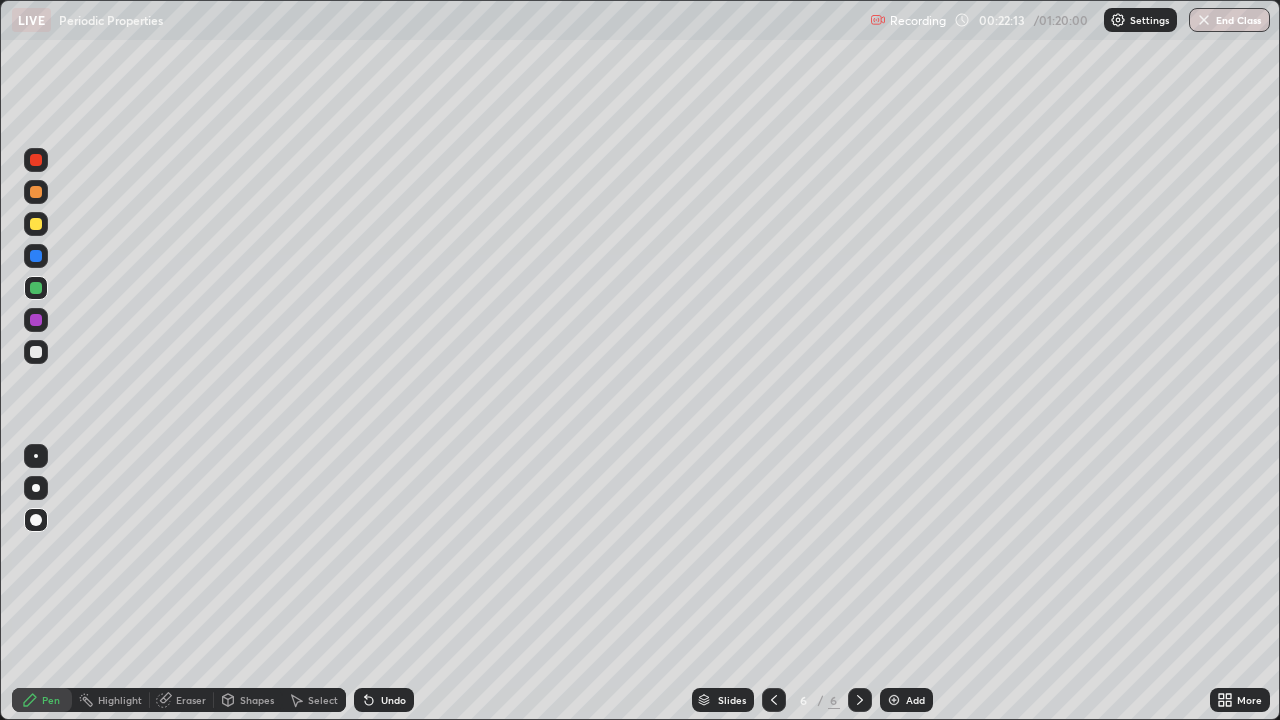 click at bounding box center [36, 320] 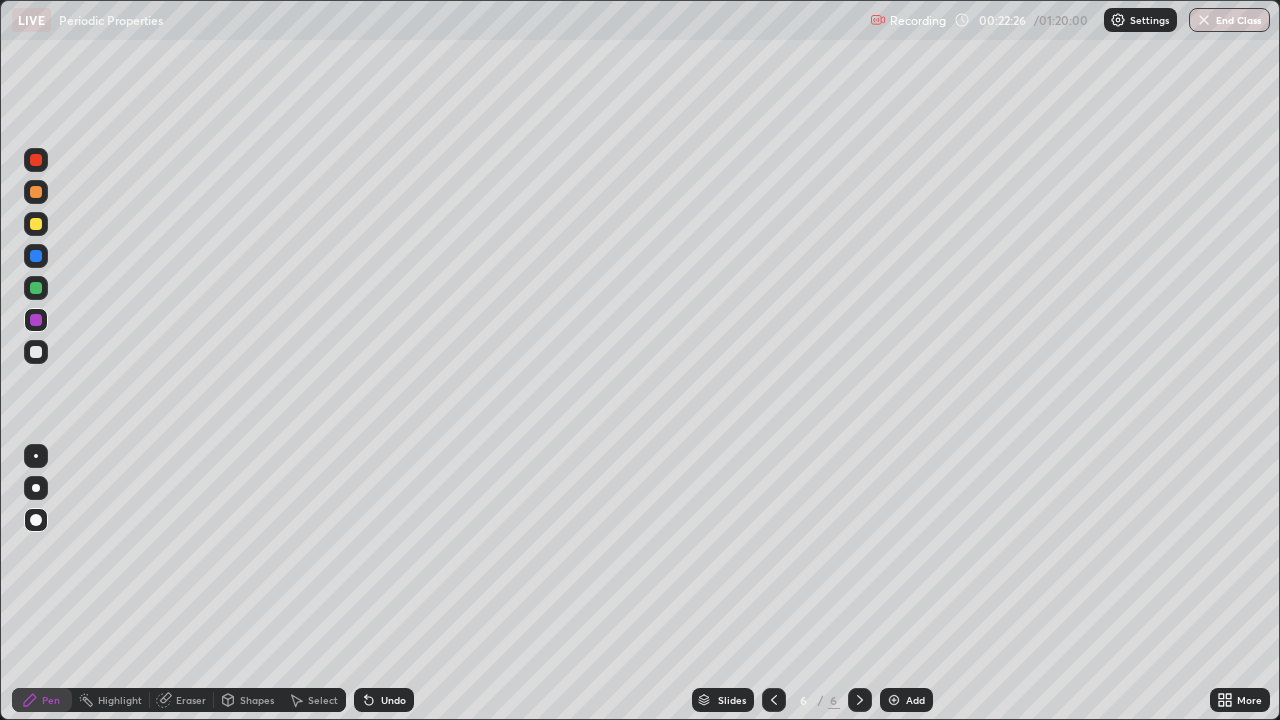 click on "Undo" at bounding box center (393, 700) 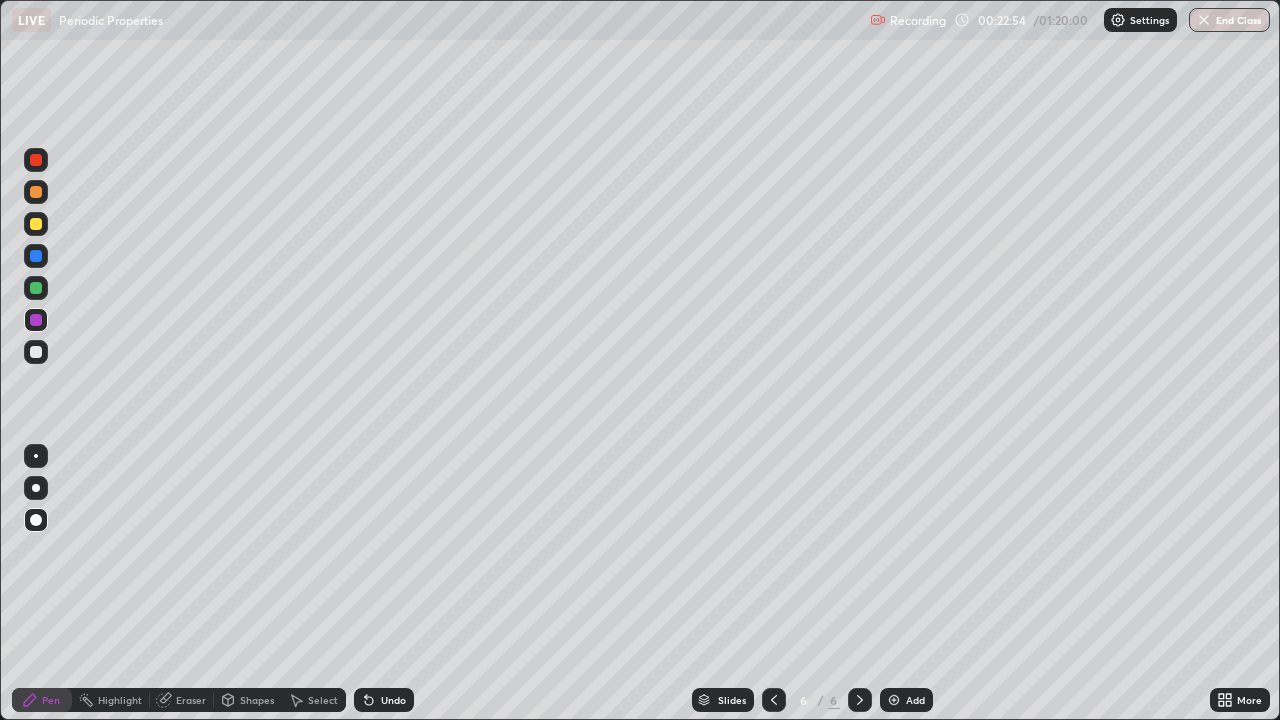 click at bounding box center [36, 352] 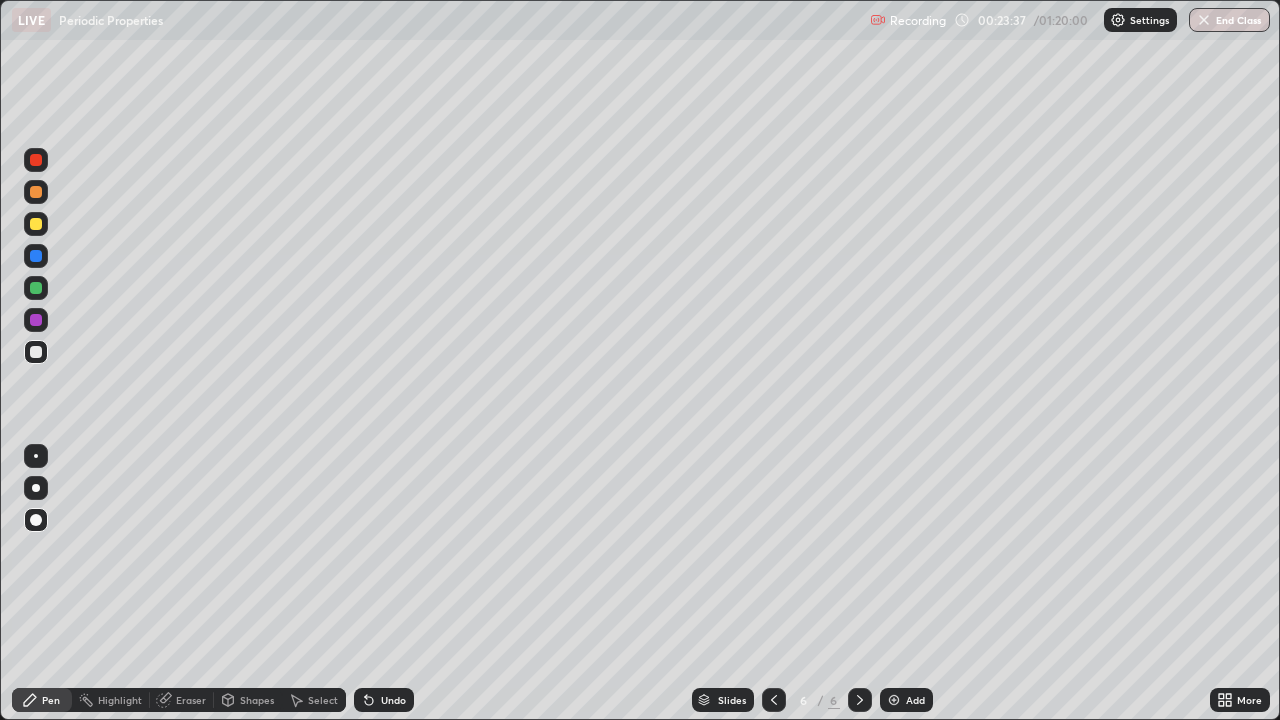 click at bounding box center (36, 224) 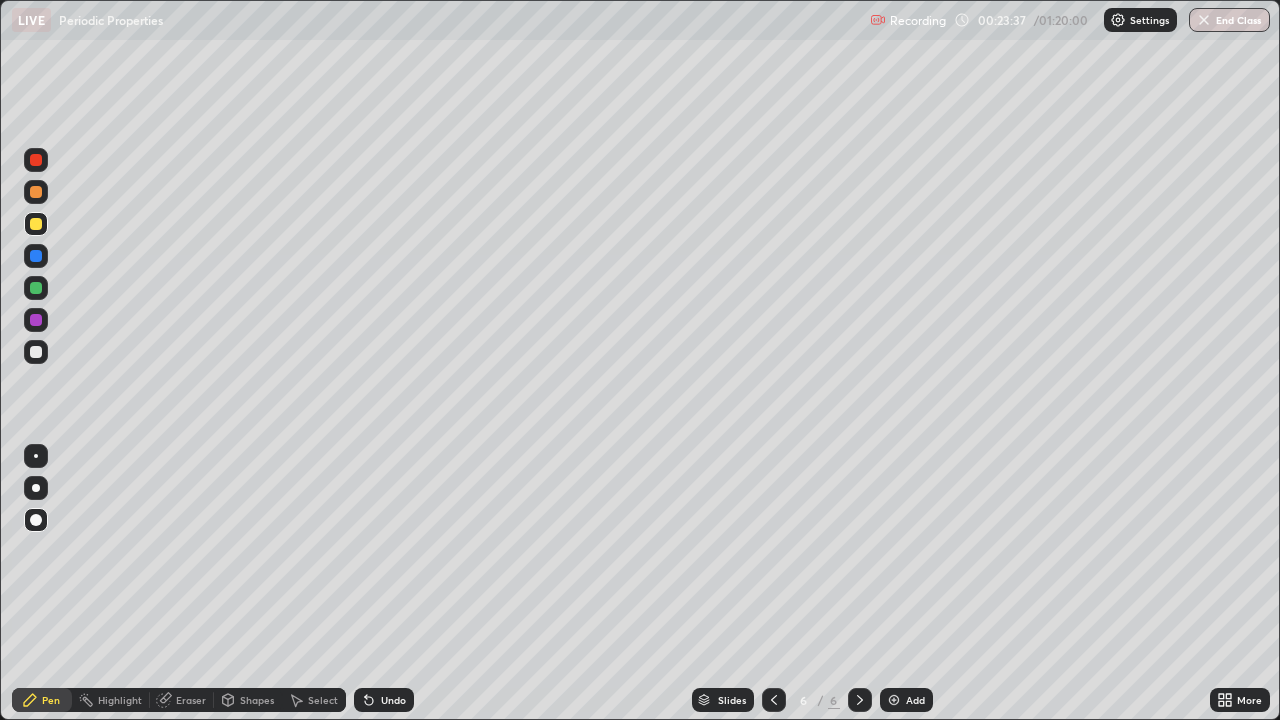 click at bounding box center (36, 224) 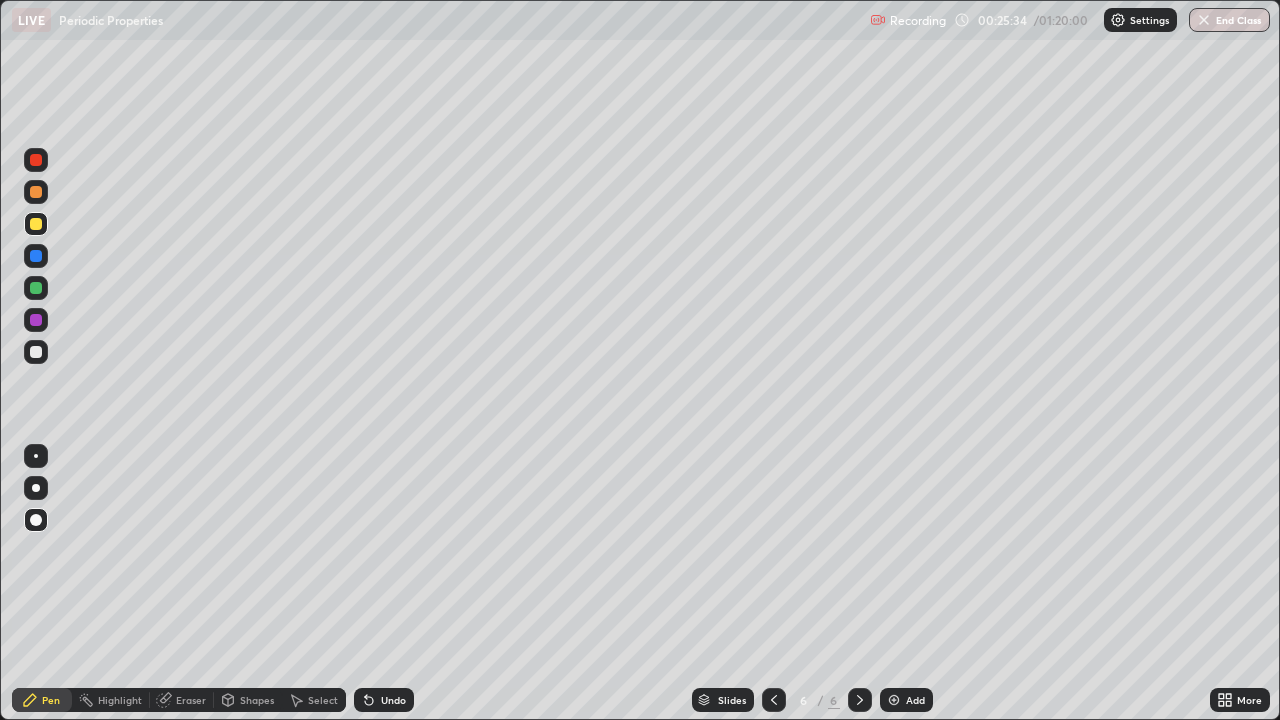 click on "Add" at bounding box center (906, 700) 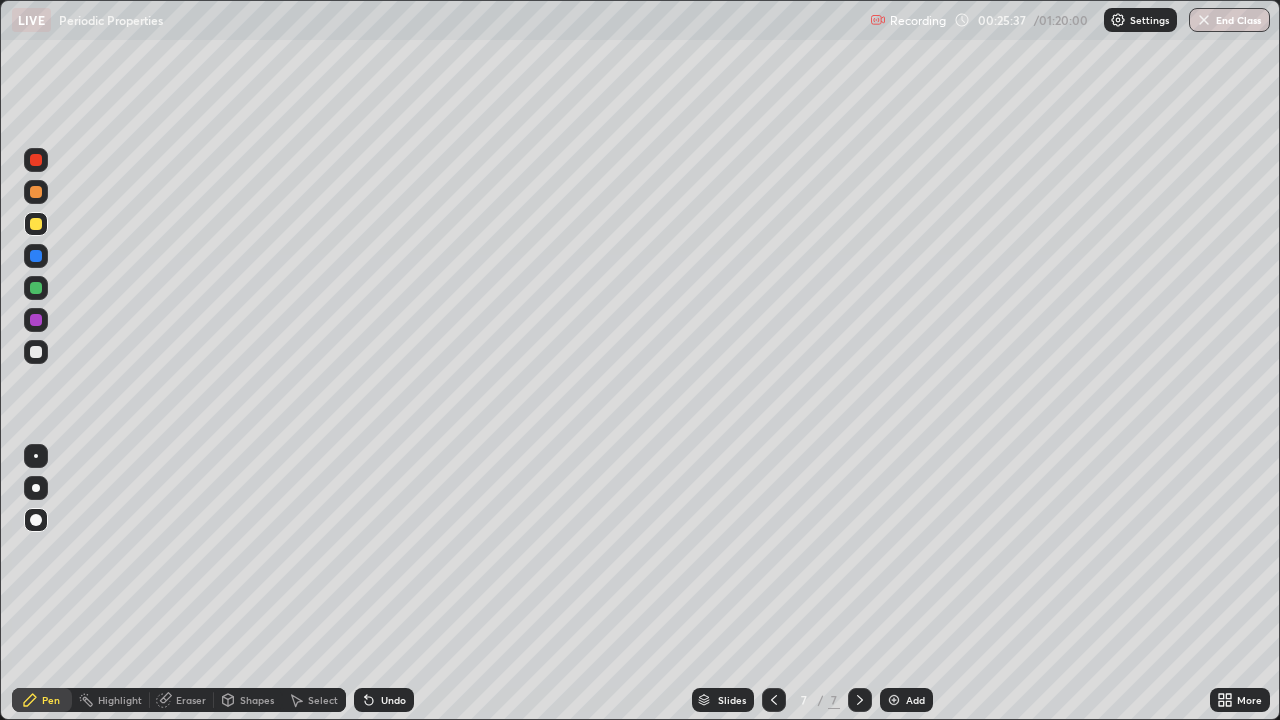 click at bounding box center (36, 256) 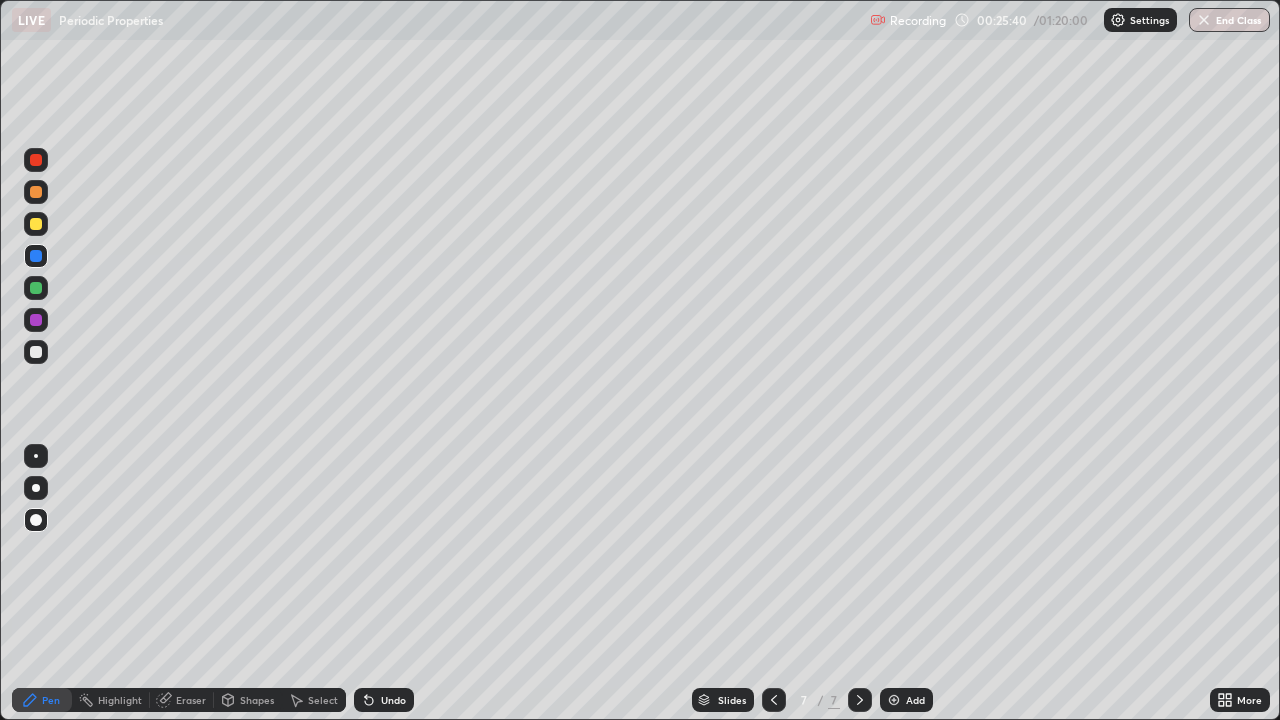 click at bounding box center (36, 224) 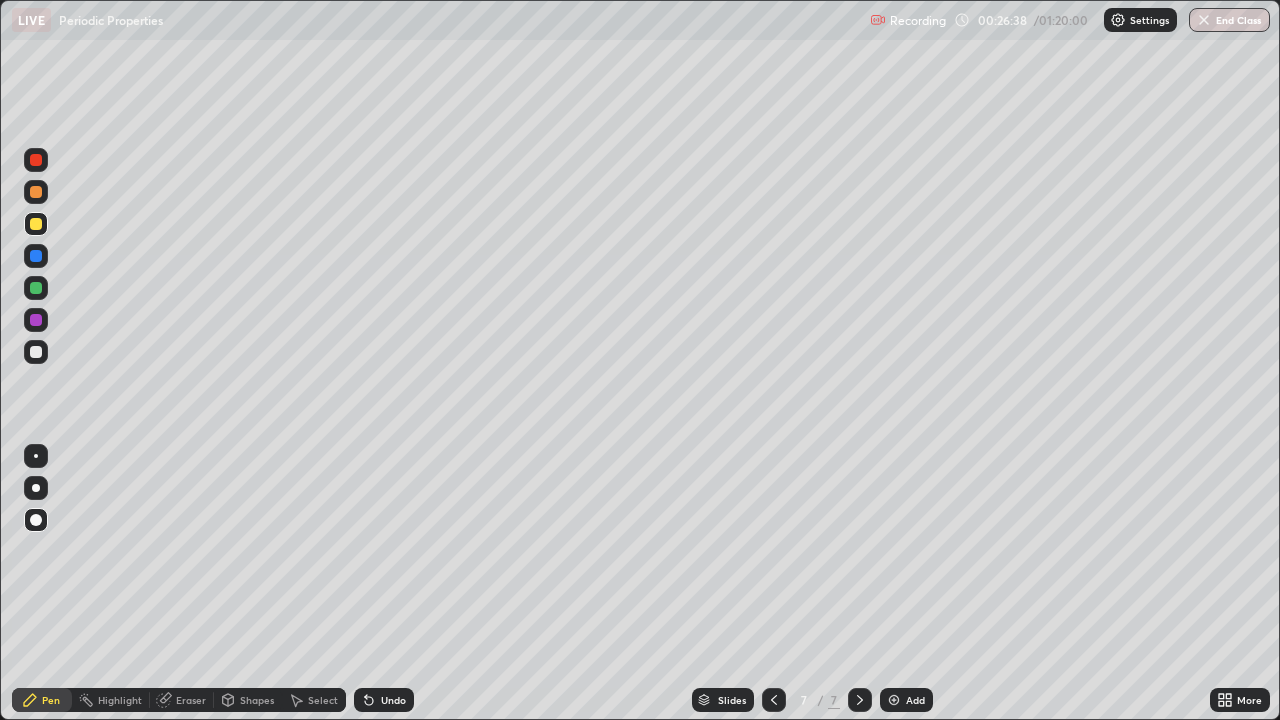 click at bounding box center [36, 352] 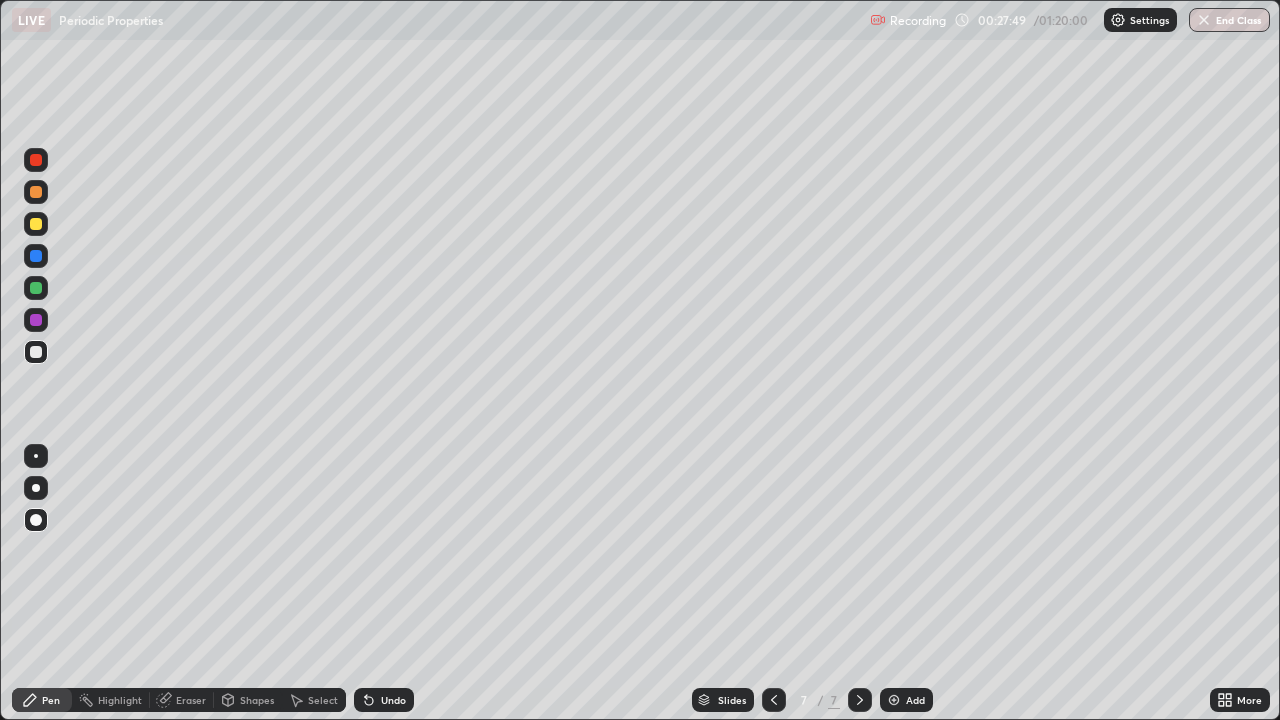 click at bounding box center (36, 224) 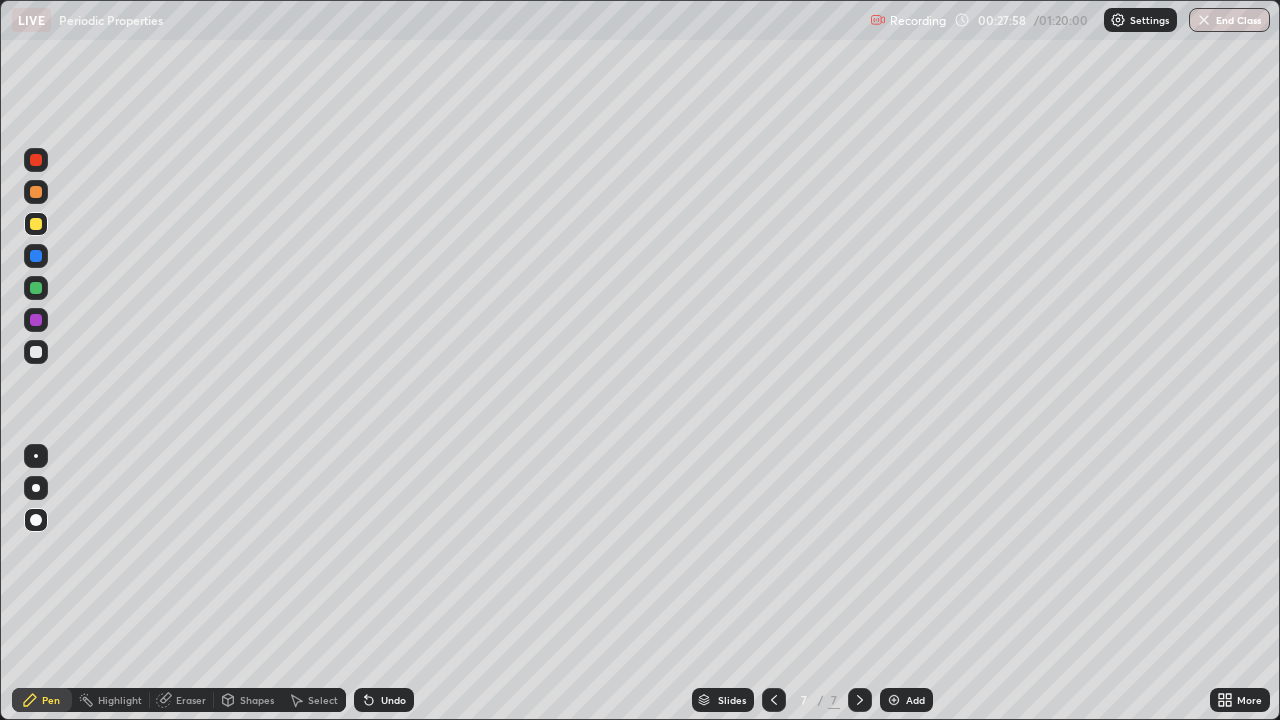 click on "Undo" at bounding box center [393, 700] 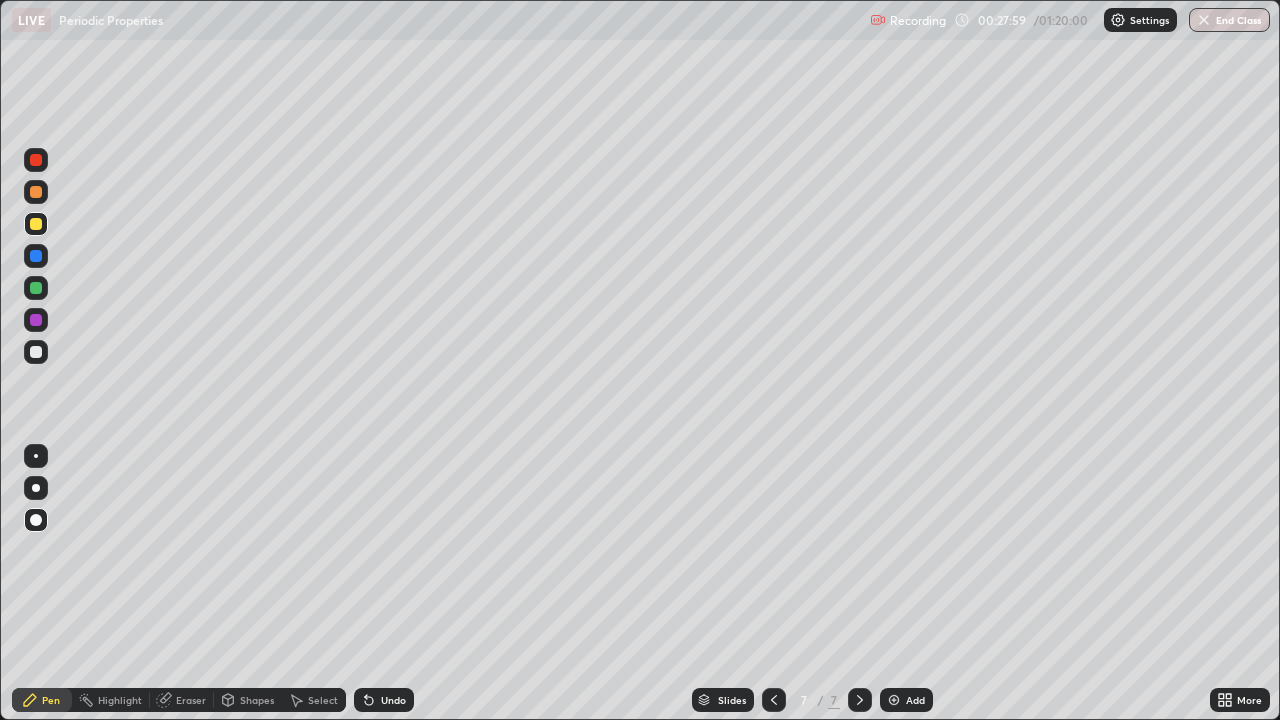 click on "Undo" at bounding box center (393, 700) 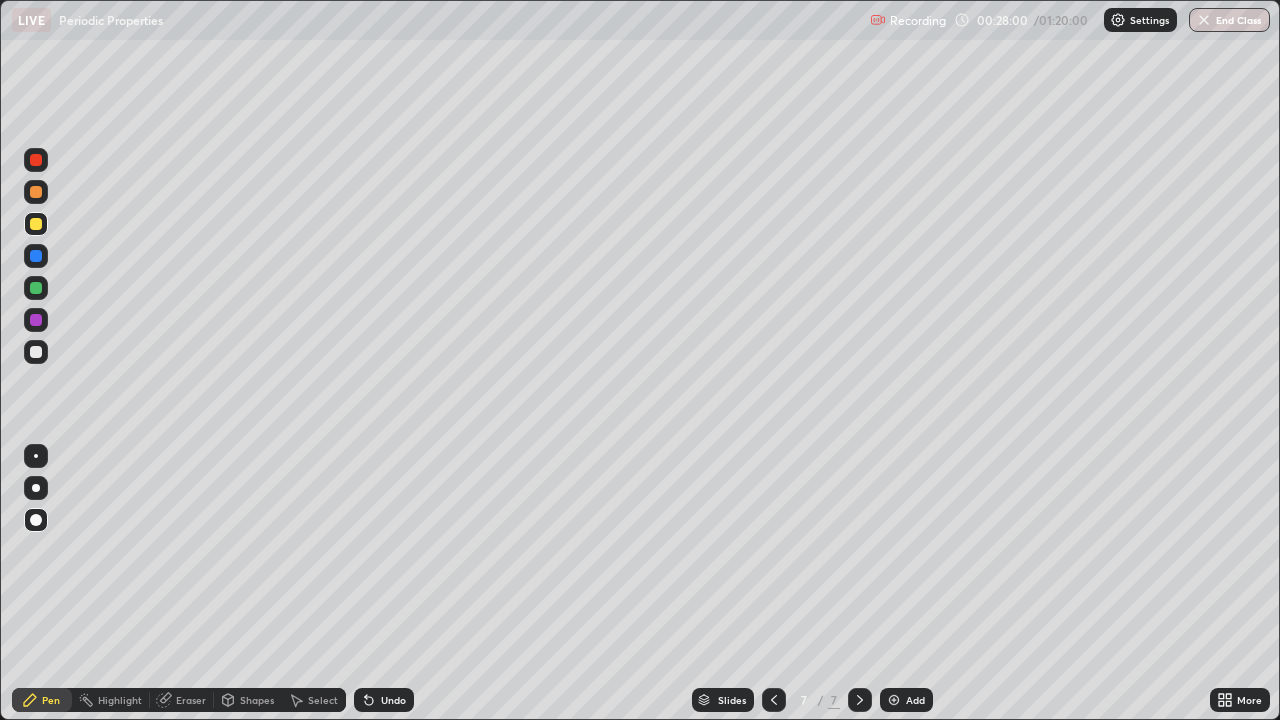 click on "Undo" at bounding box center (384, 700) 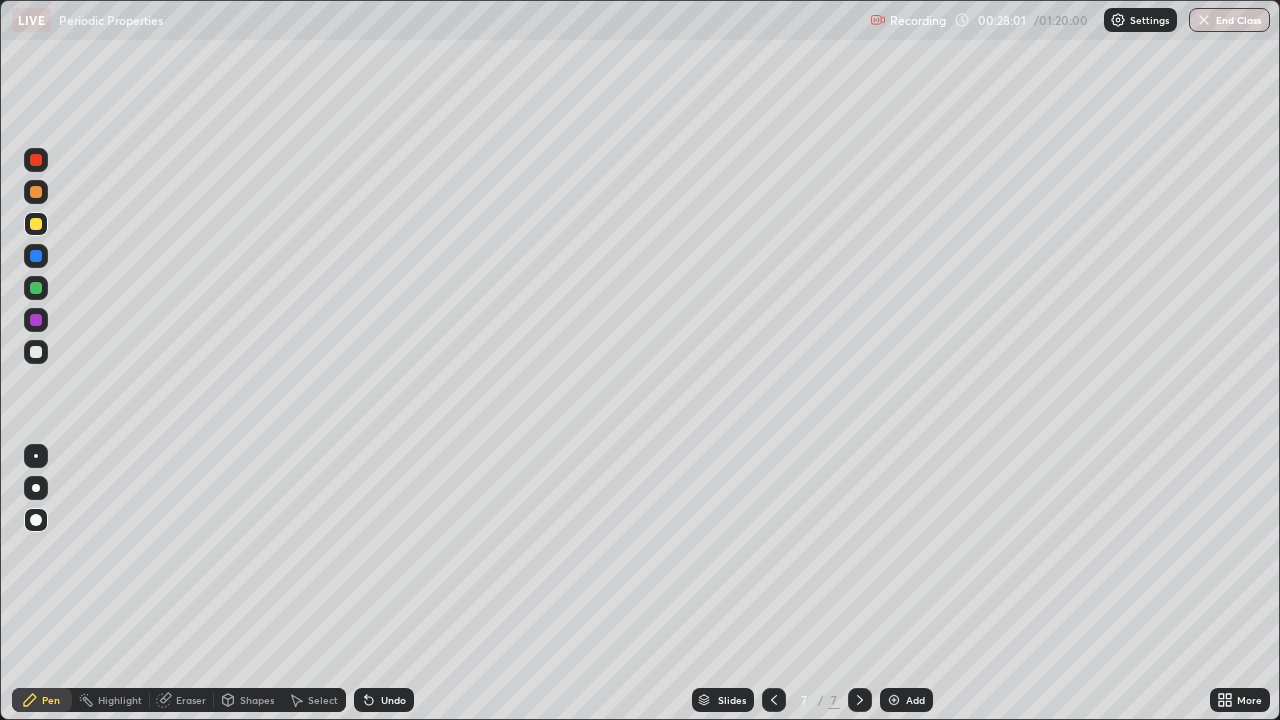 click on "Undo" at bounding box center (393, 700) 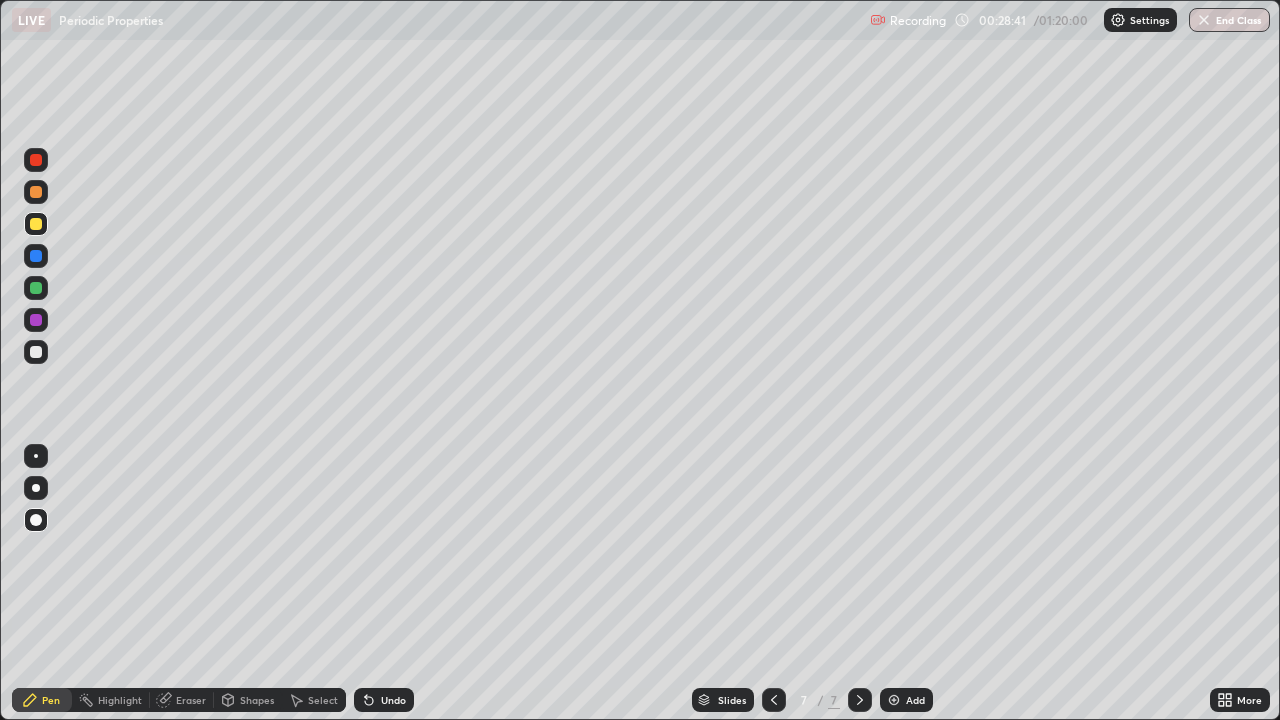 click at bounding box center [36, 288] 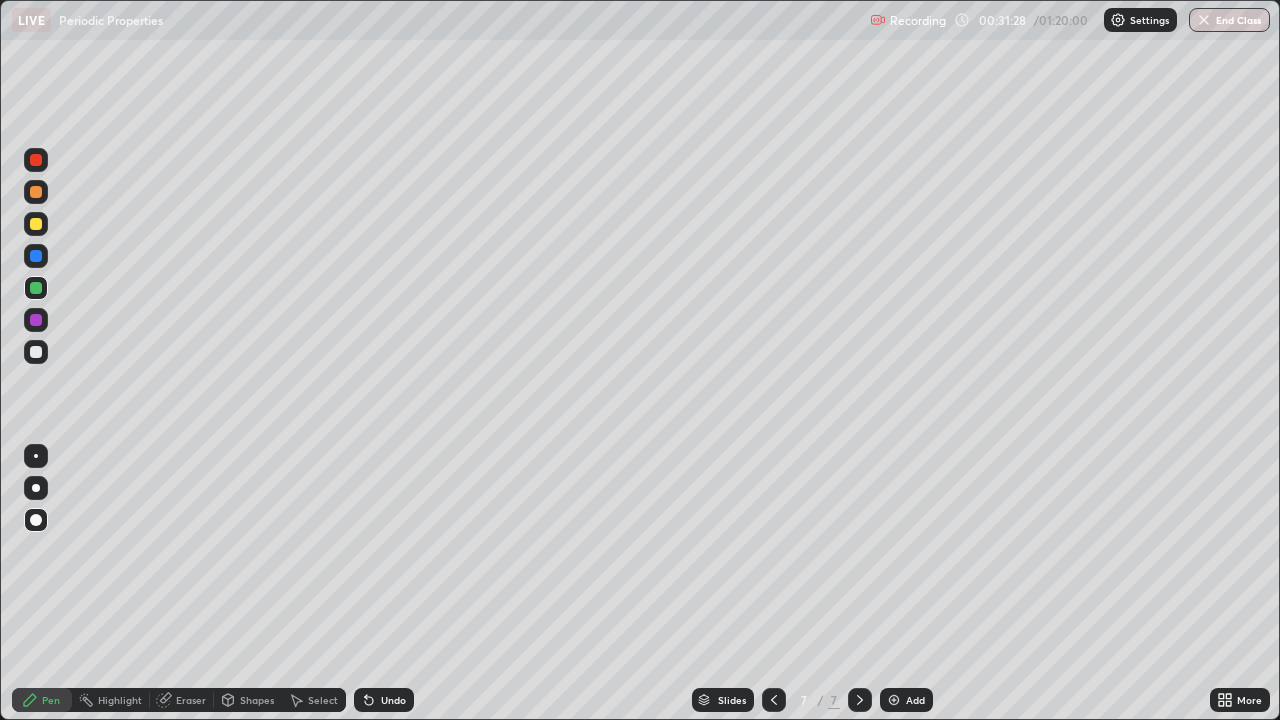 click on "Add" at bounding box center (906, 700) 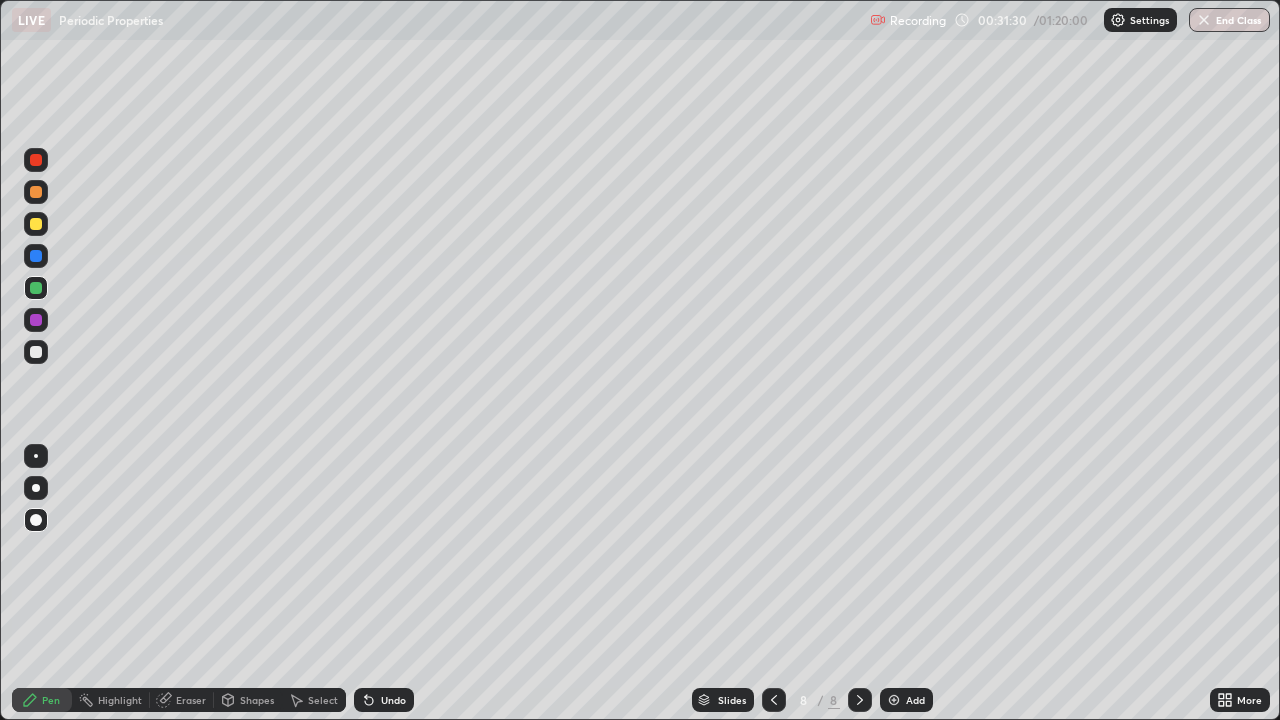 click at bounding box center (36, 352) 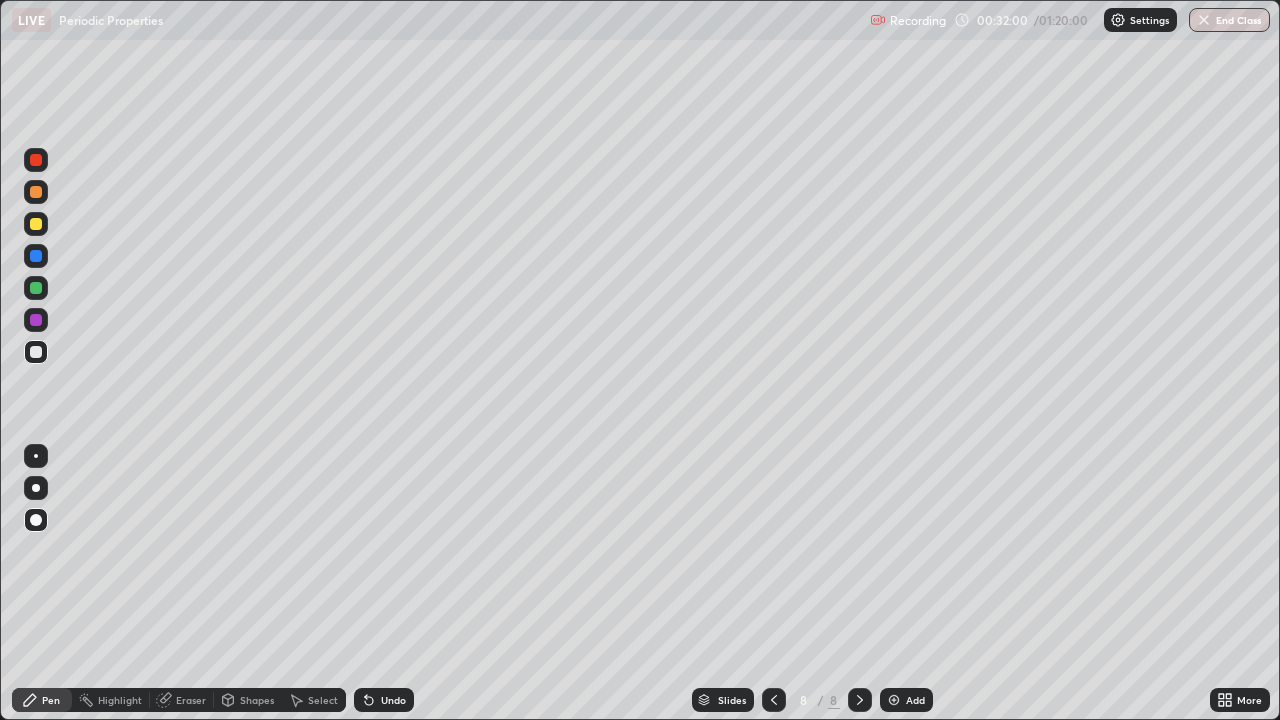 click at bounding box center [36, 256] 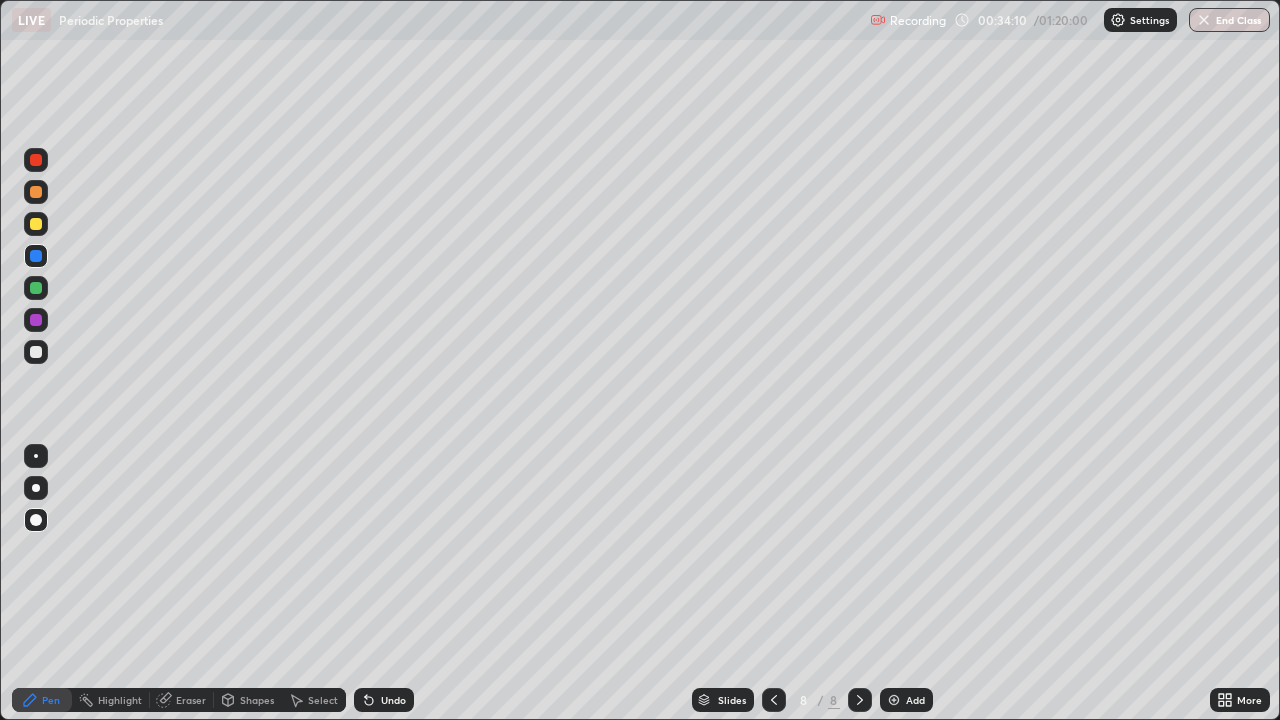 click at bounding box center [36, 224] 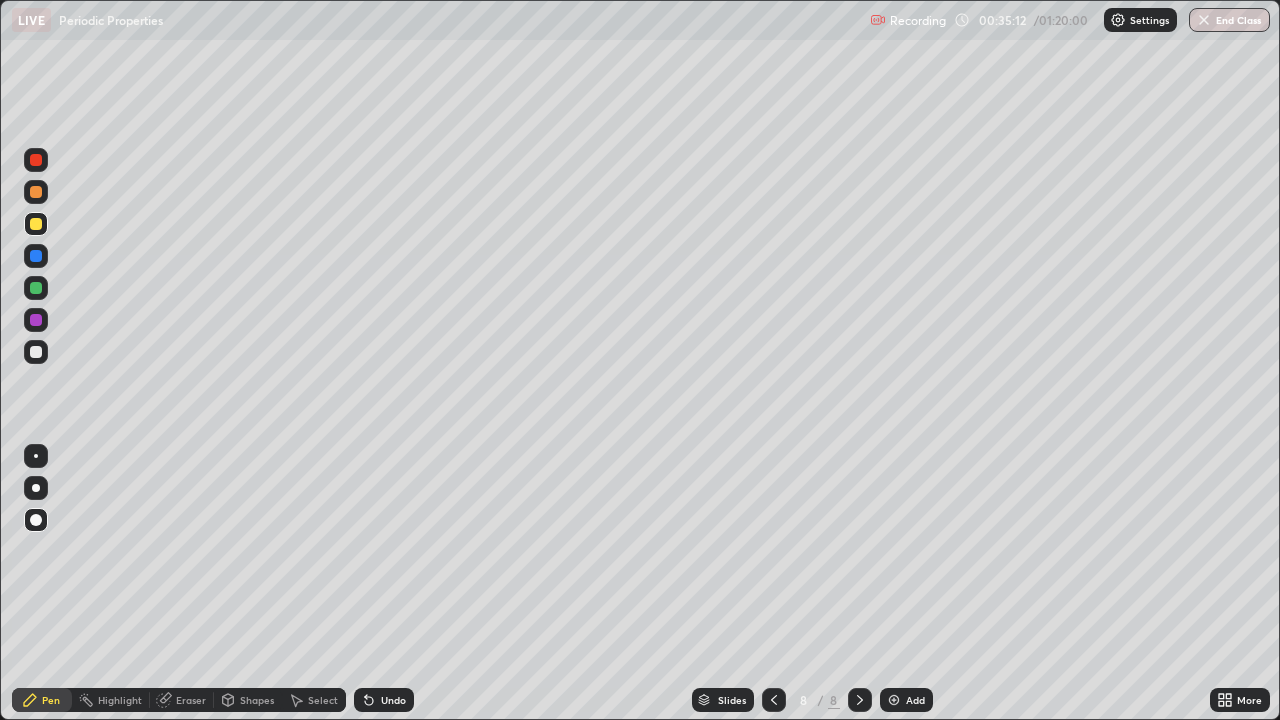 click at bounding box center (36, 288) 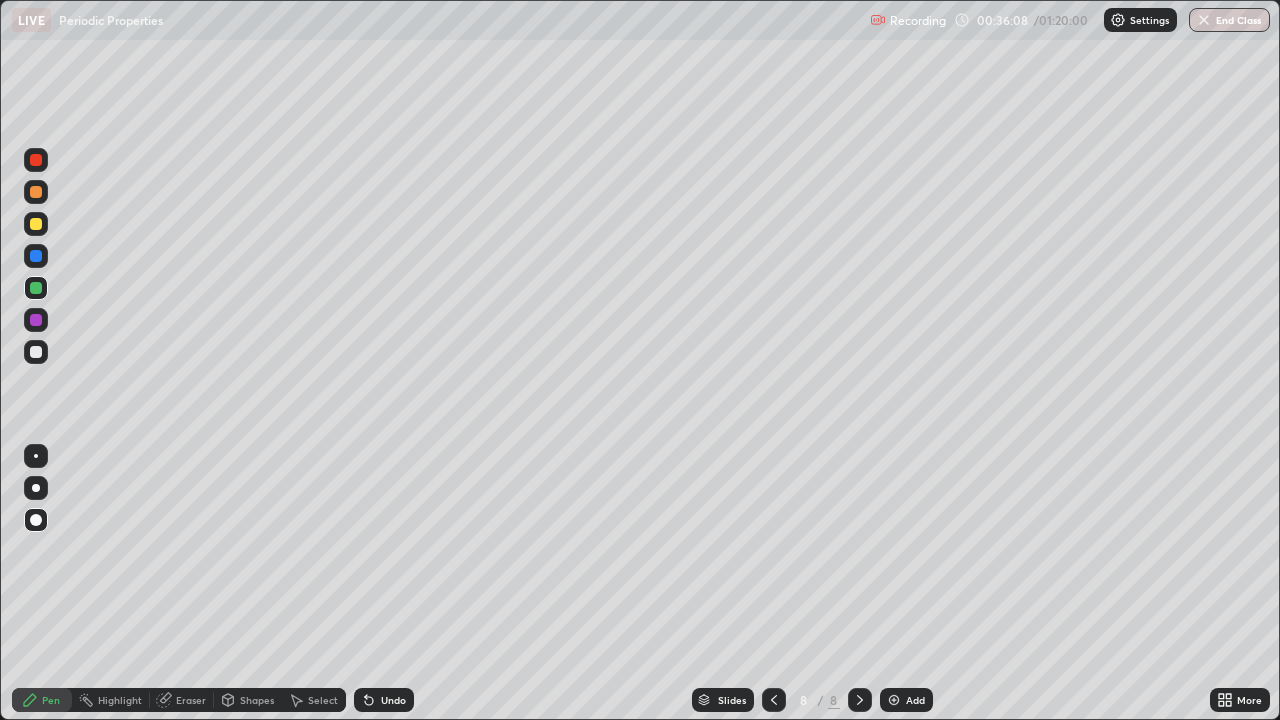 click at bounding box center [36, 320] 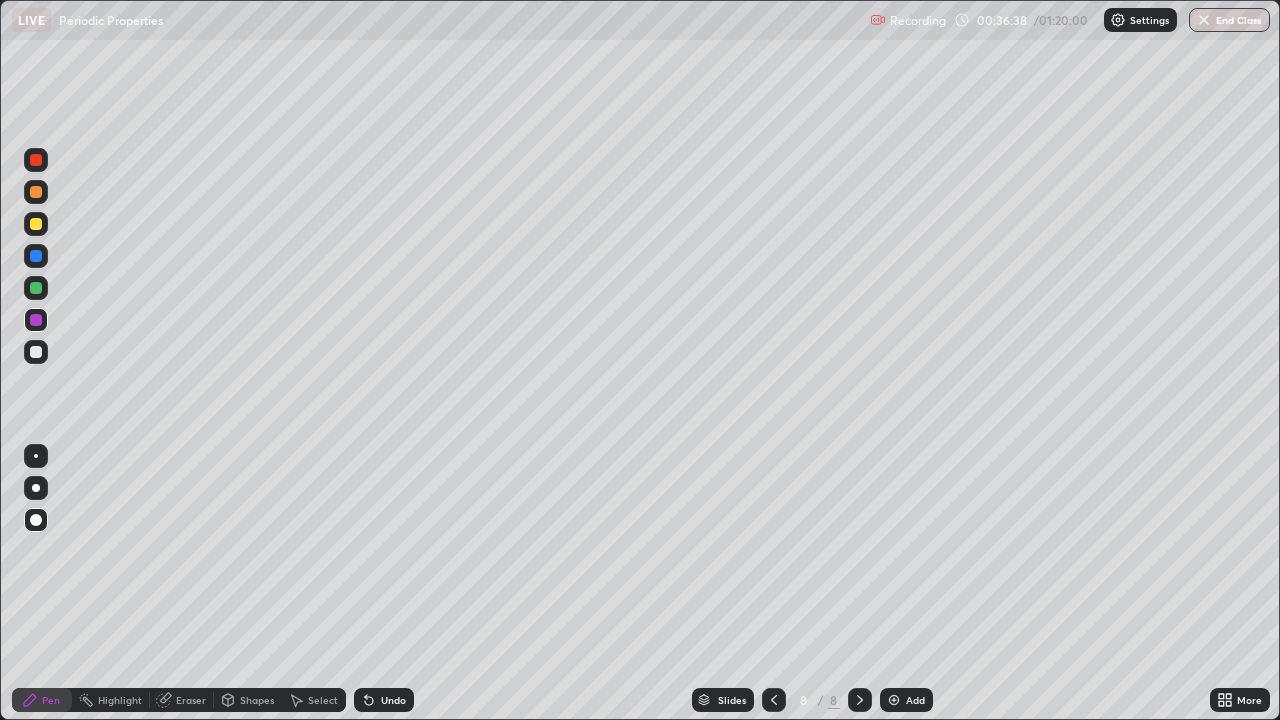 click at bounding box center (36, 352) 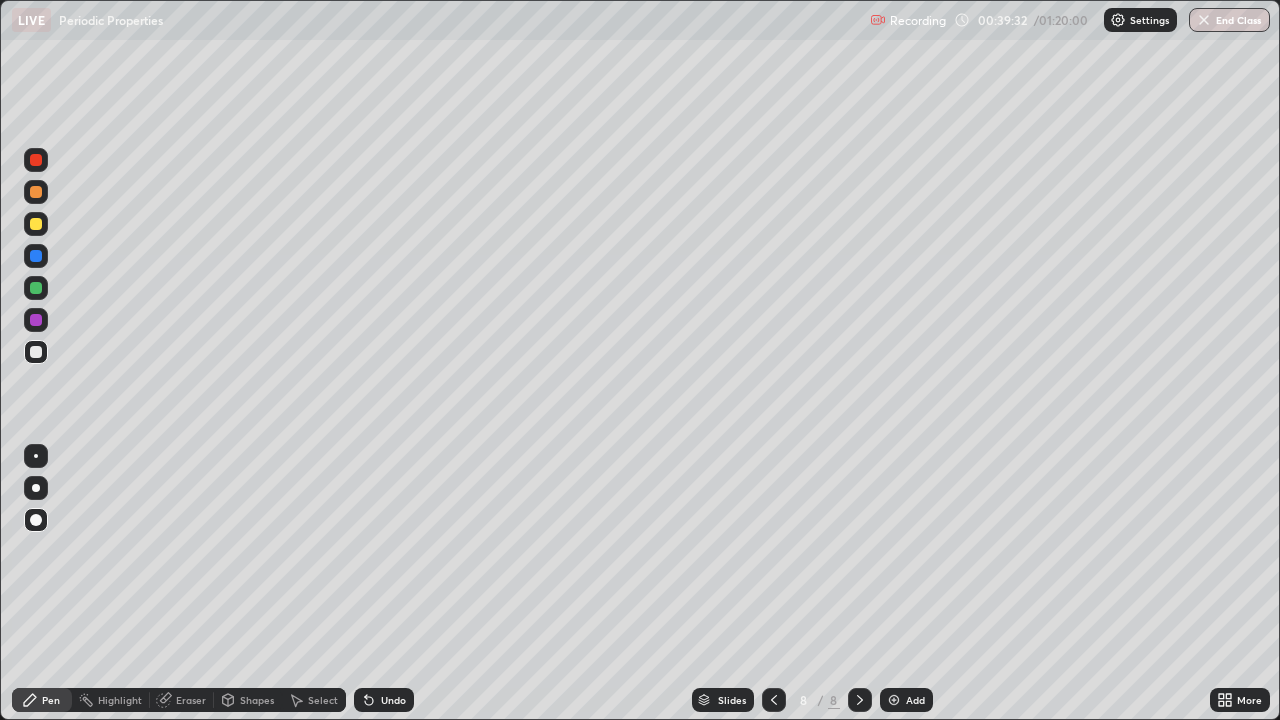 click at bounding box center [36, 352] 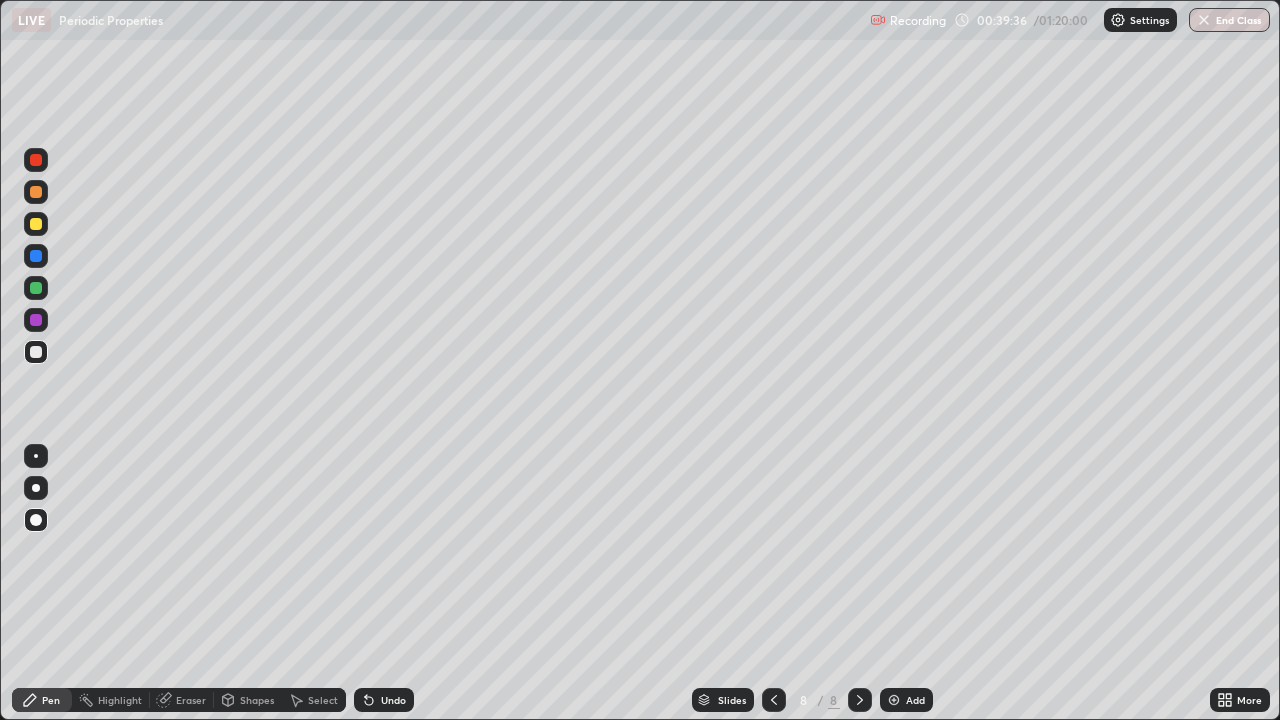 click at bounding box center [36, 256] 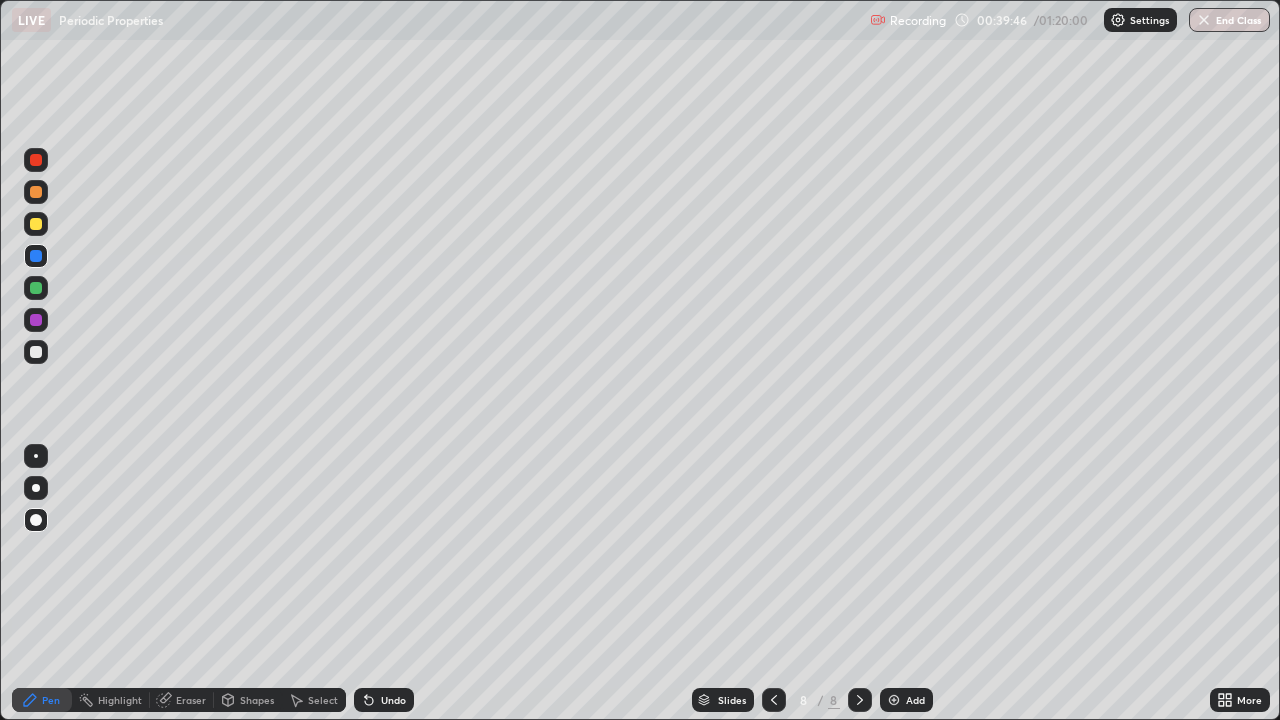 click on "Undo" at bounding box center (393, 700) 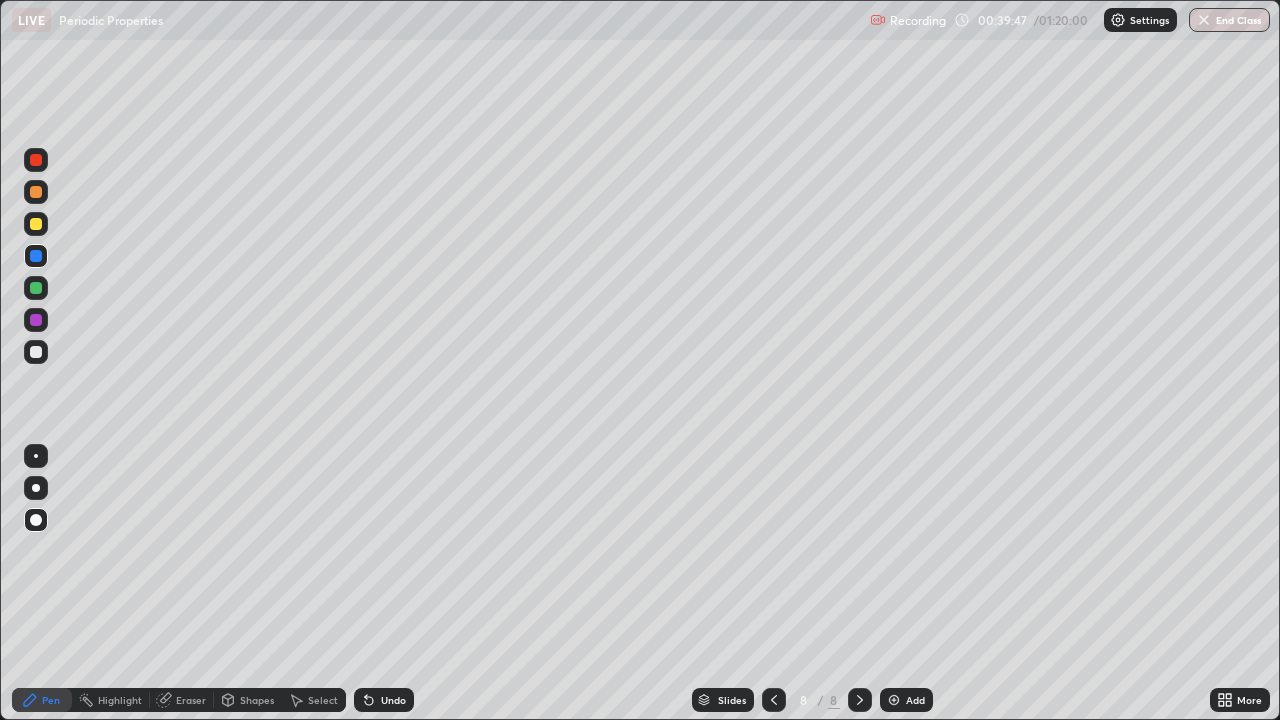 click on "Undo" at bounding box center (384, 700) 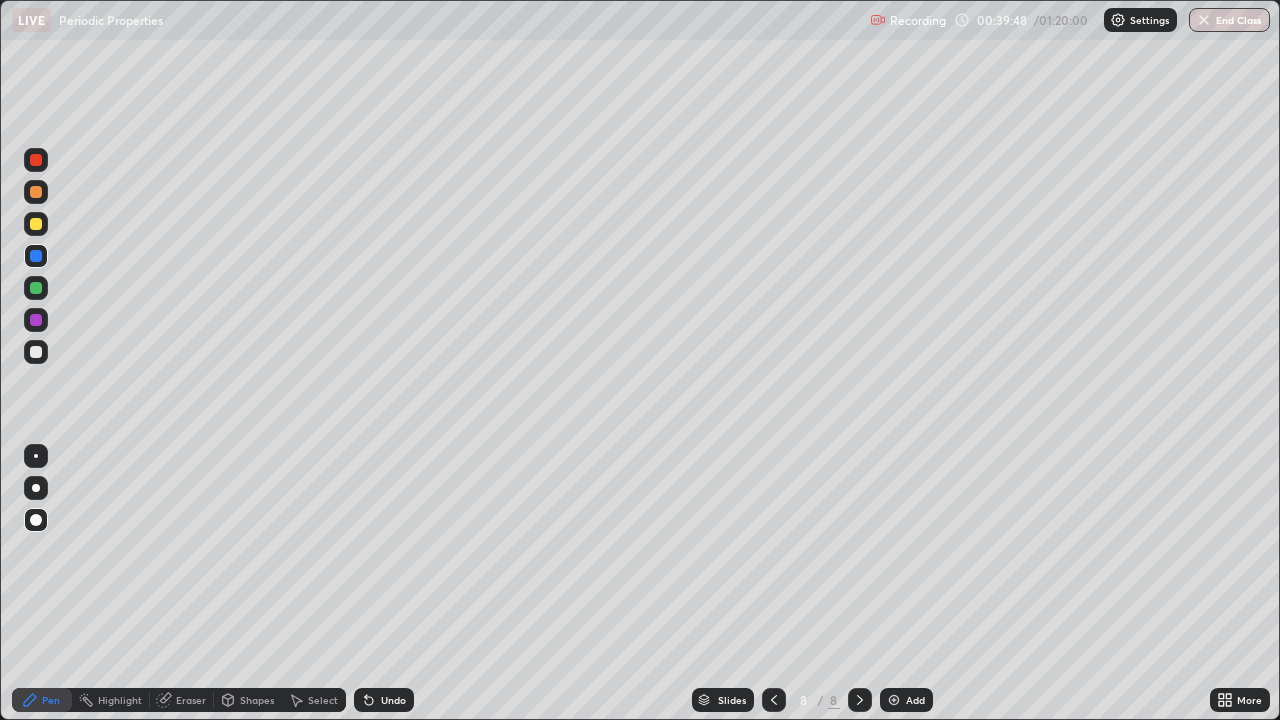 click on "Undo" at bounding box center (384, 700) 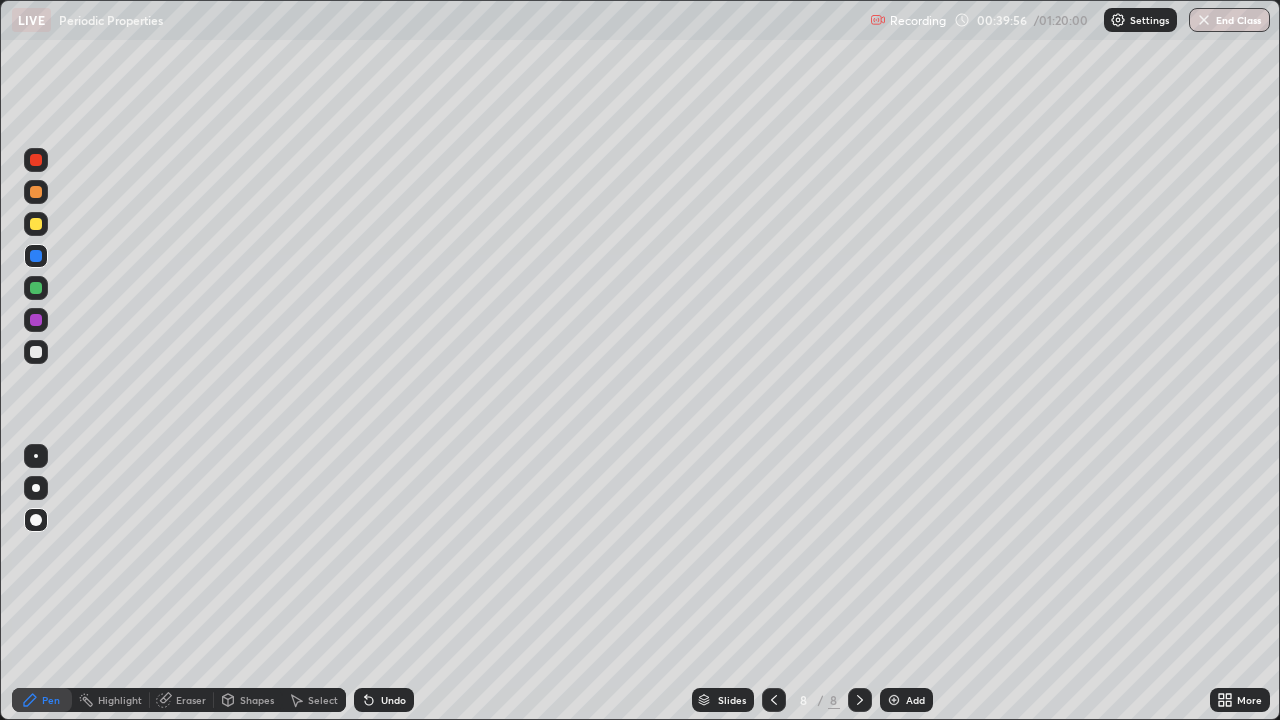 click at bounding box center (36, 256) 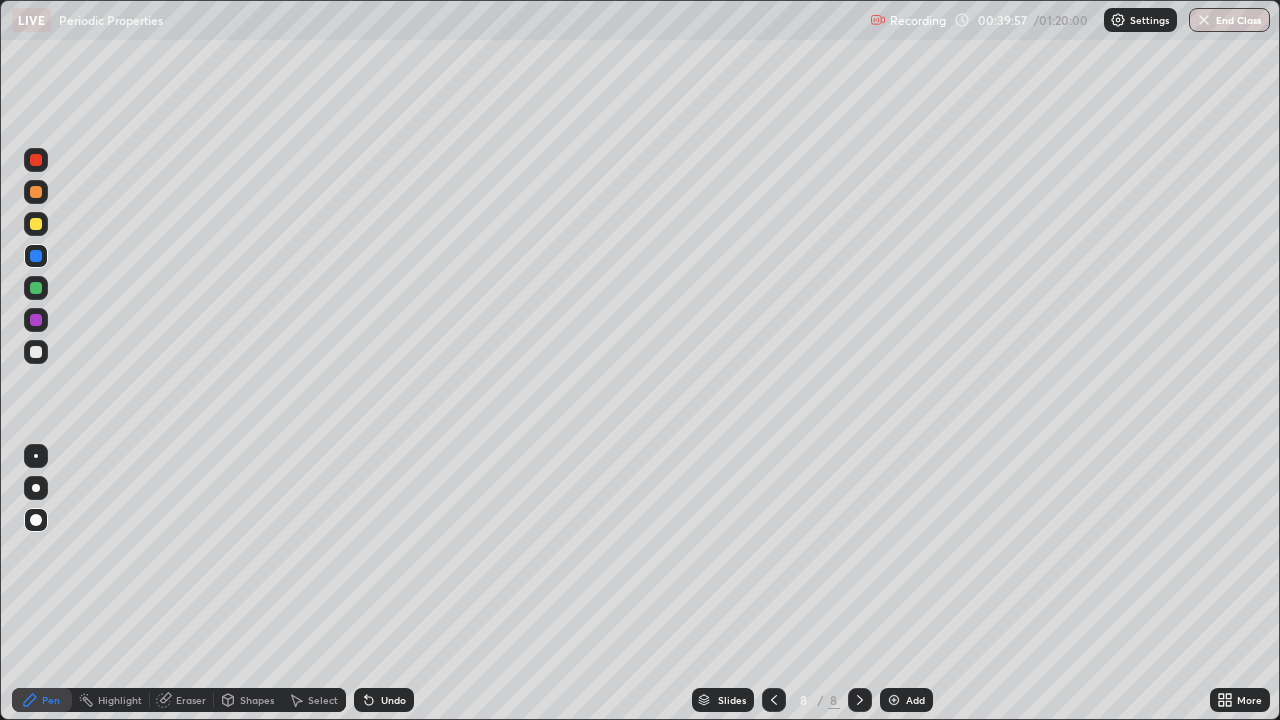 click at bounding box center (36, 352) 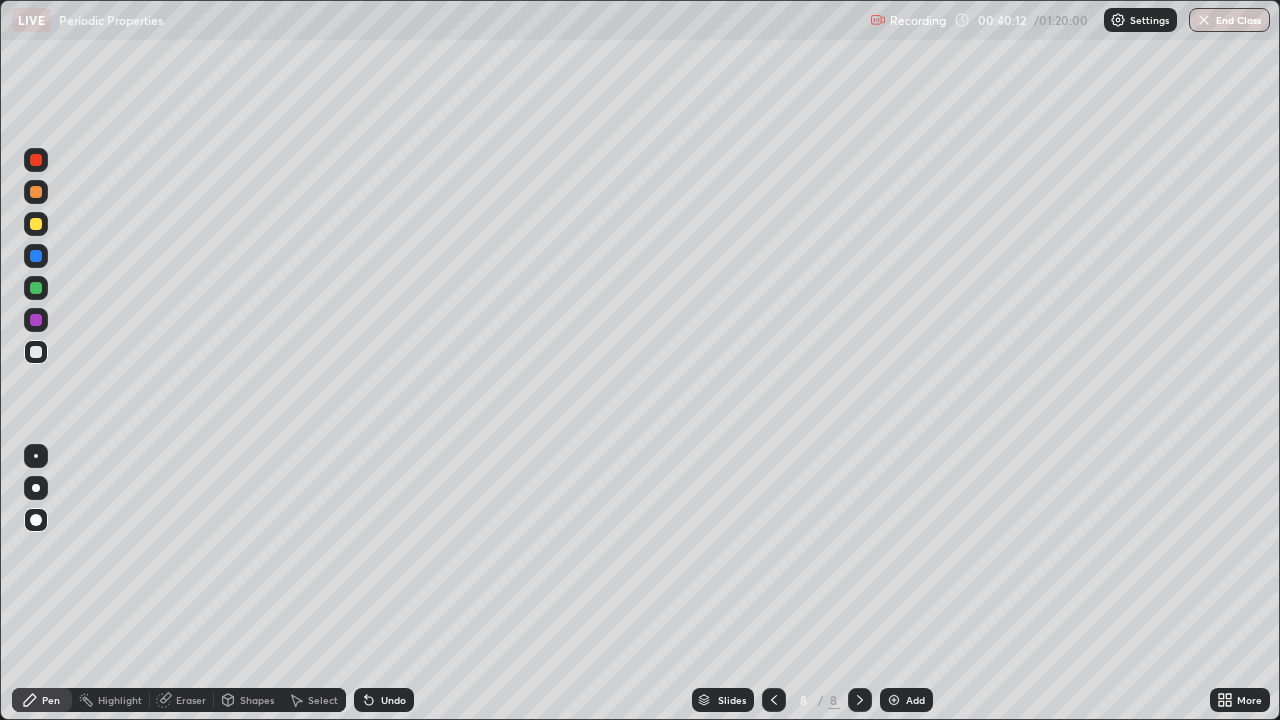 click at bounding box center [36, 320] 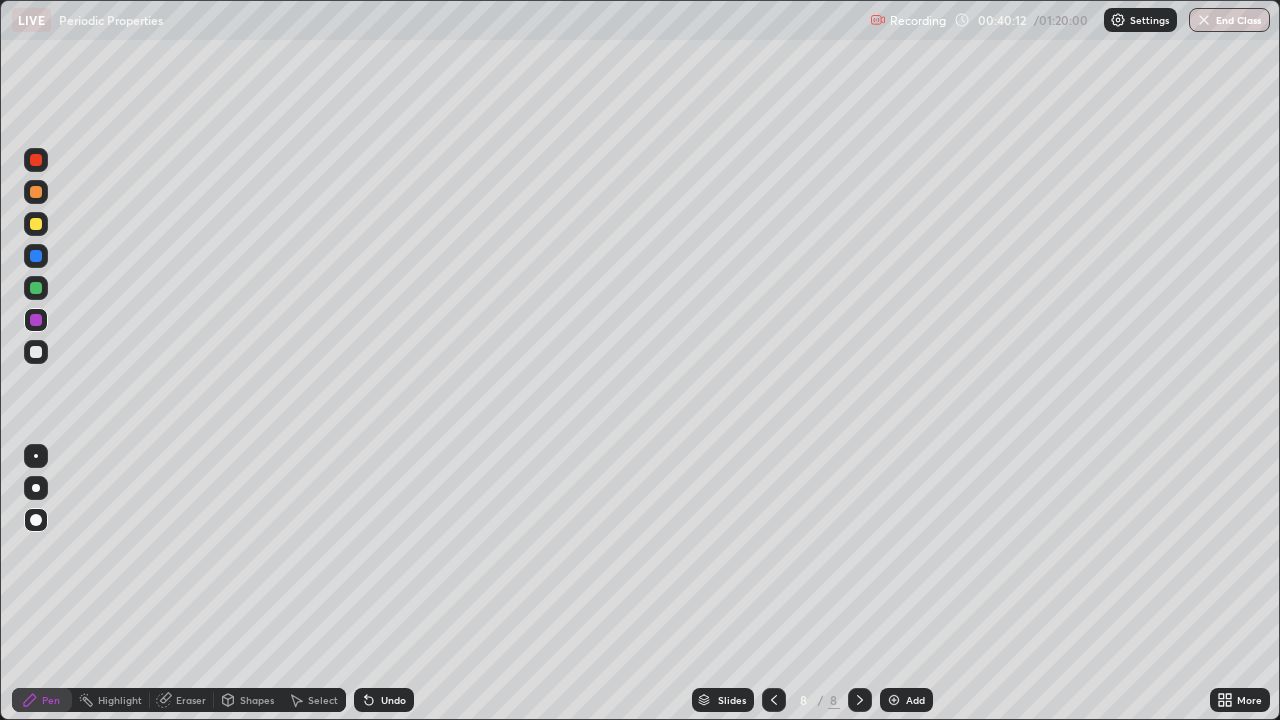 click at bounding box center (36, 320) 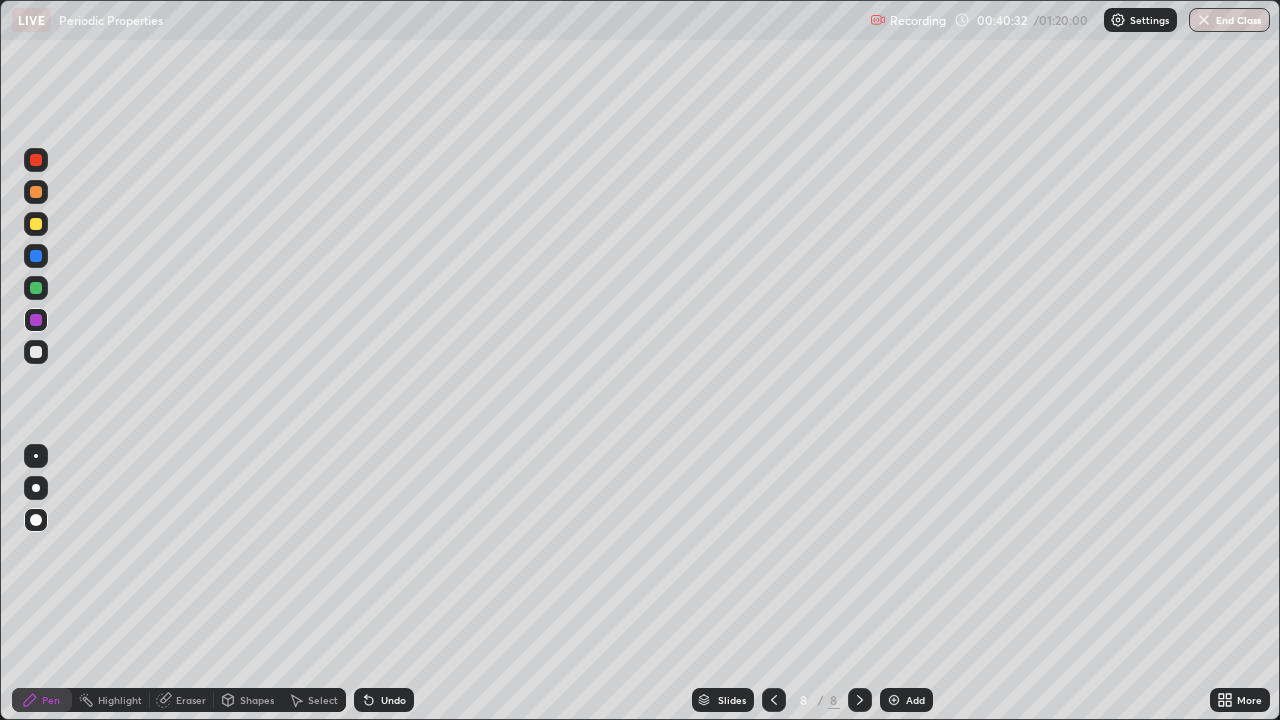 click at bounding box center [36, 224] 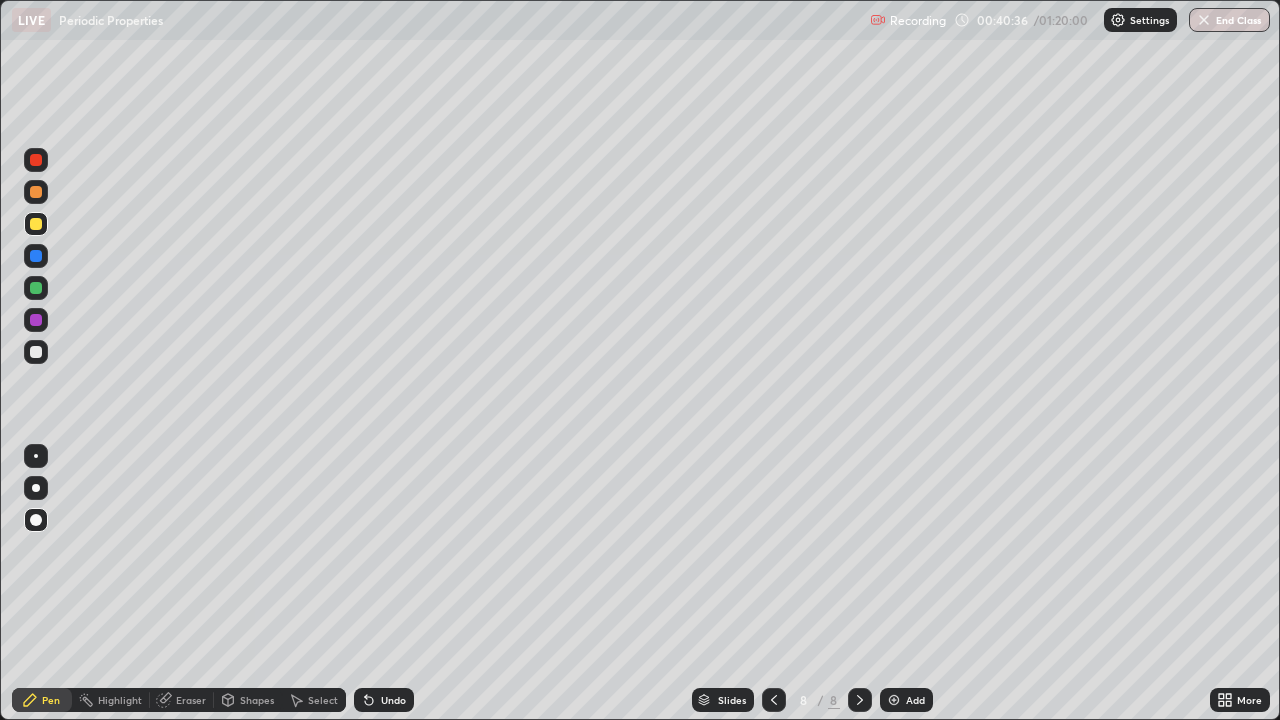 click on "Undo" at bounding box center [384, 700] 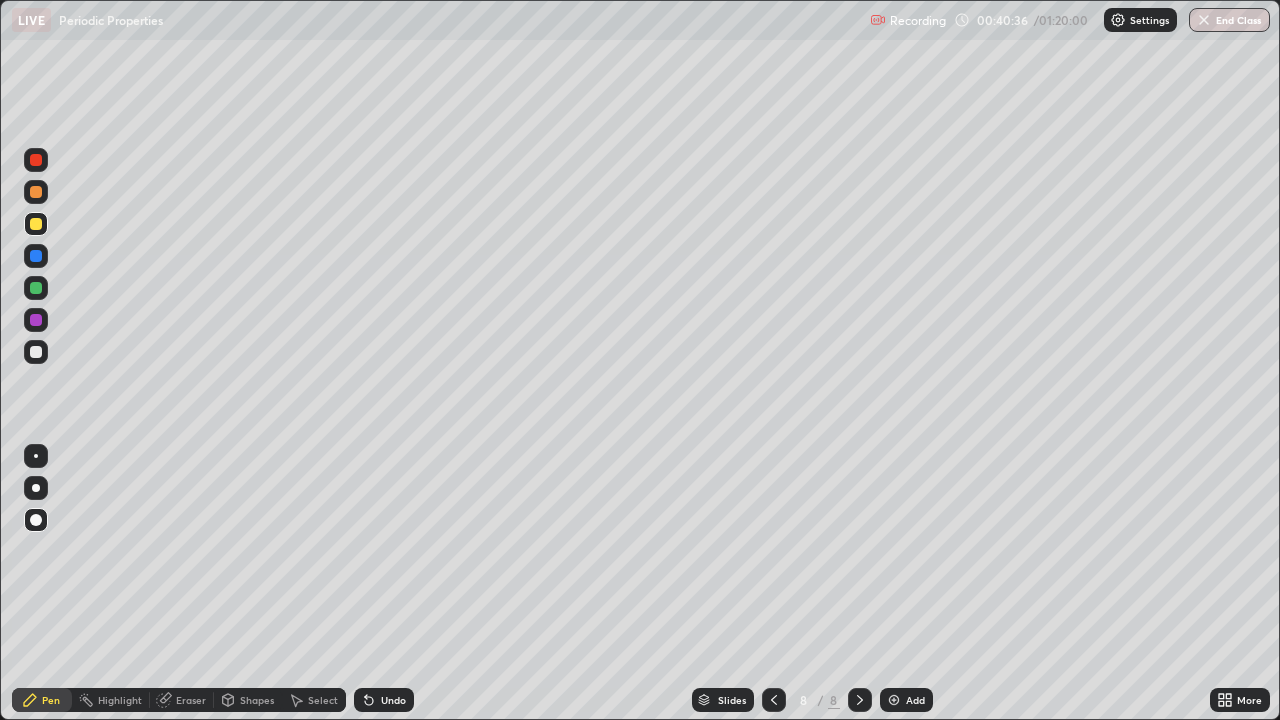 click on "Undo" at bounding box center [384, 700] 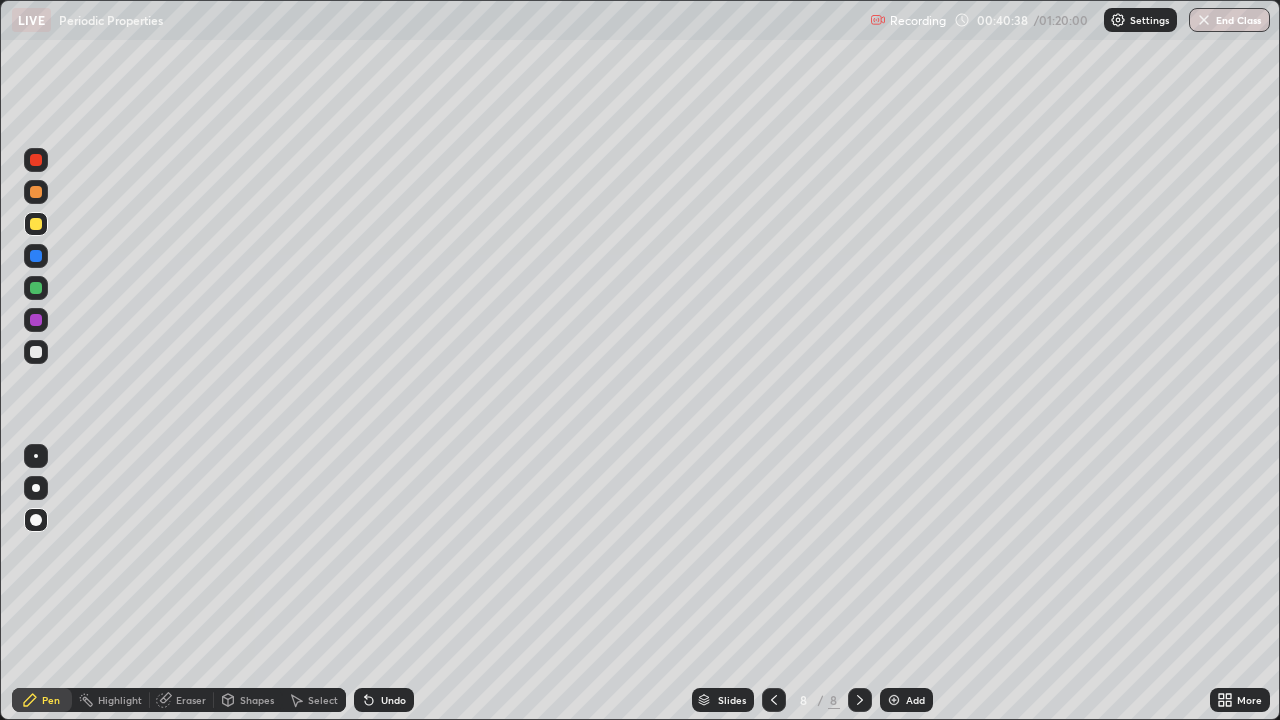 click at bounding box center (36, 256) 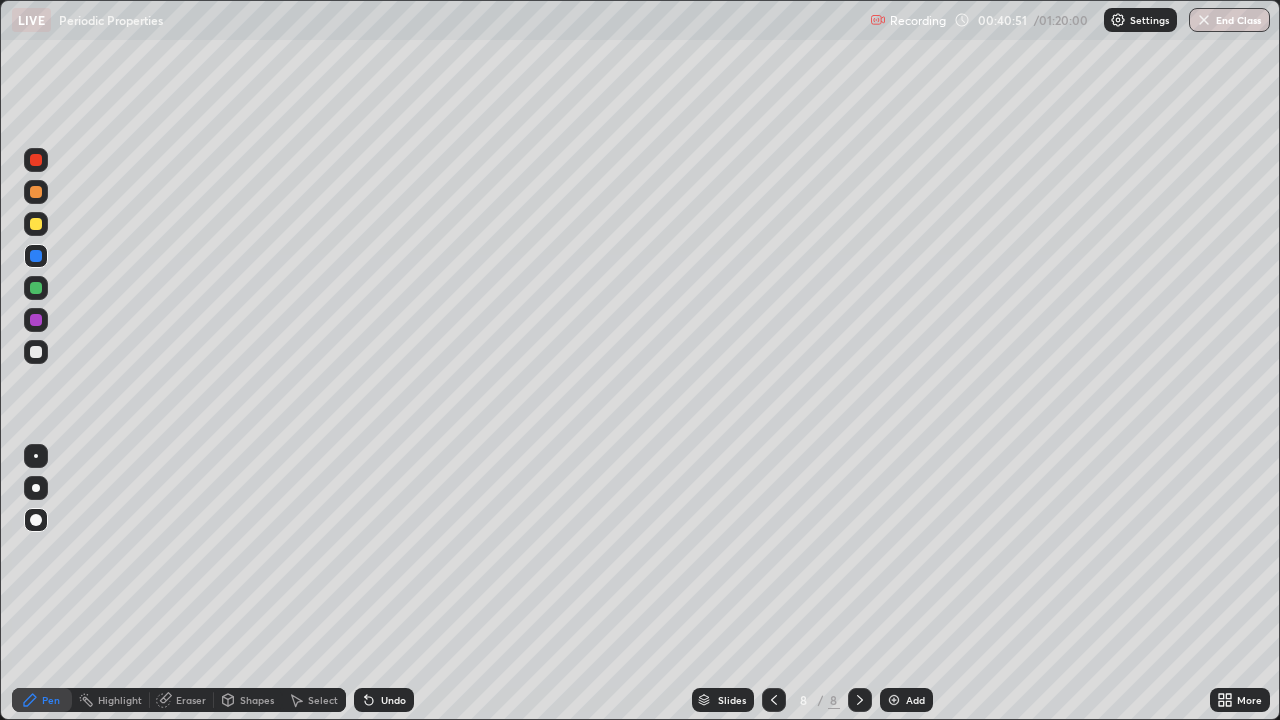 click at bounding box center [36, 320] 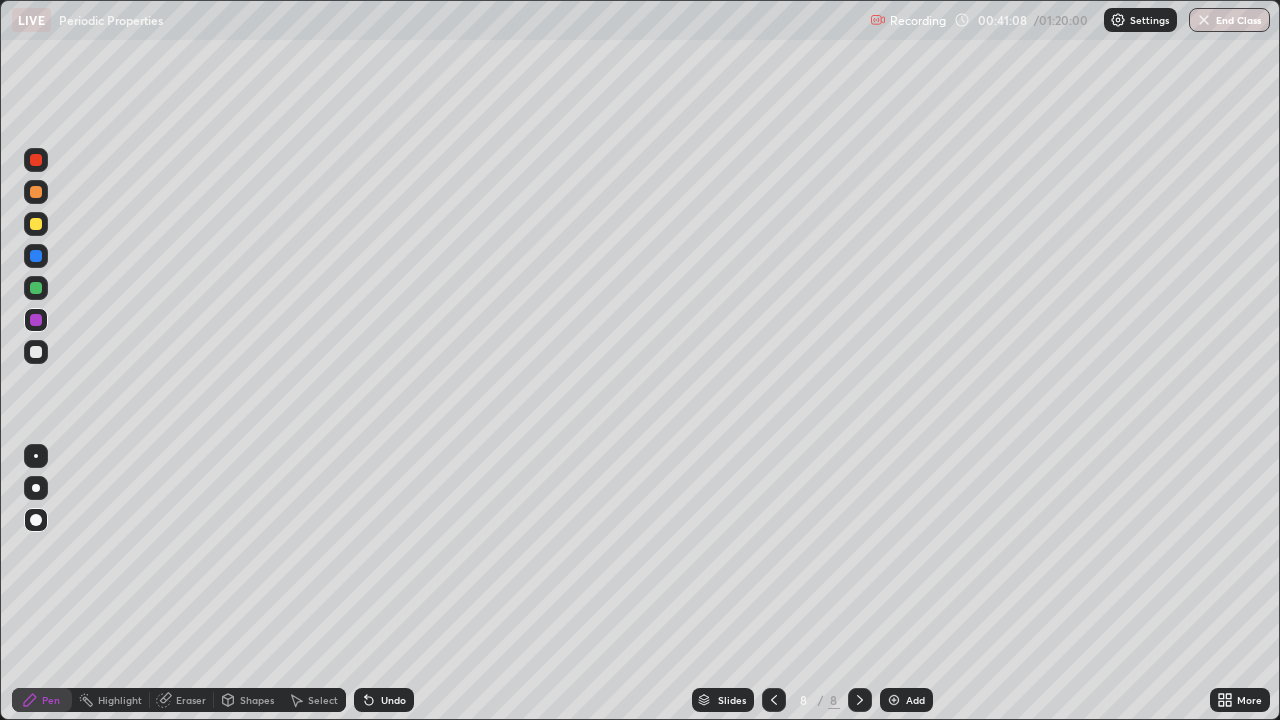 click at bounding box center [36, 288] 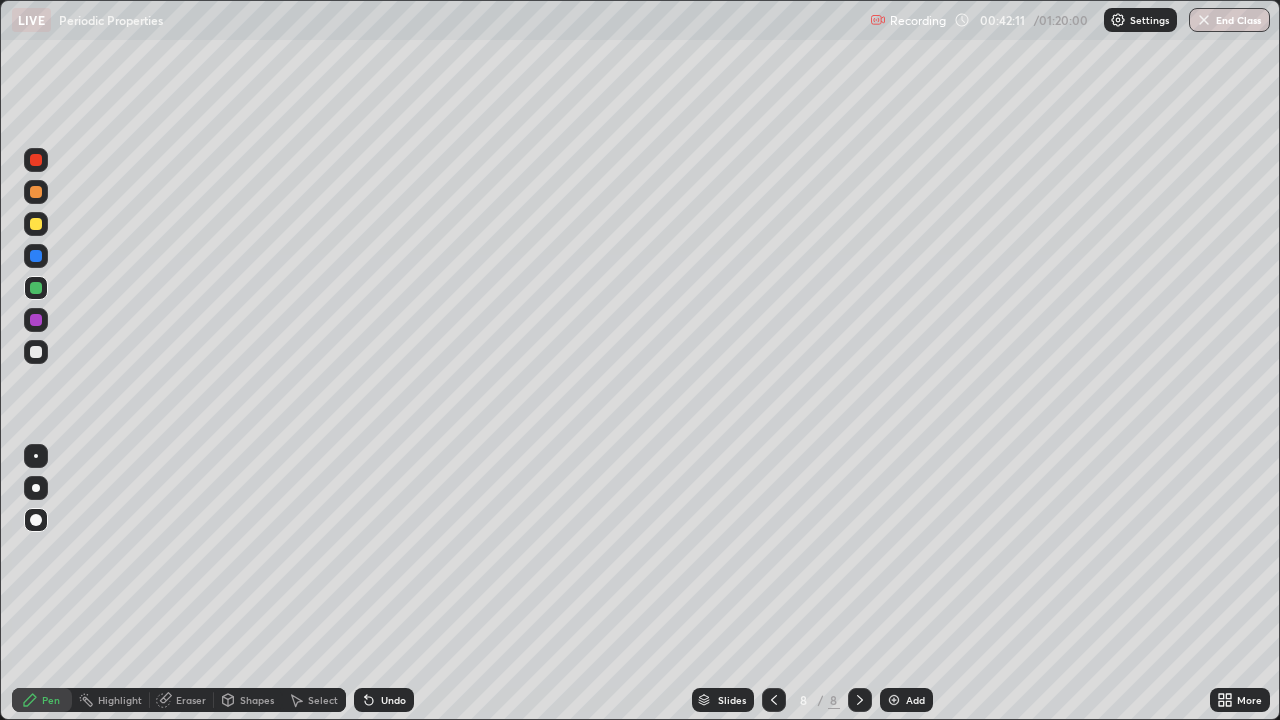 click at bounding box center (36, 160) 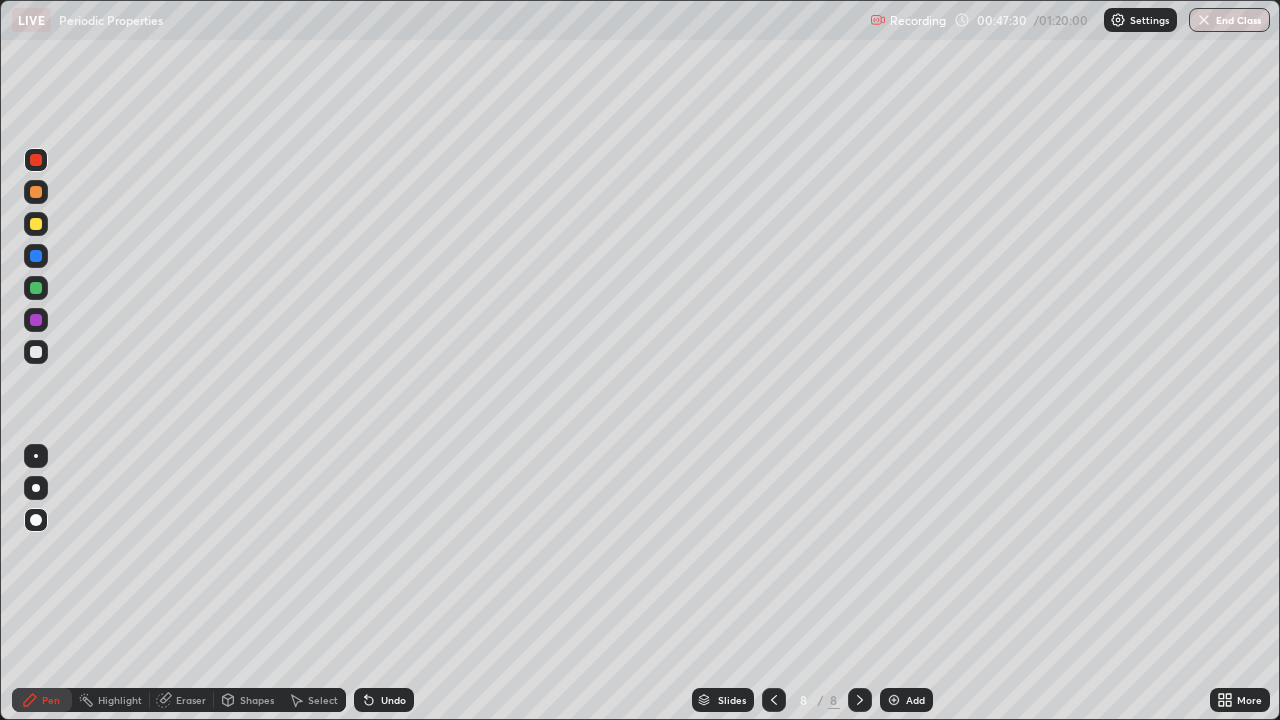 click on "Add" at bounding box center [906, 700] 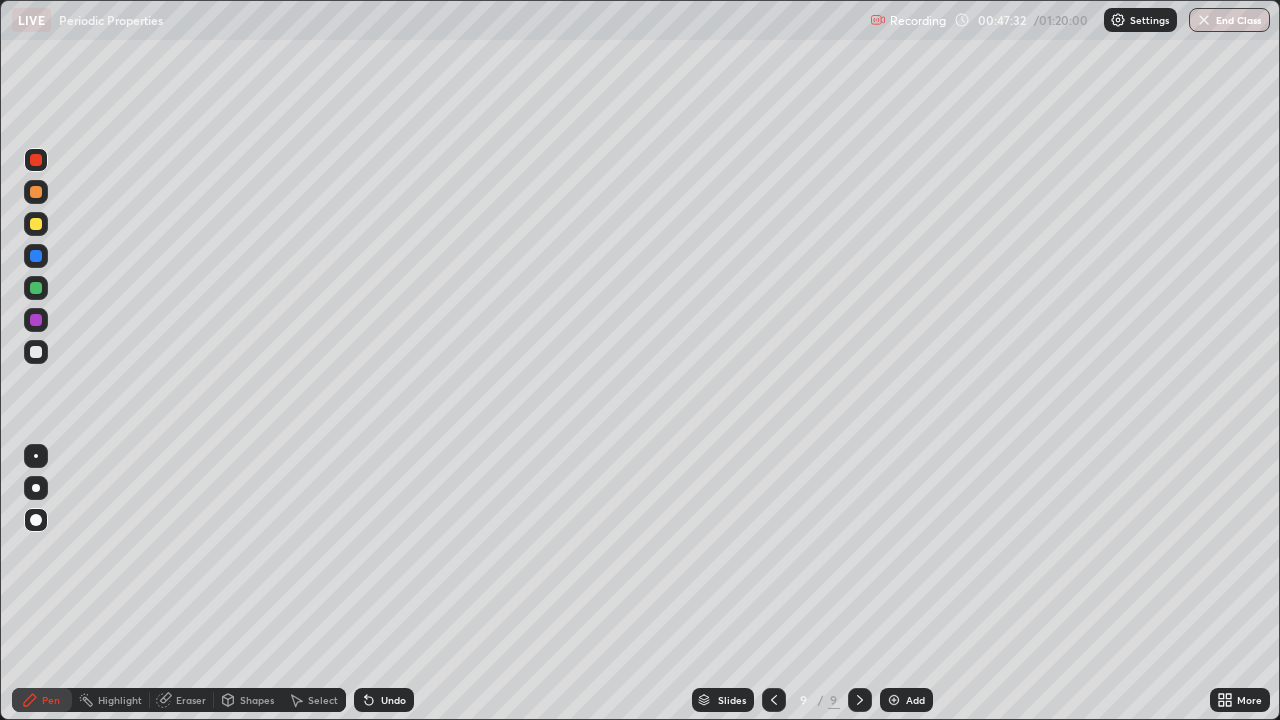 click at bounding box center [36, 352] 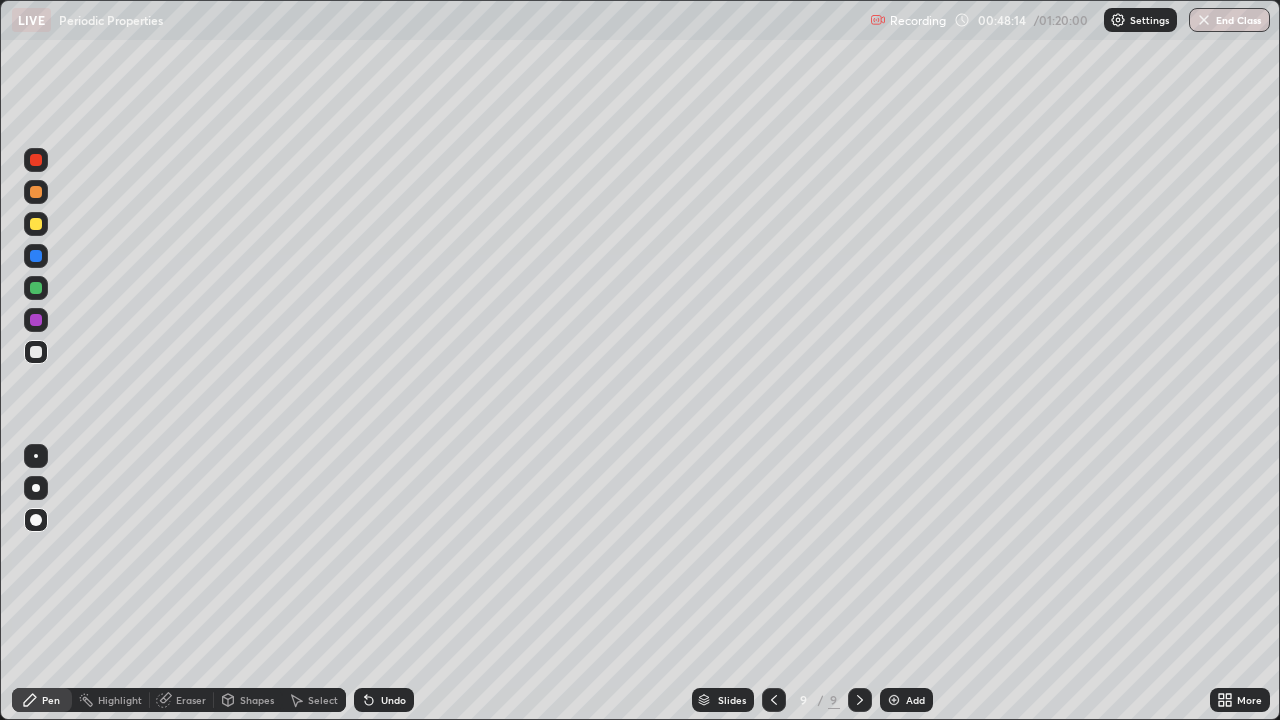 click at bounding box center [36, 224] 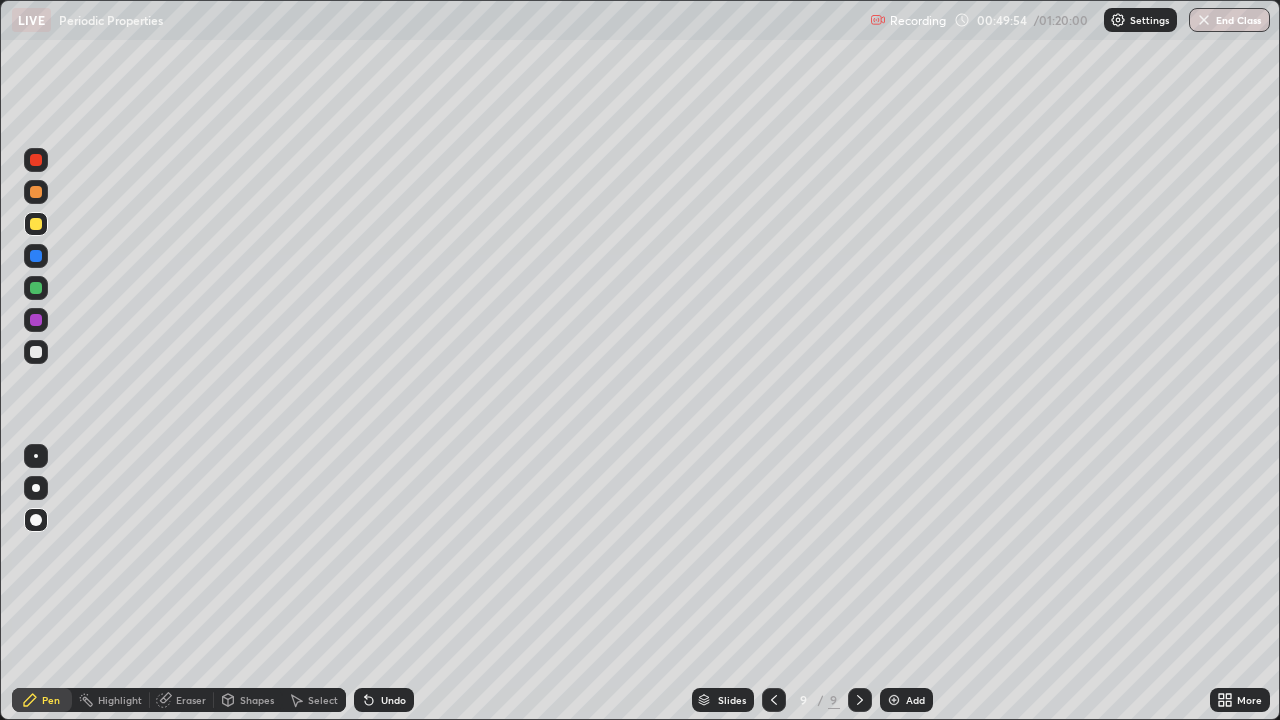 click at bounding box center [36, 320] 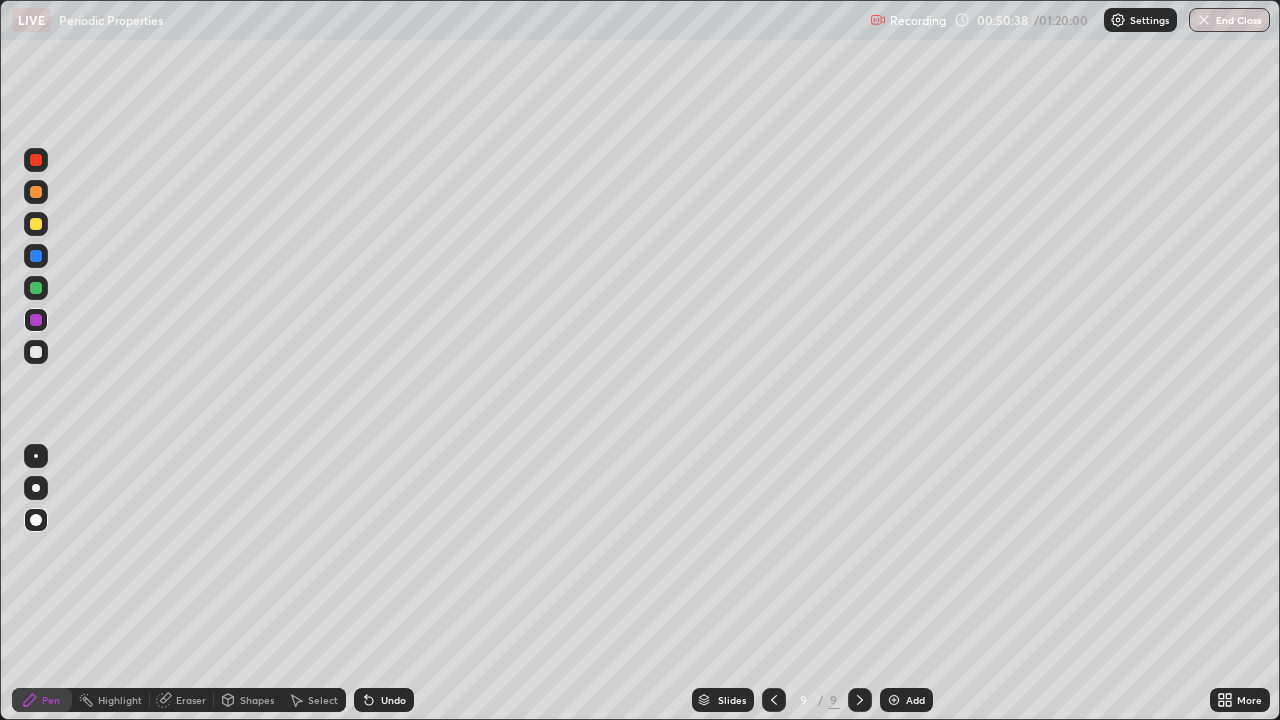 click at bounding box center (36, 352) 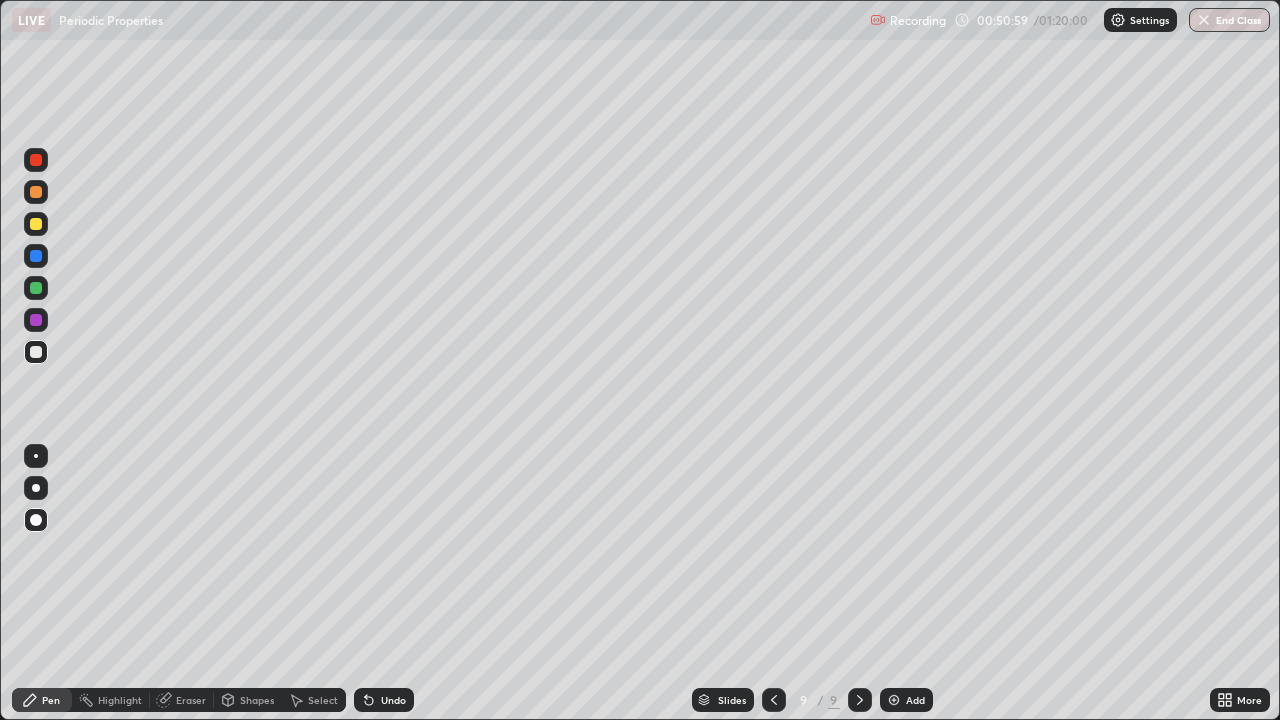 click at bounding box center (36, 320) 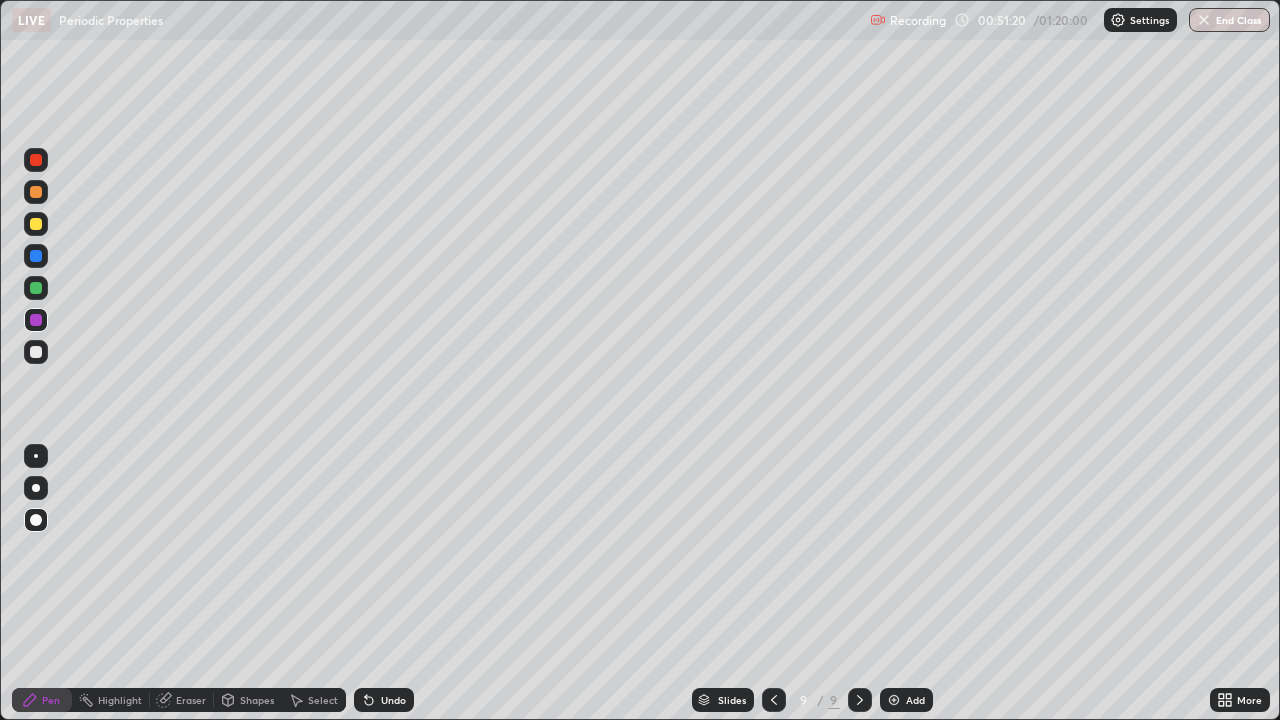 click at bounding box center (36, 320) 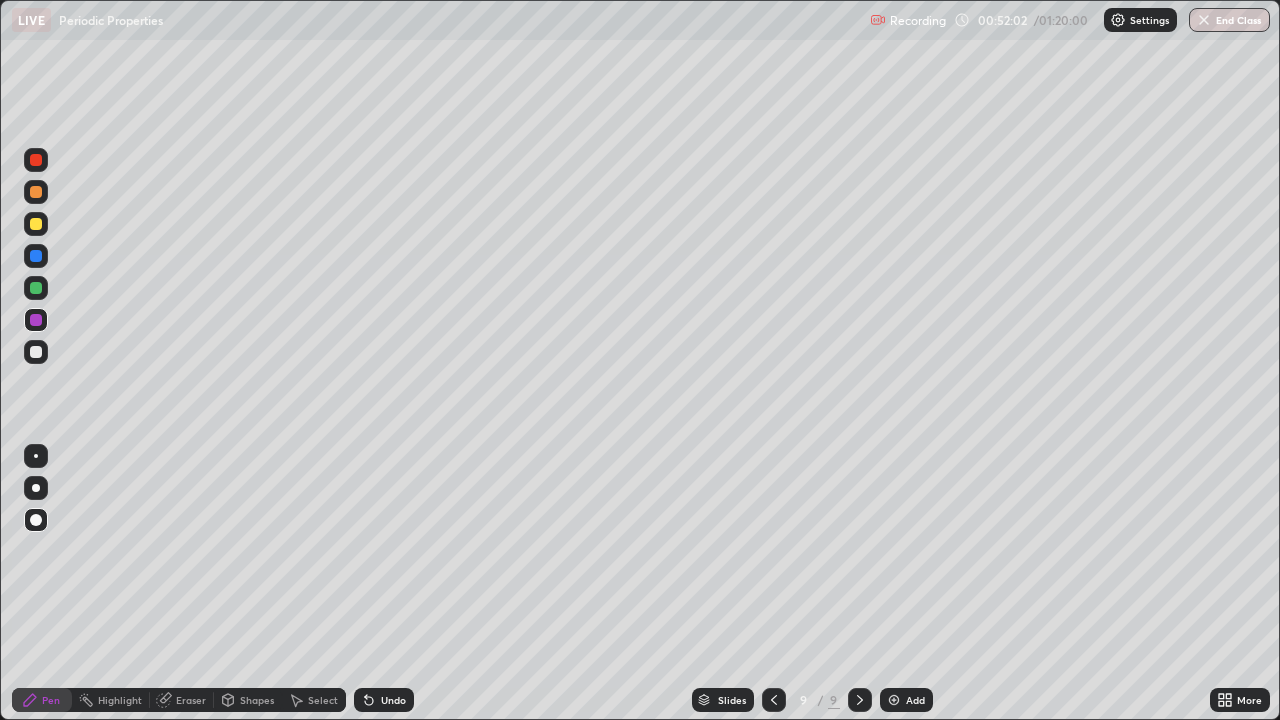 click at bounding box center (36, 352) 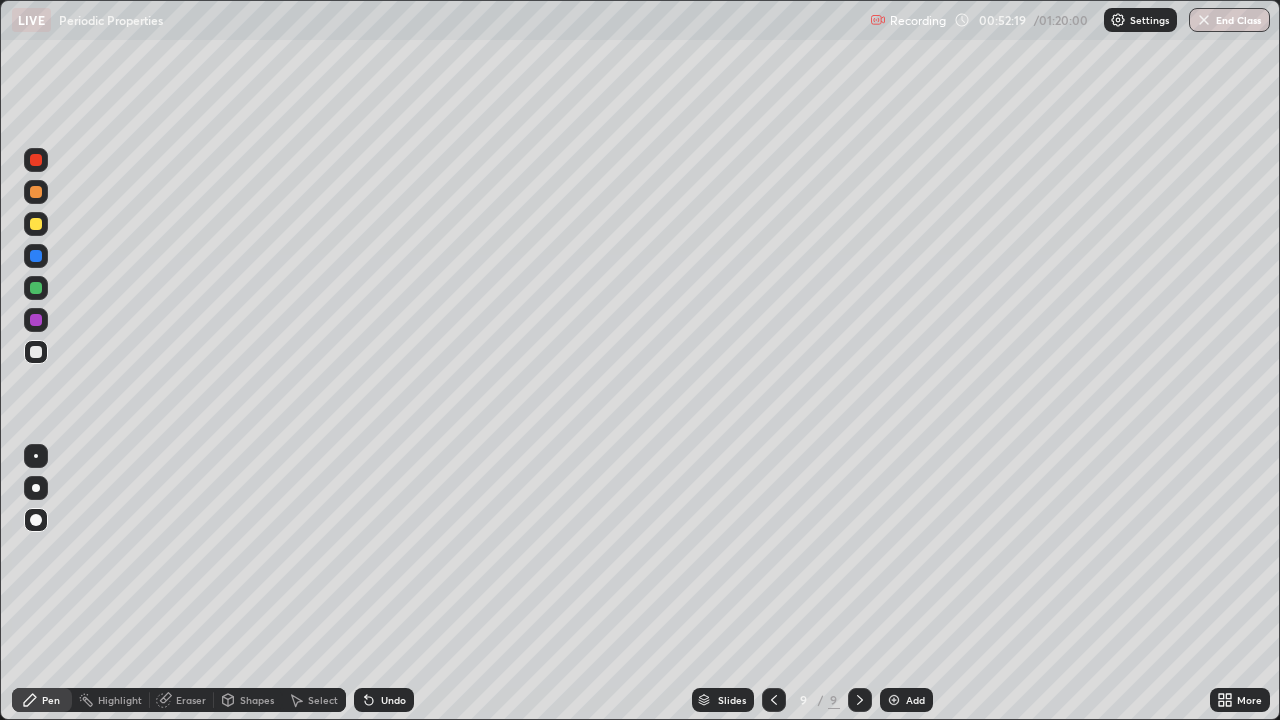 click at bounding box center (36, 320) 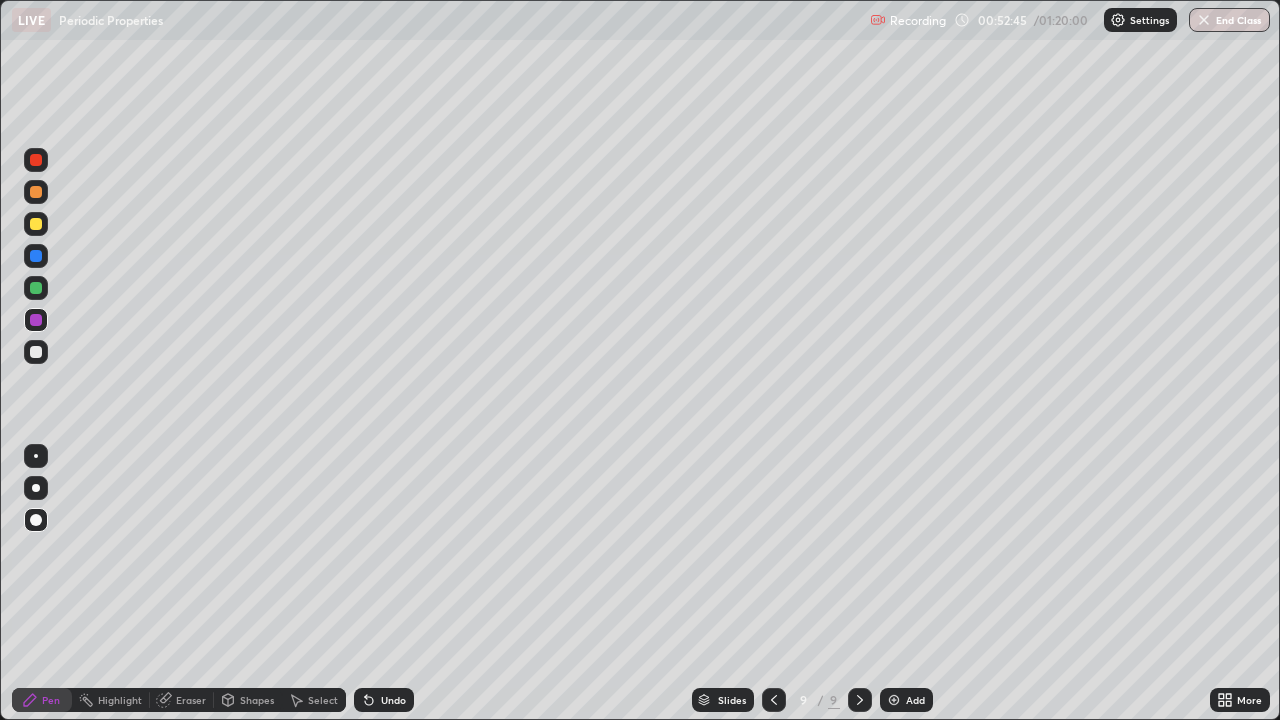 click at bounding box center [36, 224] 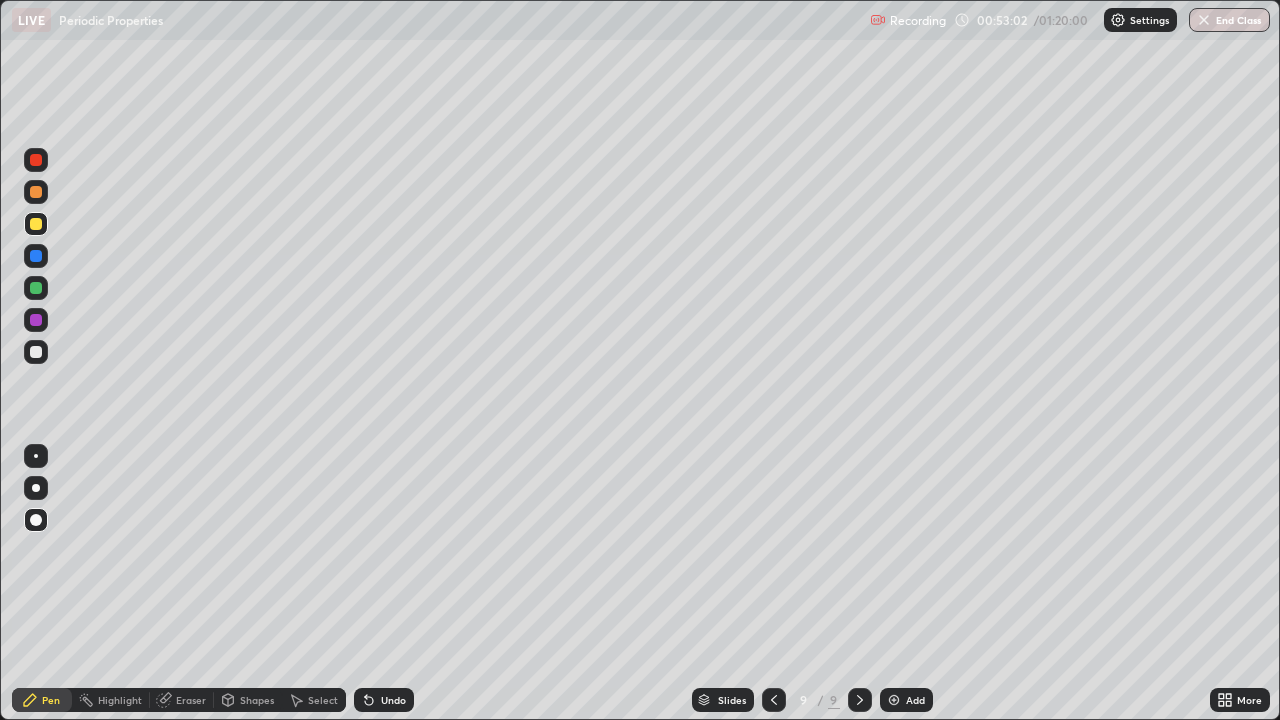 click at bounding box center [36, 320] 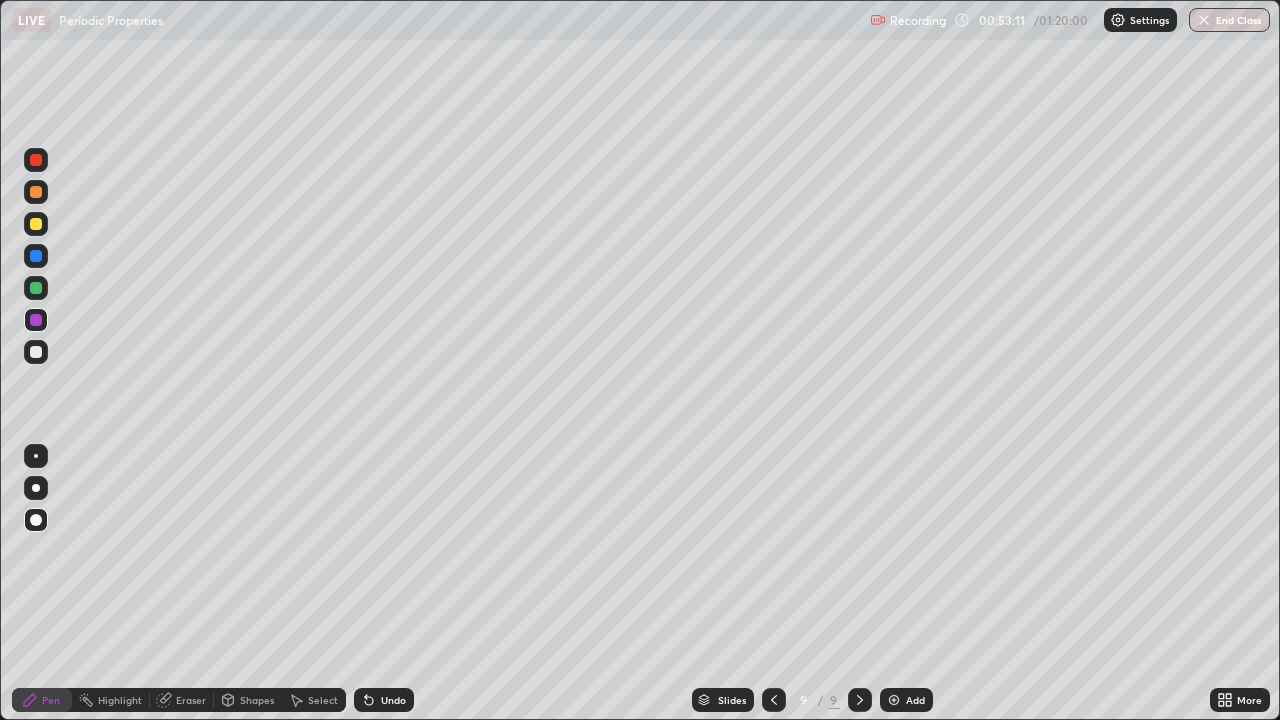 click at bounding box center (36, 224) 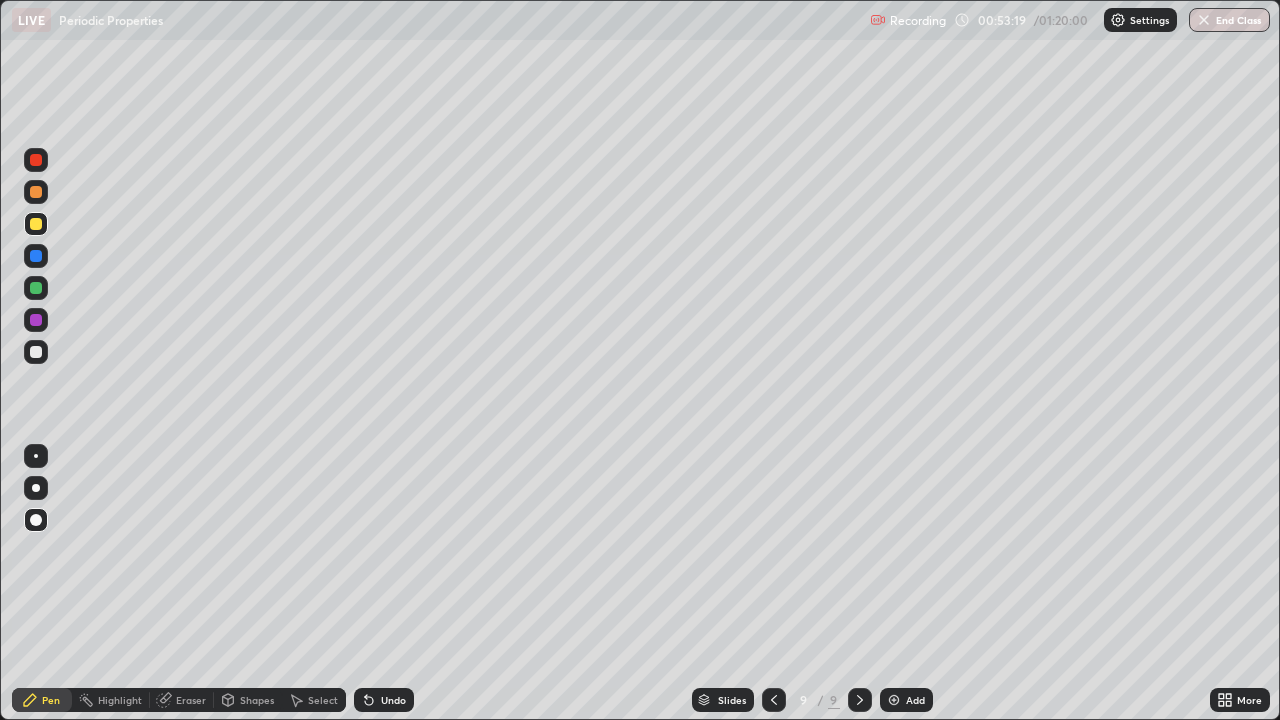 click at bounding box center (36, 320) 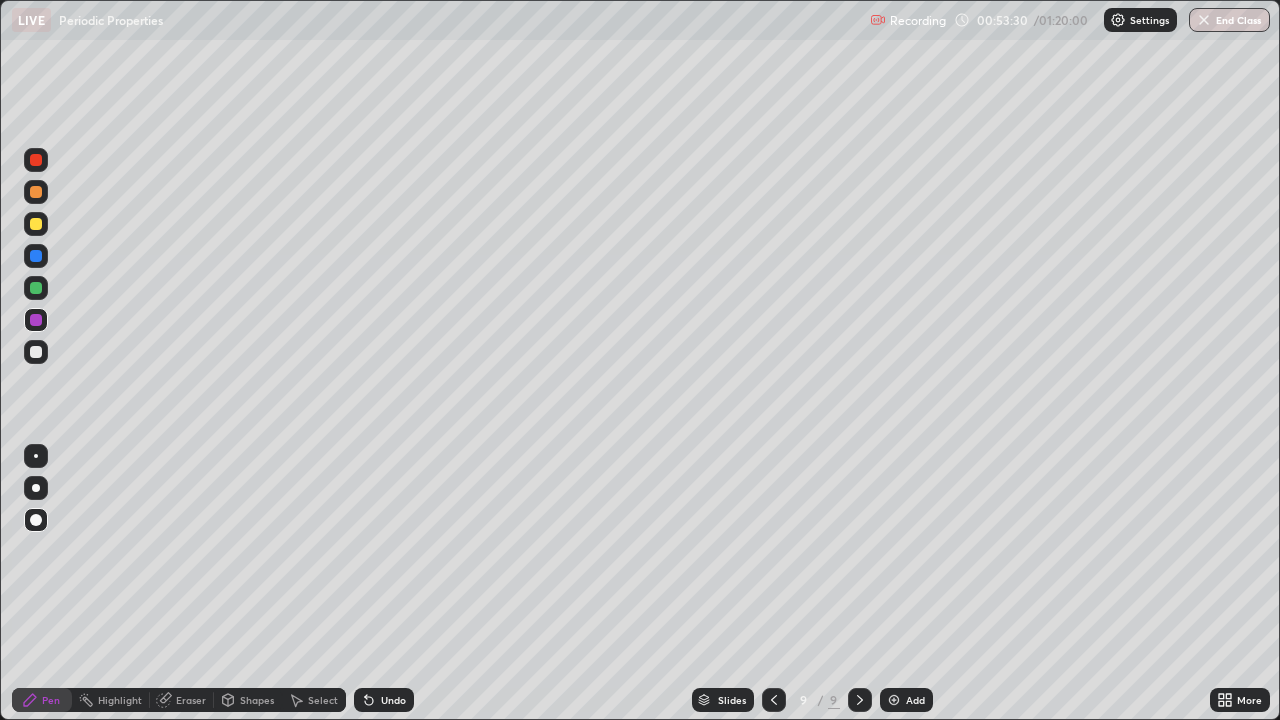 click at bounding box center [36, 224] 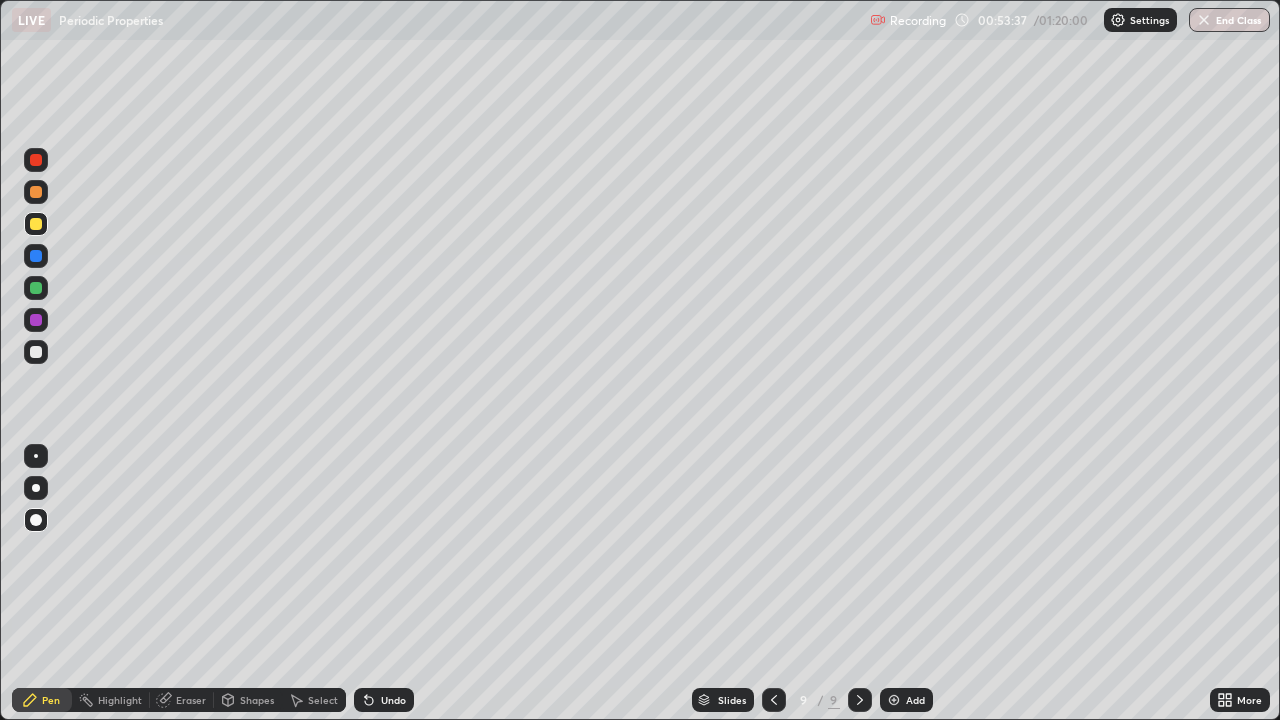 click at bounding box center [36, 320] 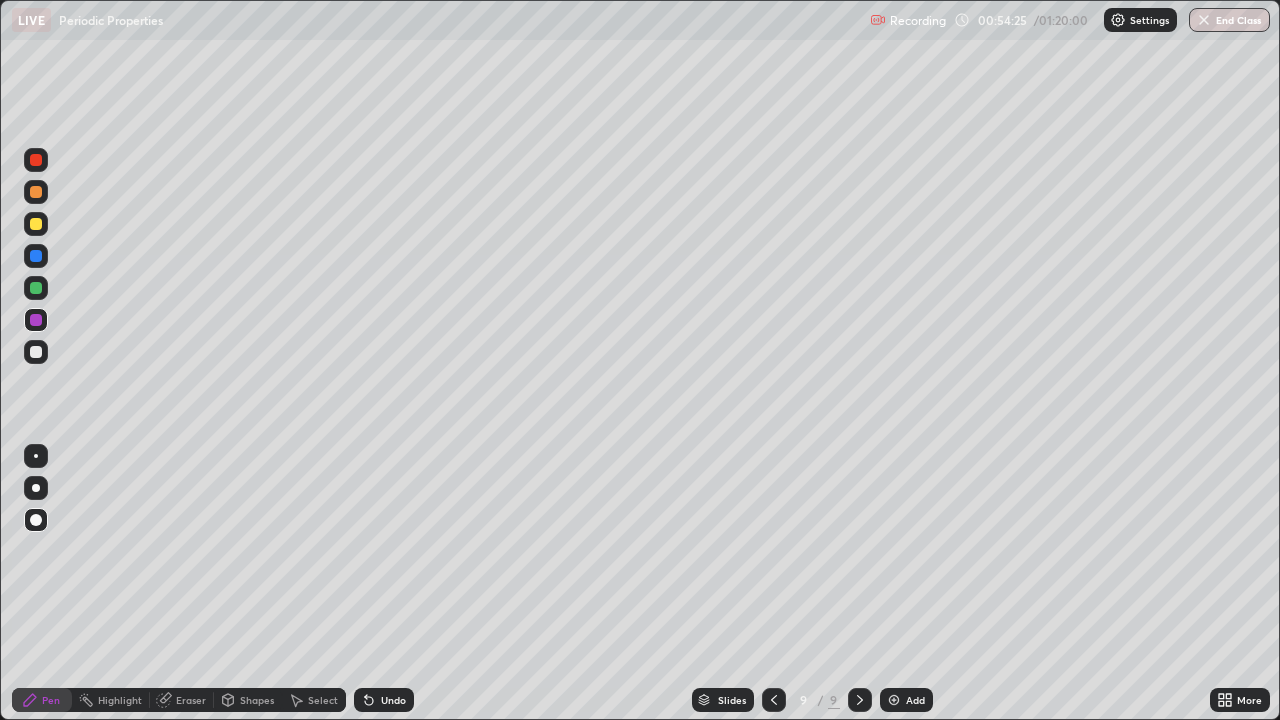 click at bounding box center [774, 700] 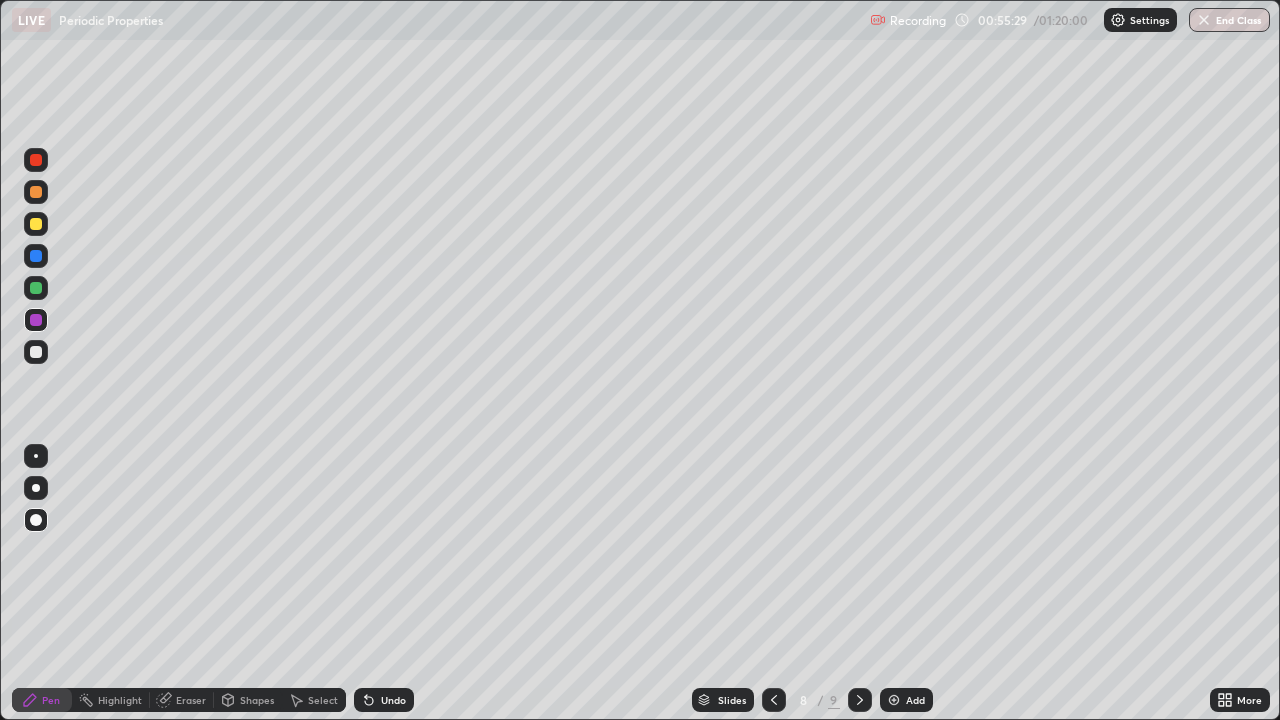 click on "Eraser" at bounding box center [191, 700] 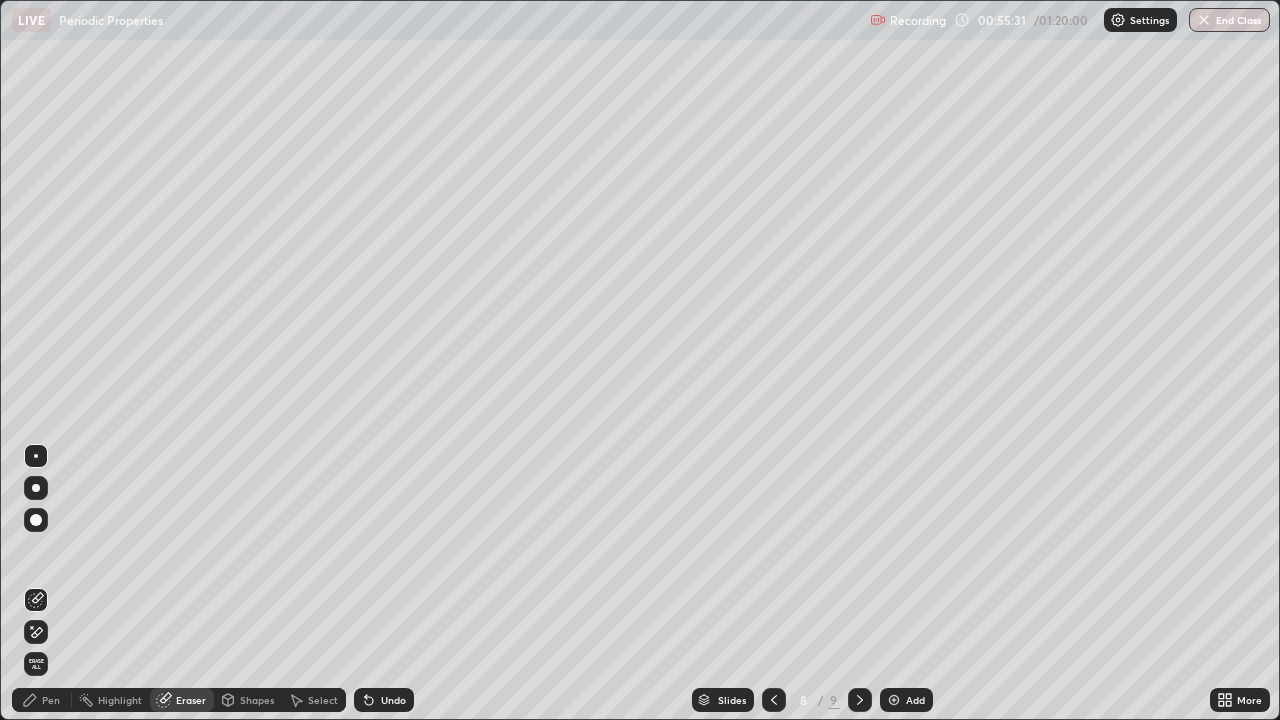 click on "Pen" at bounding box center (51, 700) 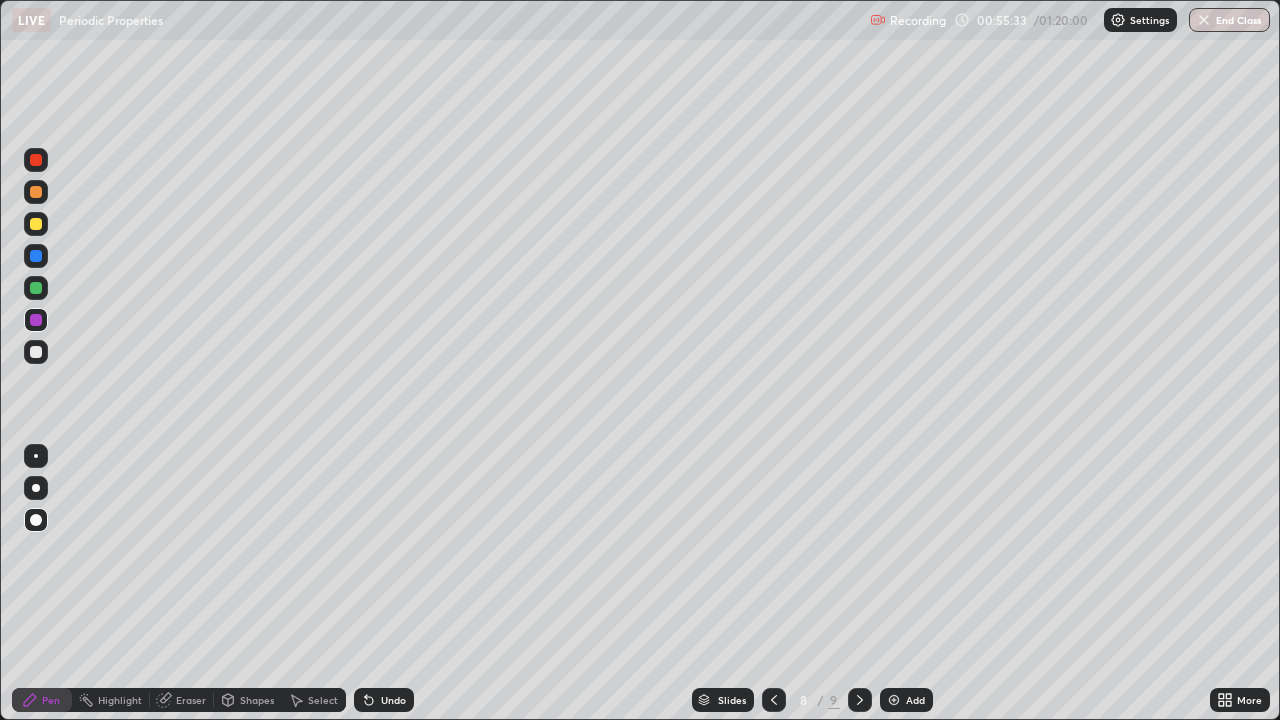 click on "Eraser" at bounding box center (182, 700) 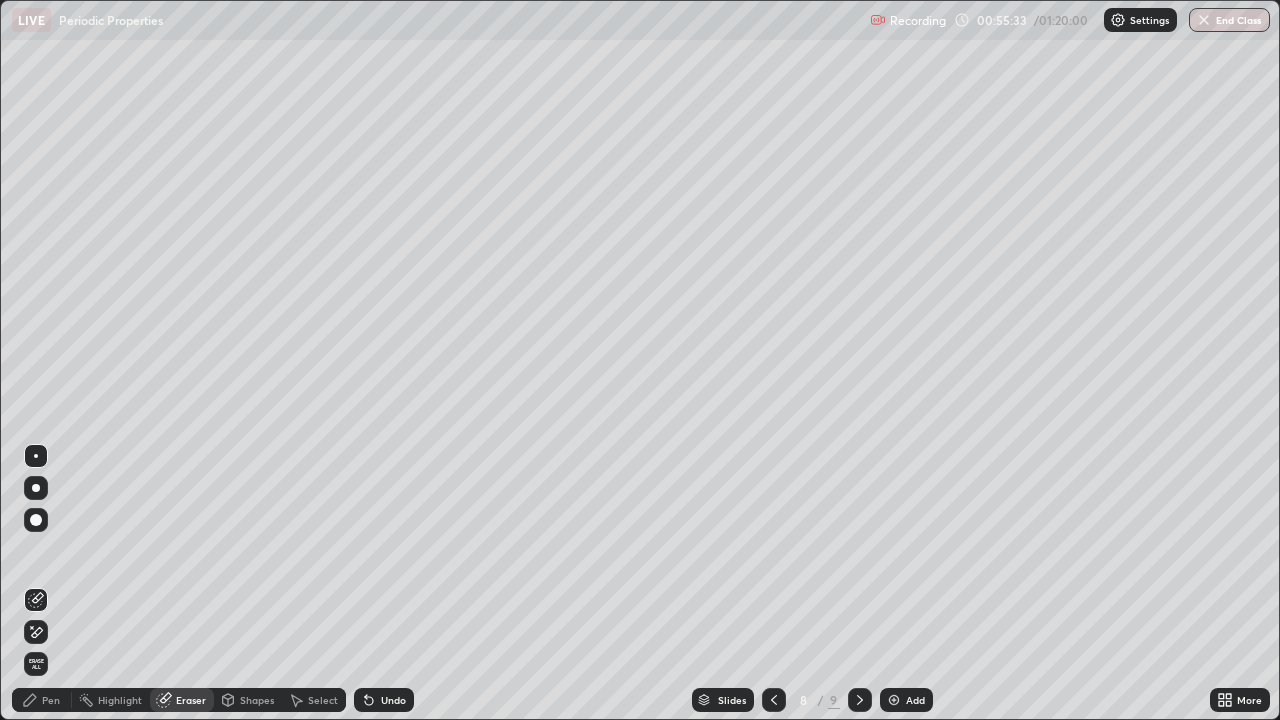 click 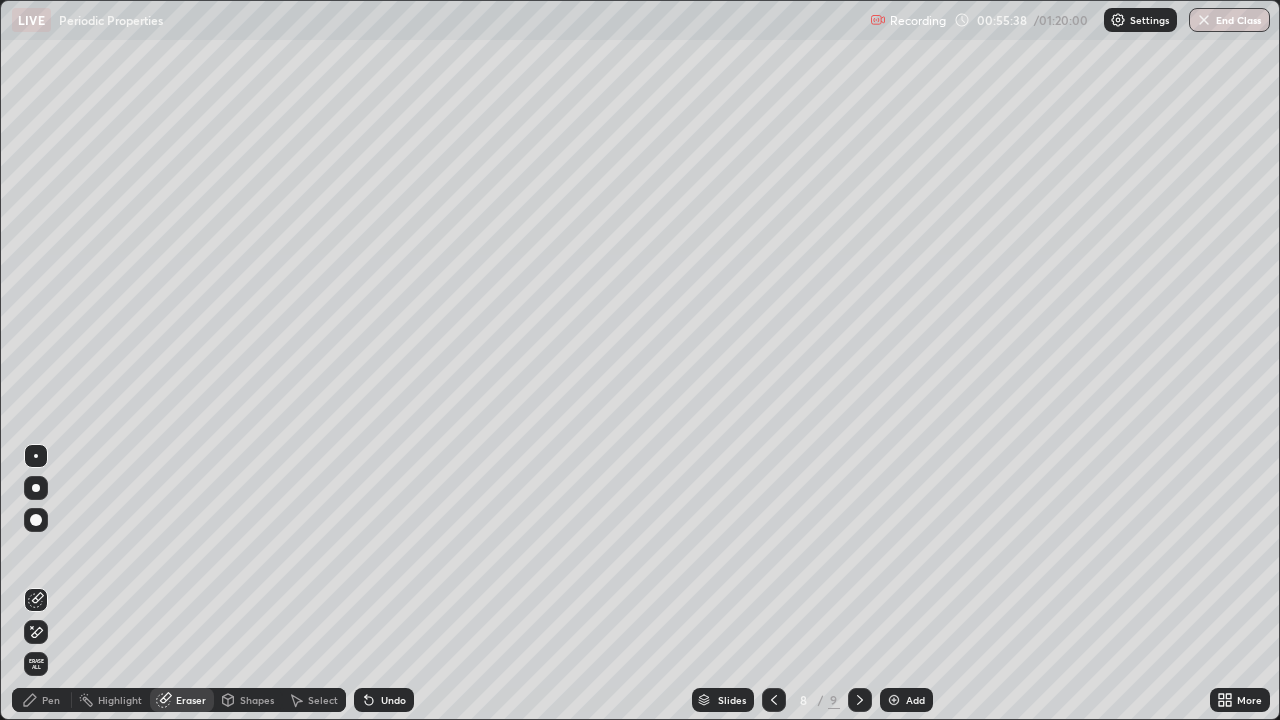 click on "Pen" at bounding box center [51, 700] 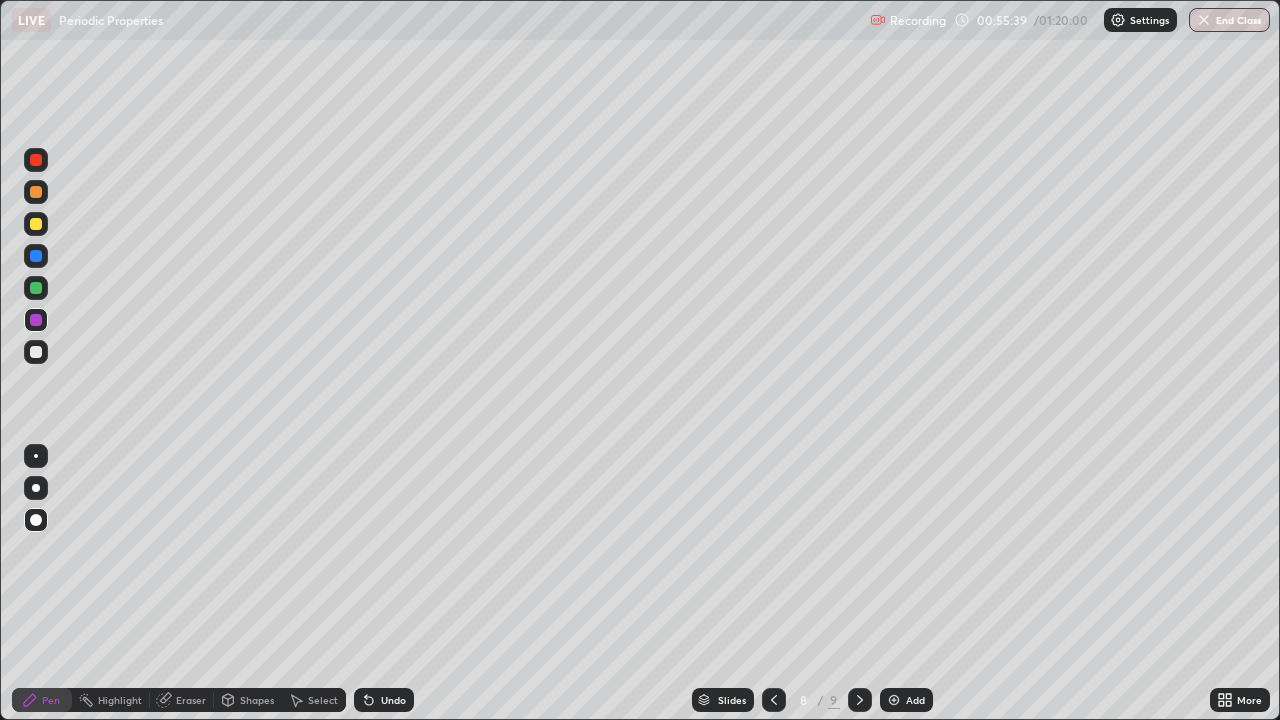 click at bounding box center (36, 224) 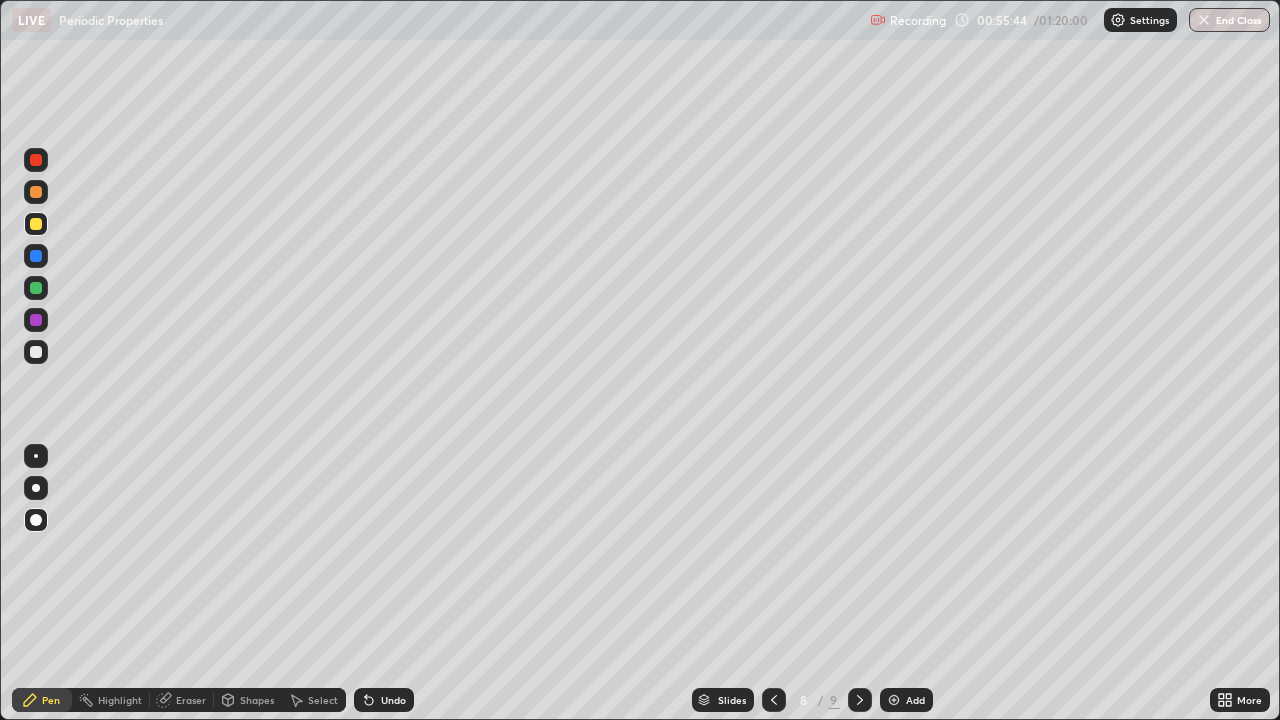 click at bounding box center [36, 160] 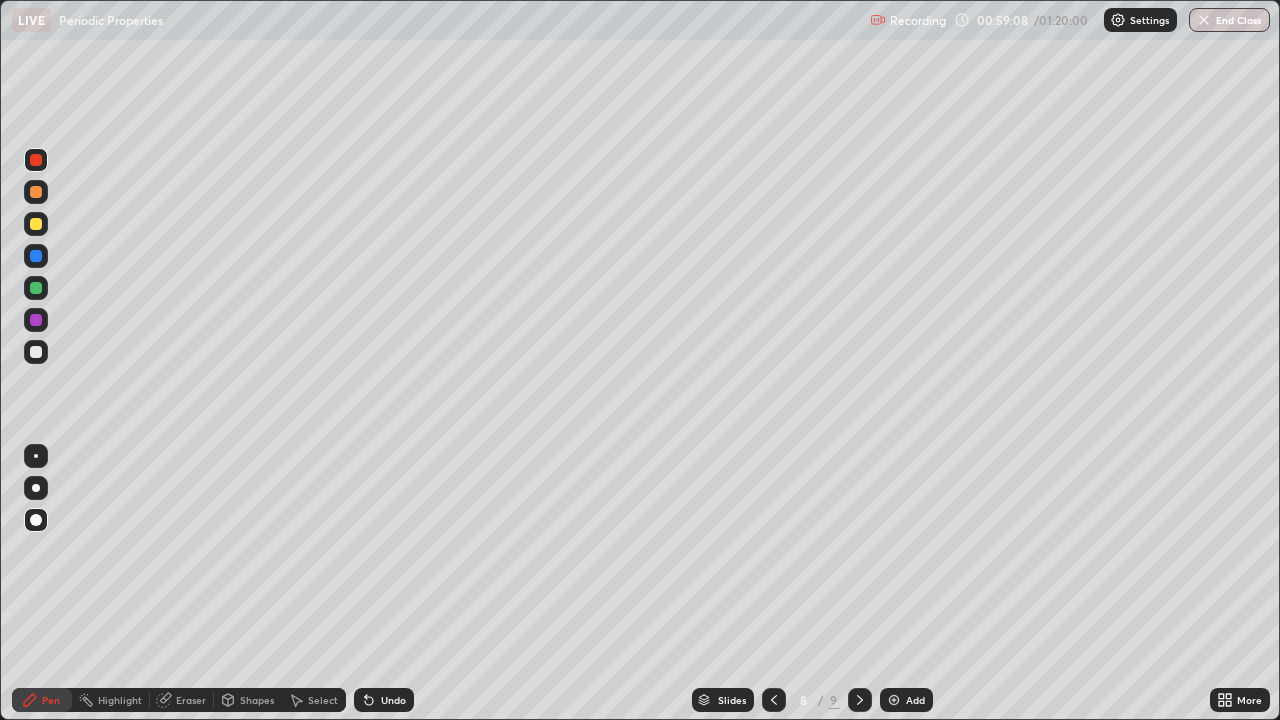 click 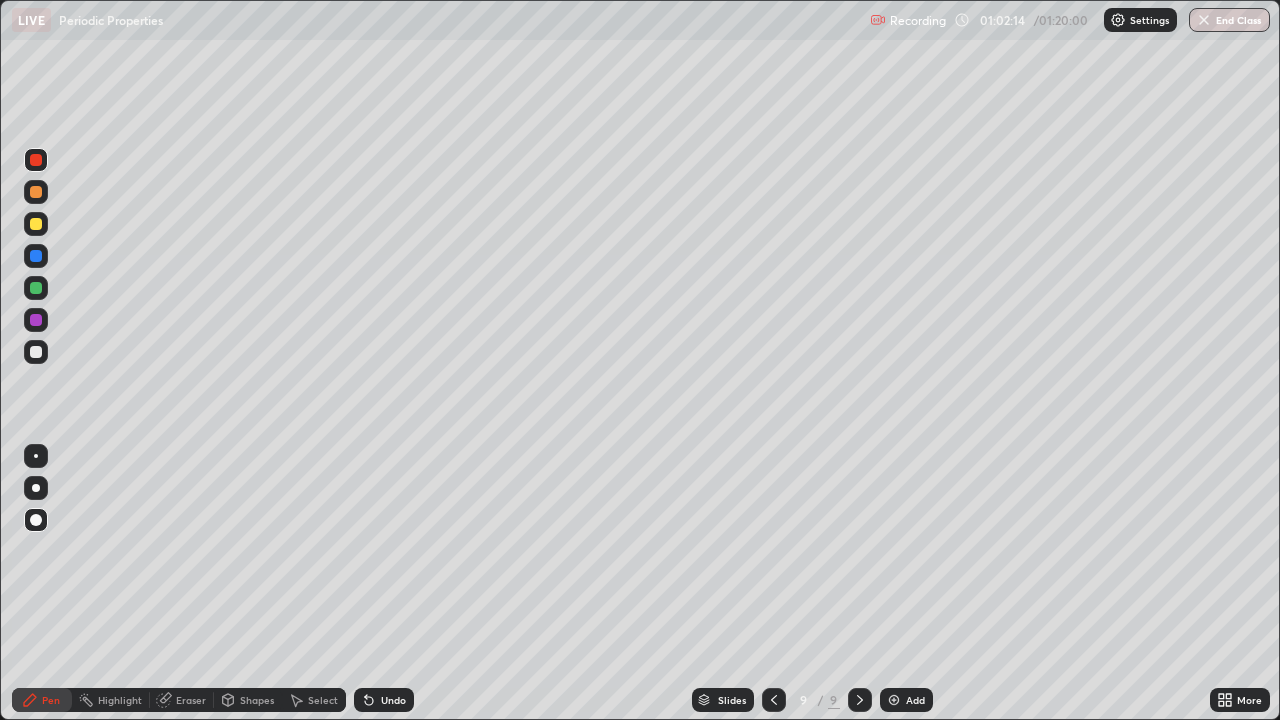 click on "Add" at bounding box center [906, 700] 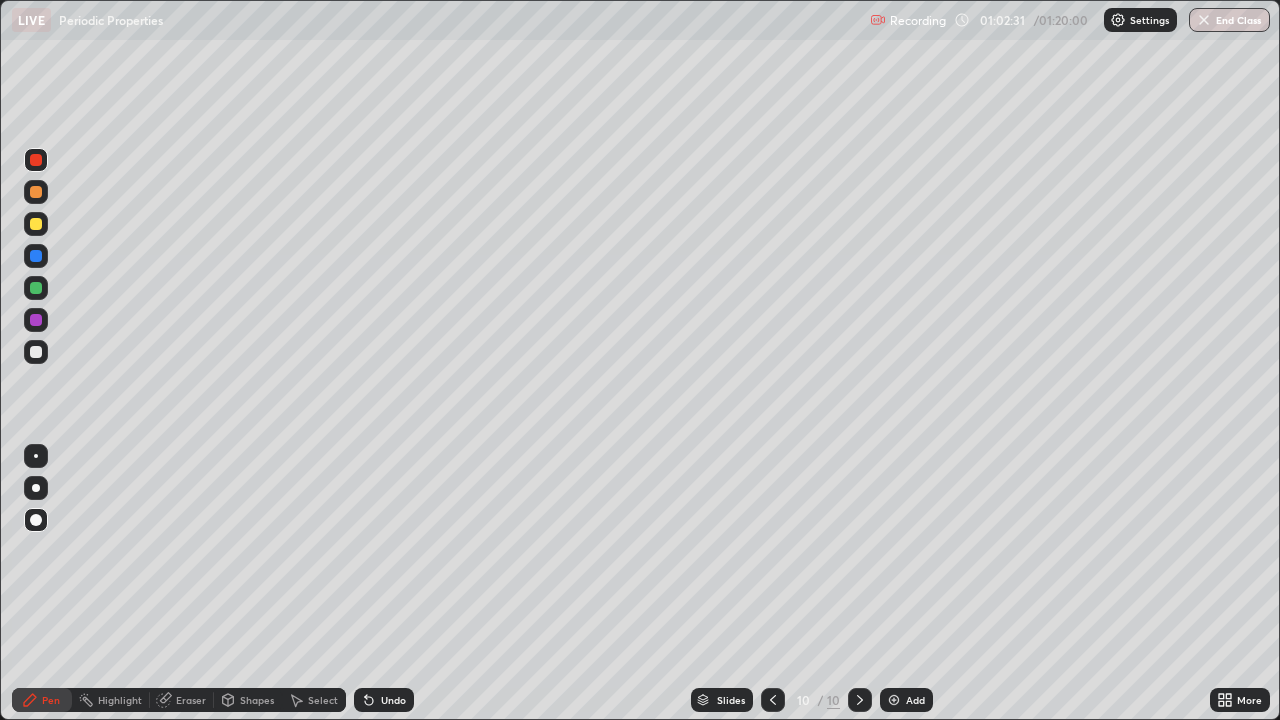 click at bounding box center [36, 160] 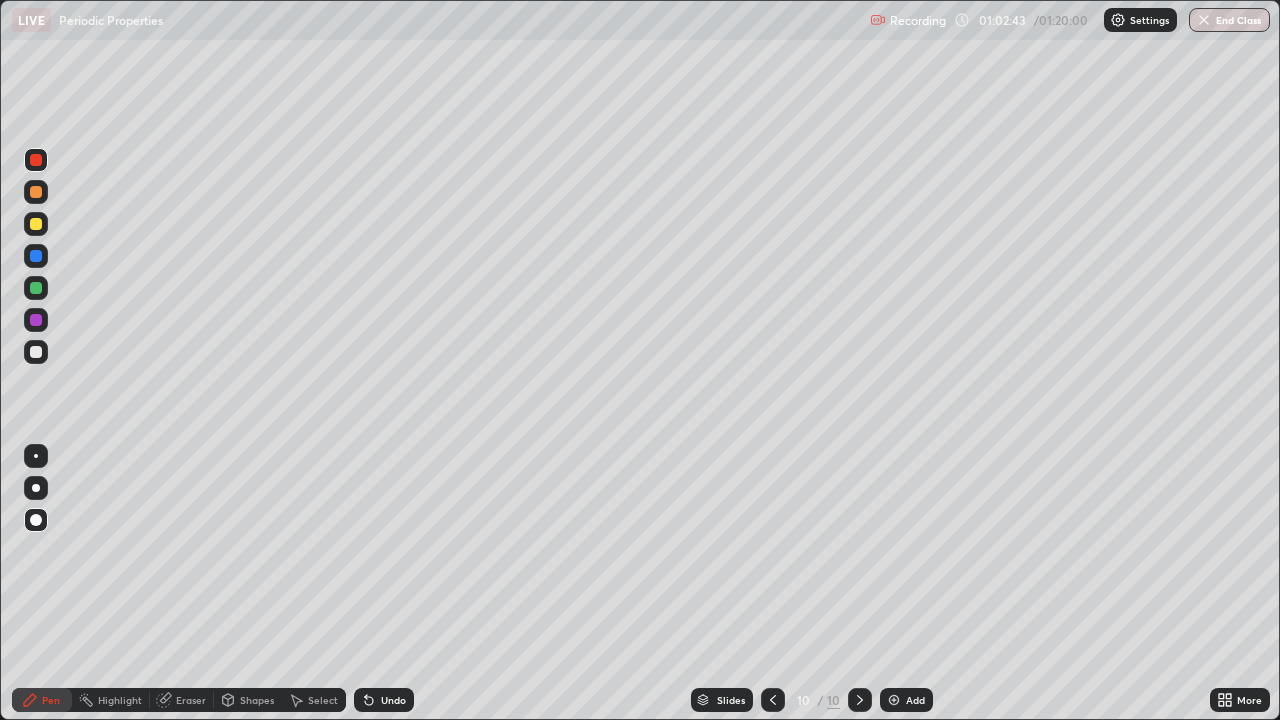click at bounding box center (36, 288) 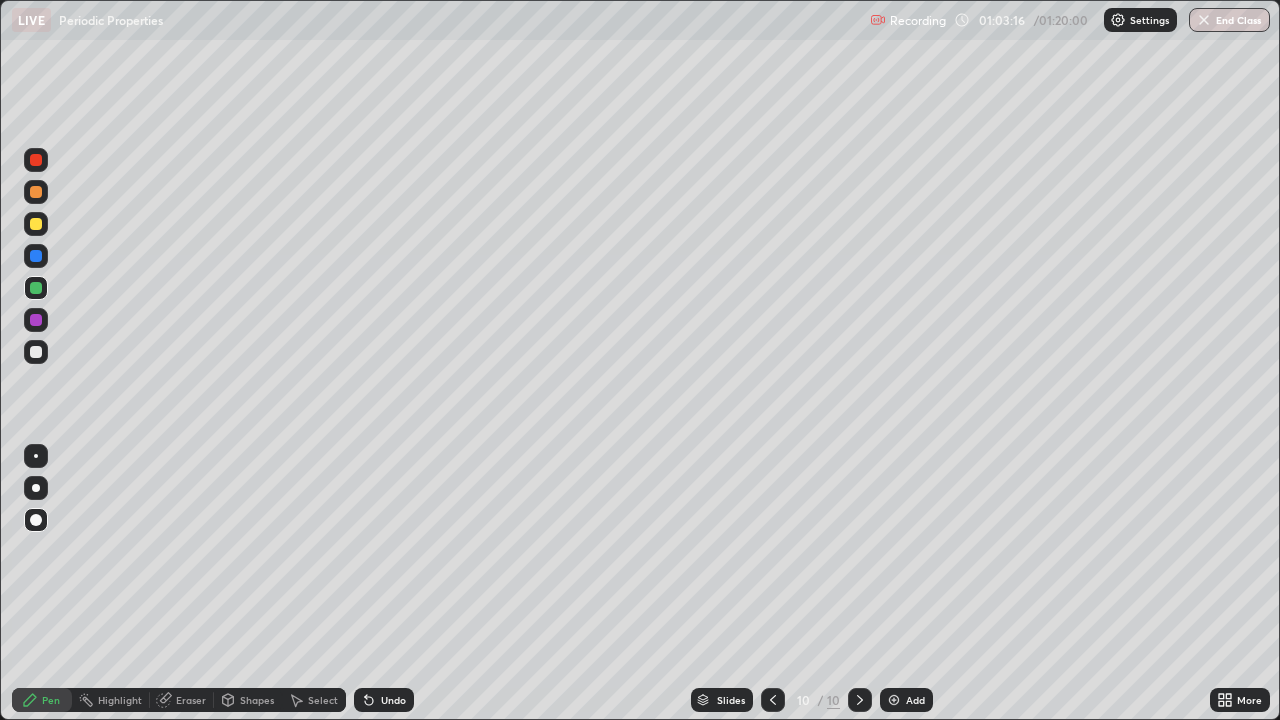 click on "Undo" at bounding box center (393, 700) 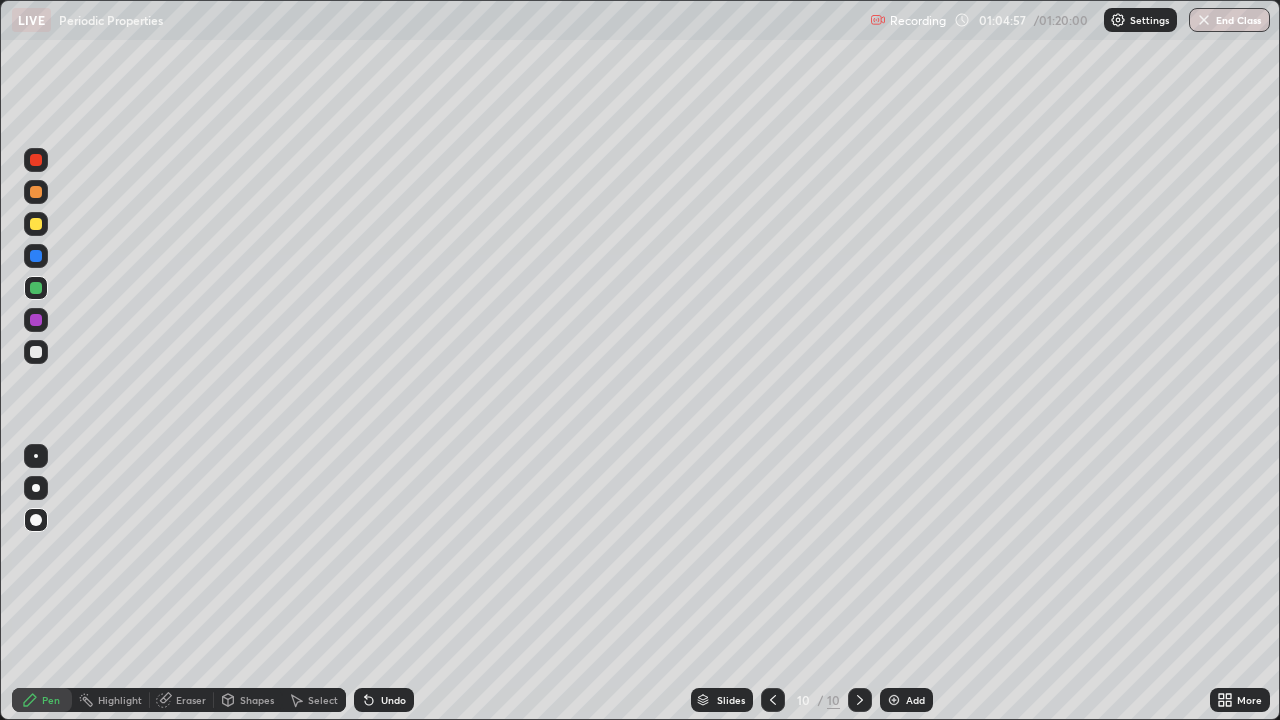 click on "Undo" at bounding box center [384, 700] 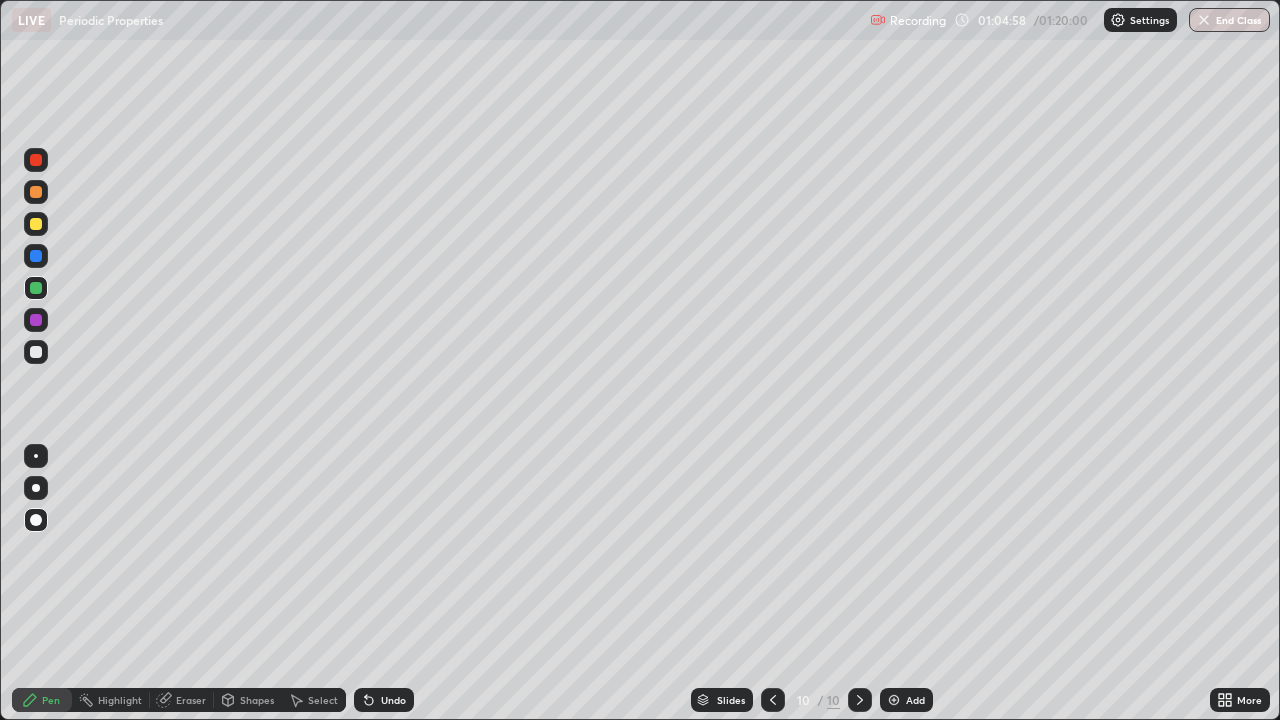 click on "Undo" at bounding box center (384, 700) 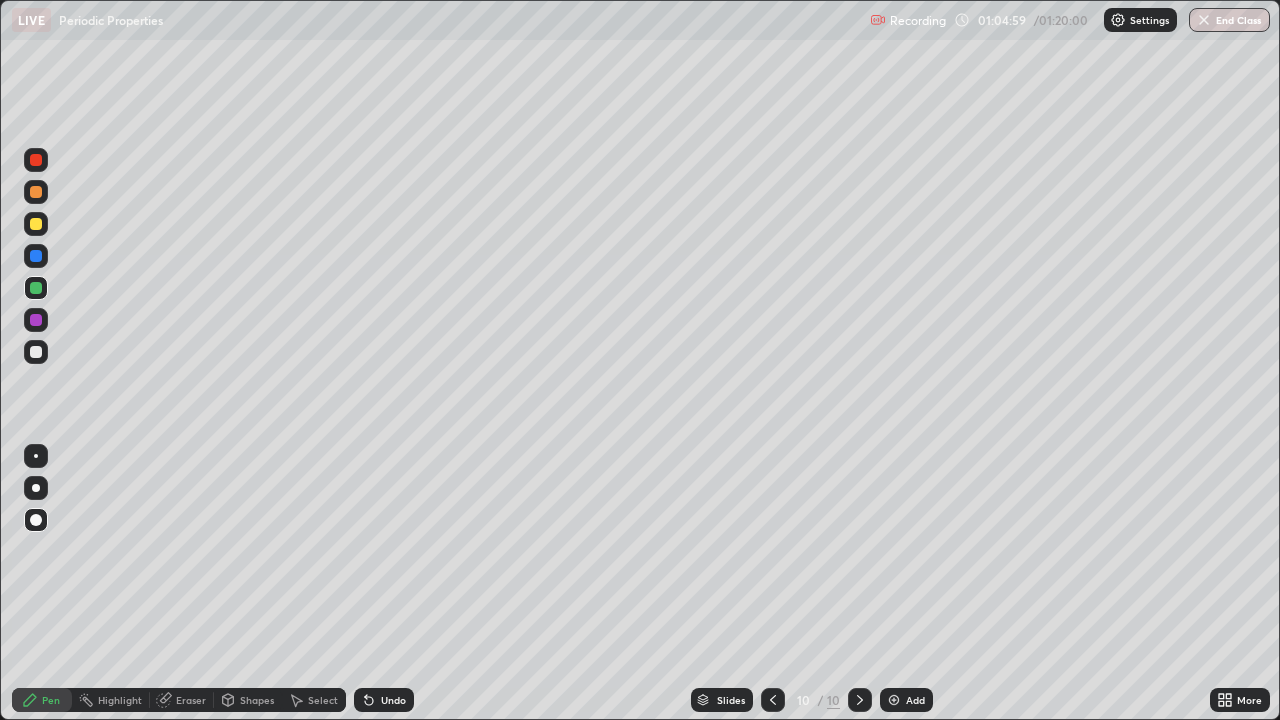 click on "Undo" at bounding box center (393, 700) 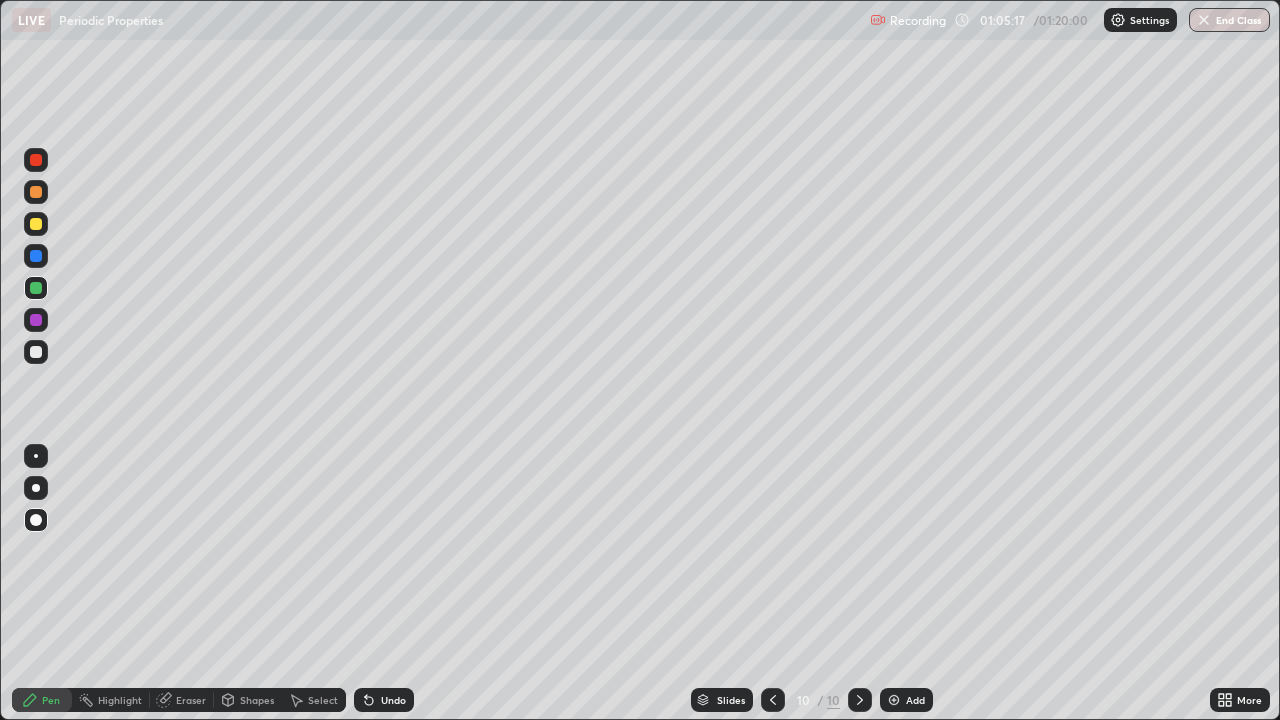 click at bounding box center [36, 320] 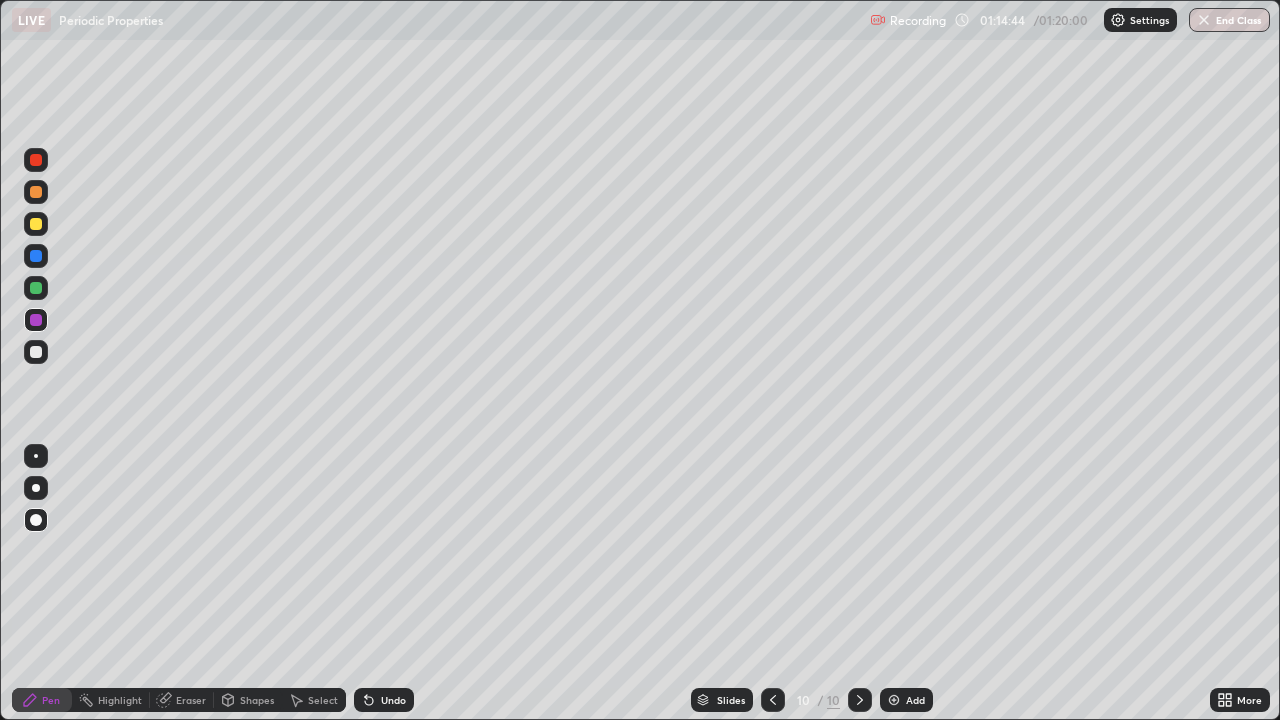 click on "End Class" at bounding box center (1229, 20) 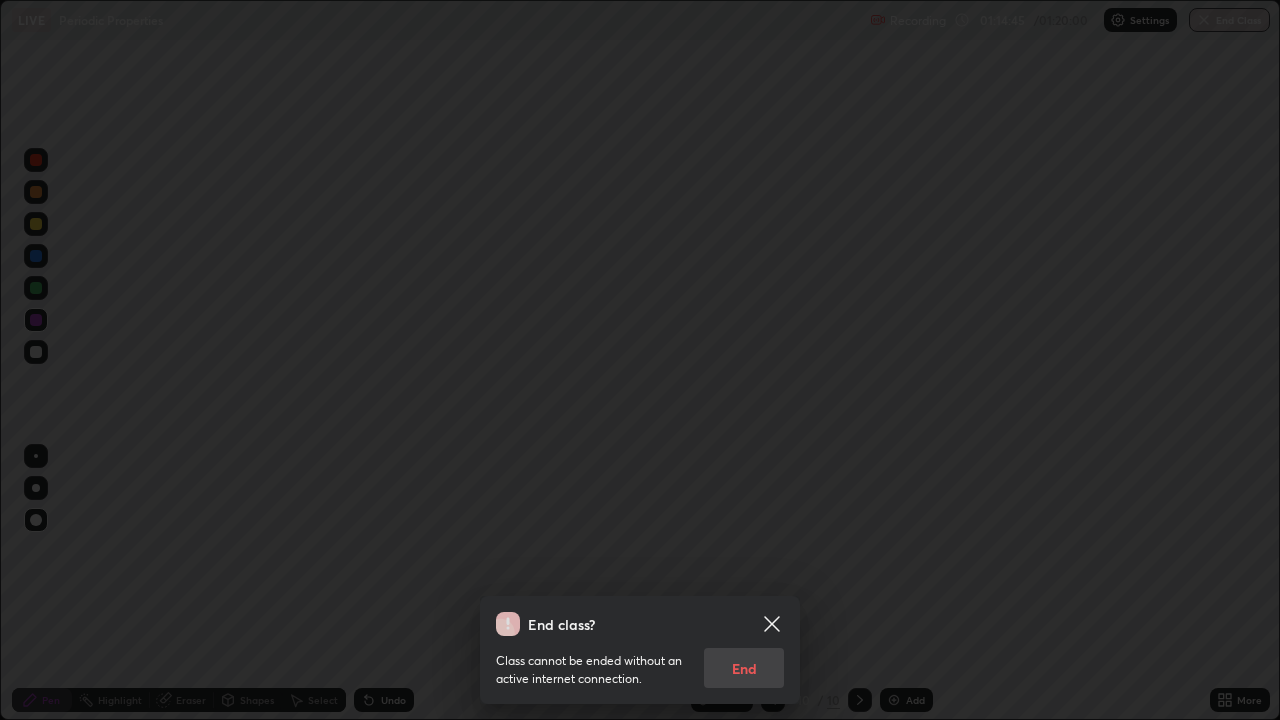 click on "Class cannot be ended without an active internet connection. End" at bounding box center [640, 662] 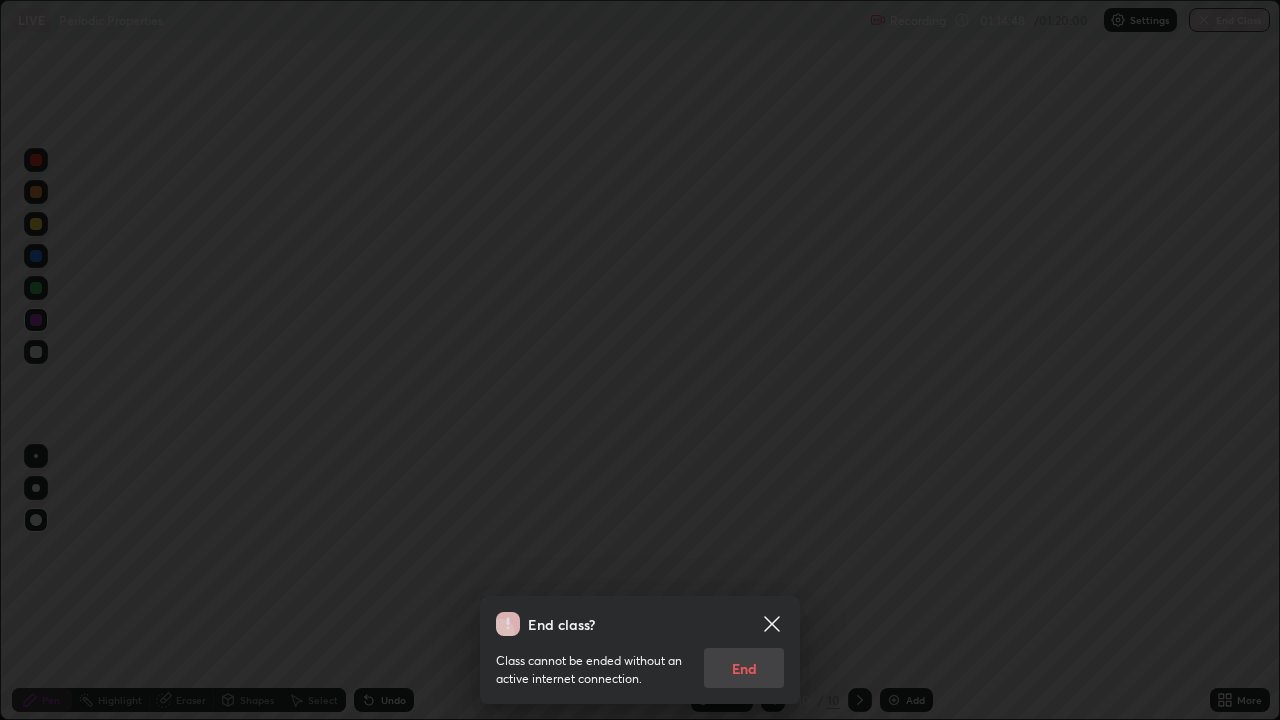 click on "Class cannot be ended without an active internet connection. End" at bounding box center [640, 662] 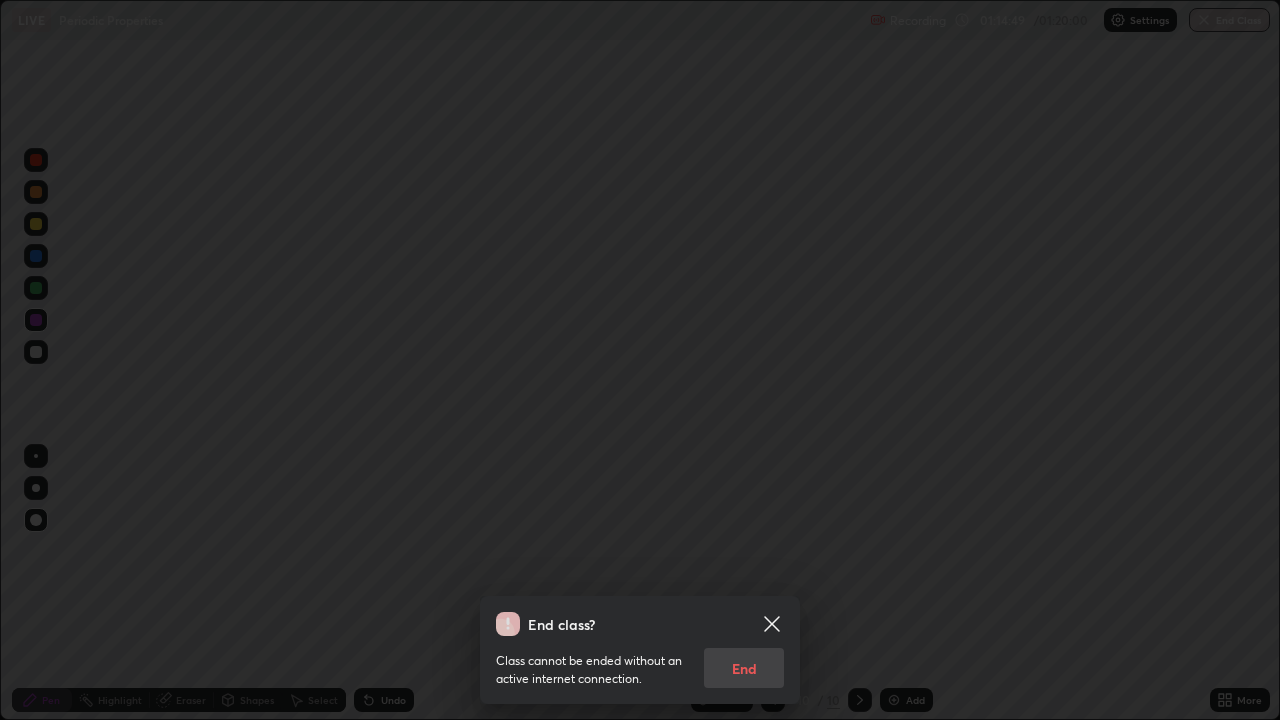 click on "Class cannot be ended without an active internet connection. End" at bounding box center (640, 662) 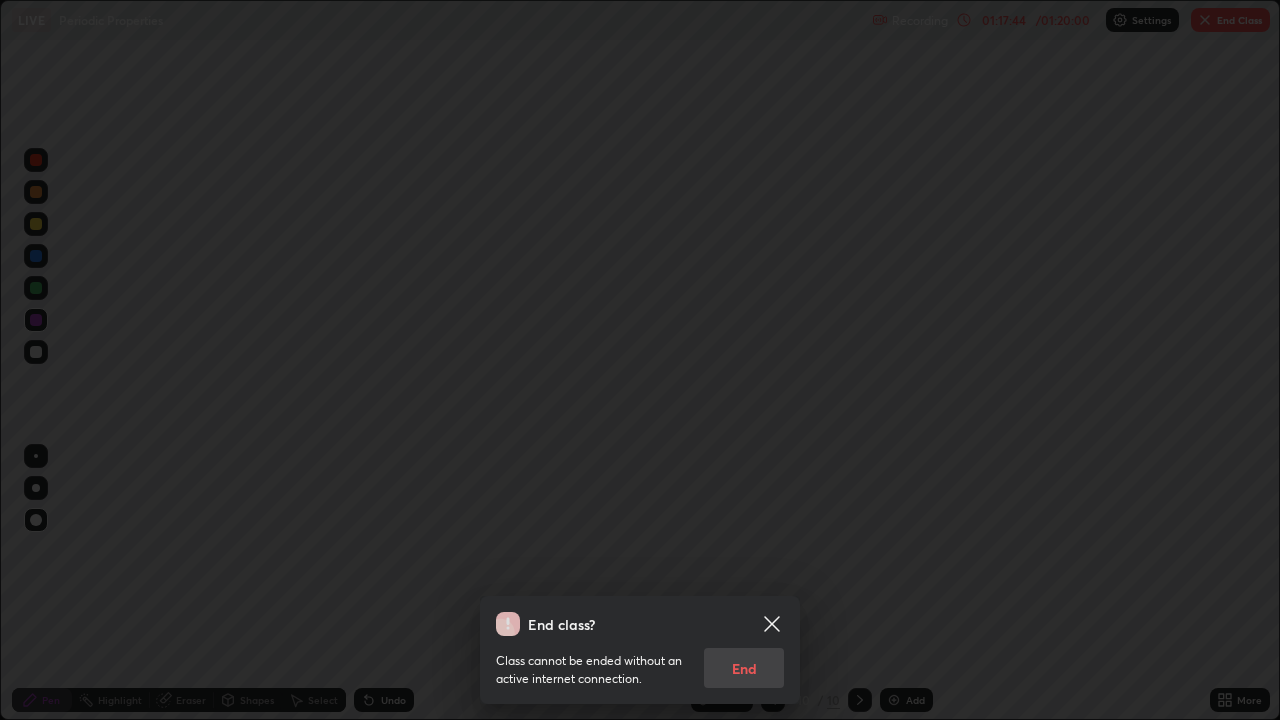 click 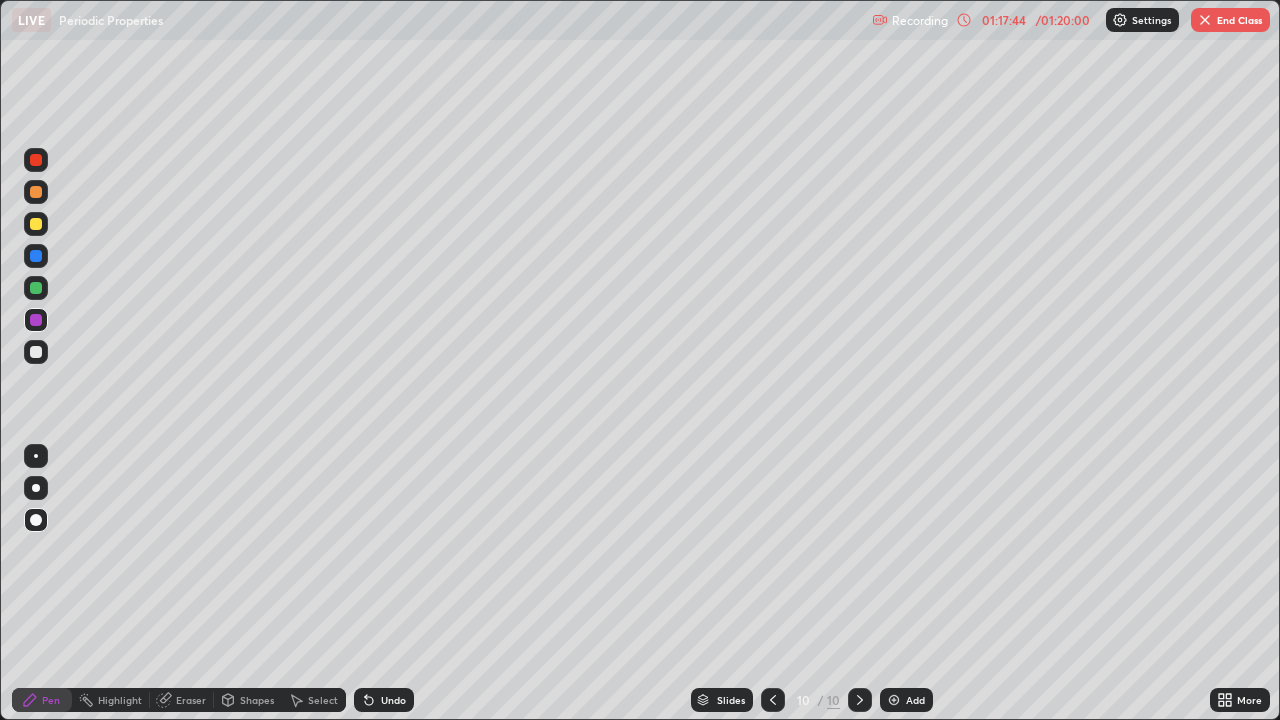 click at bounding box center (640, 360) 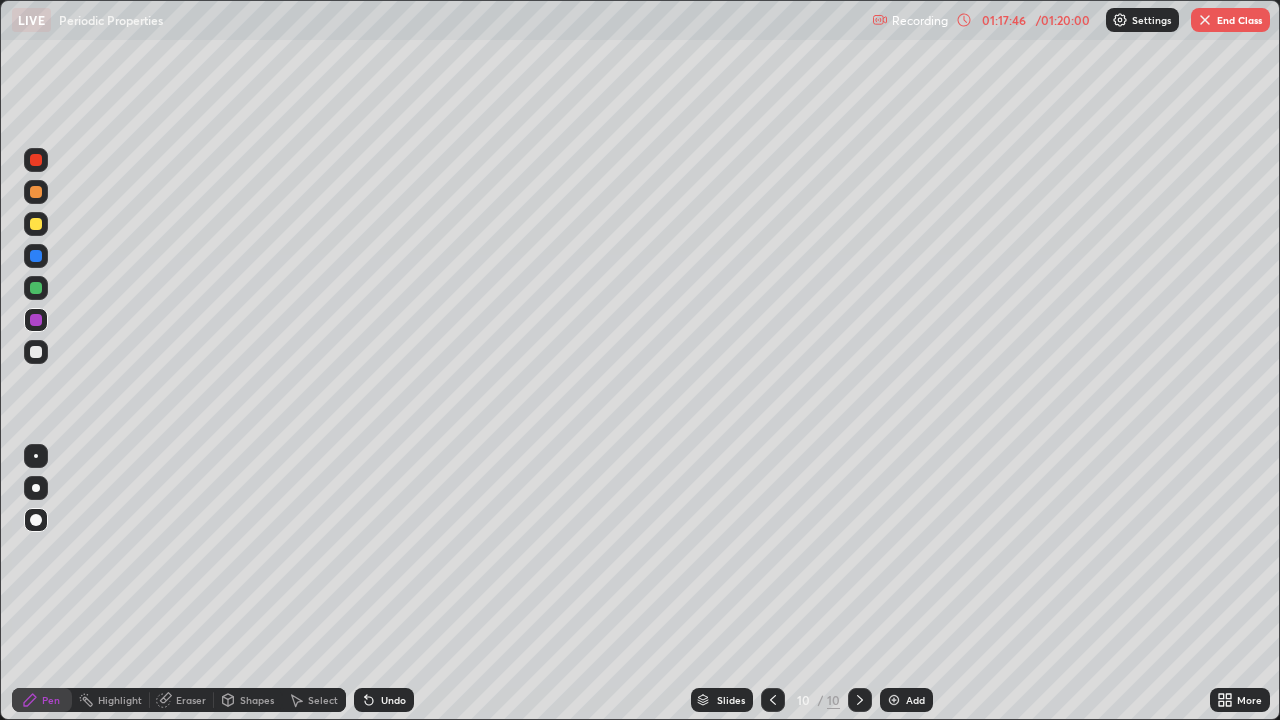 click on "End Class" at bounding box center [1230, 20] 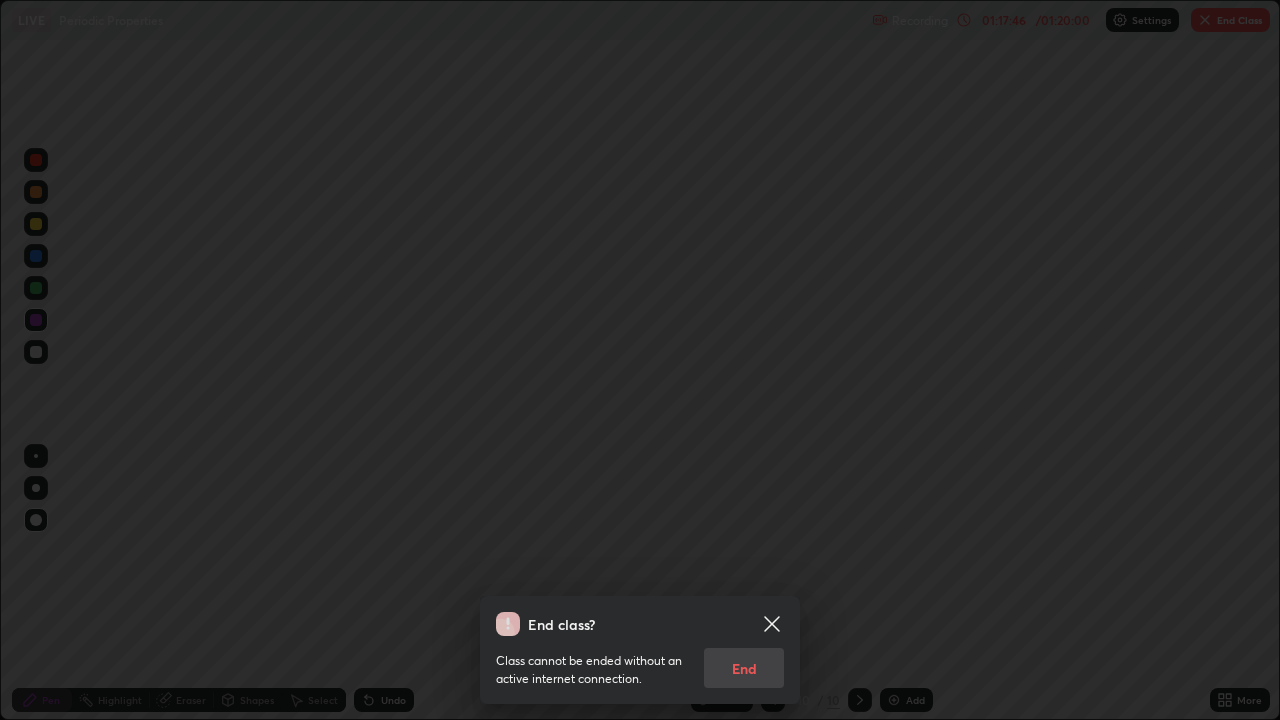 click at bounding box center (640, 360) 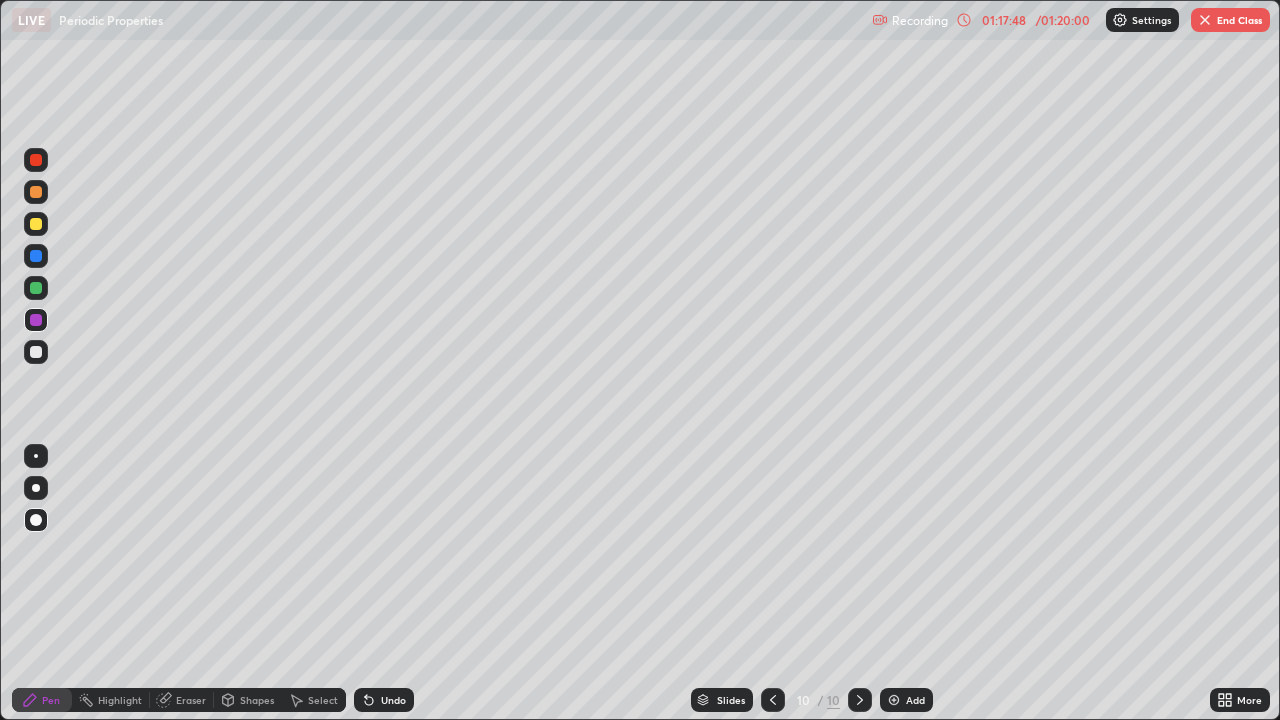 click on "End Class" at bounding box center (1230, 20) 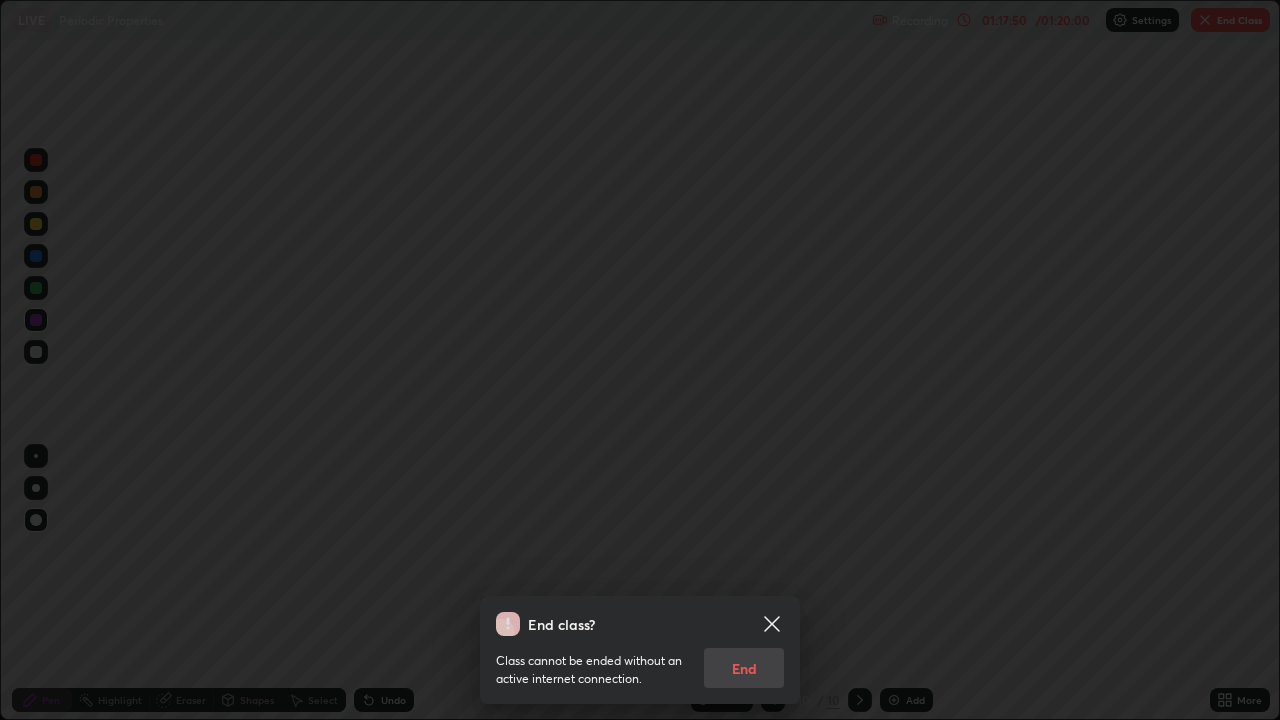click on "Class cannot be ended without an active internet connection. End" at bounding box center (640, 662) 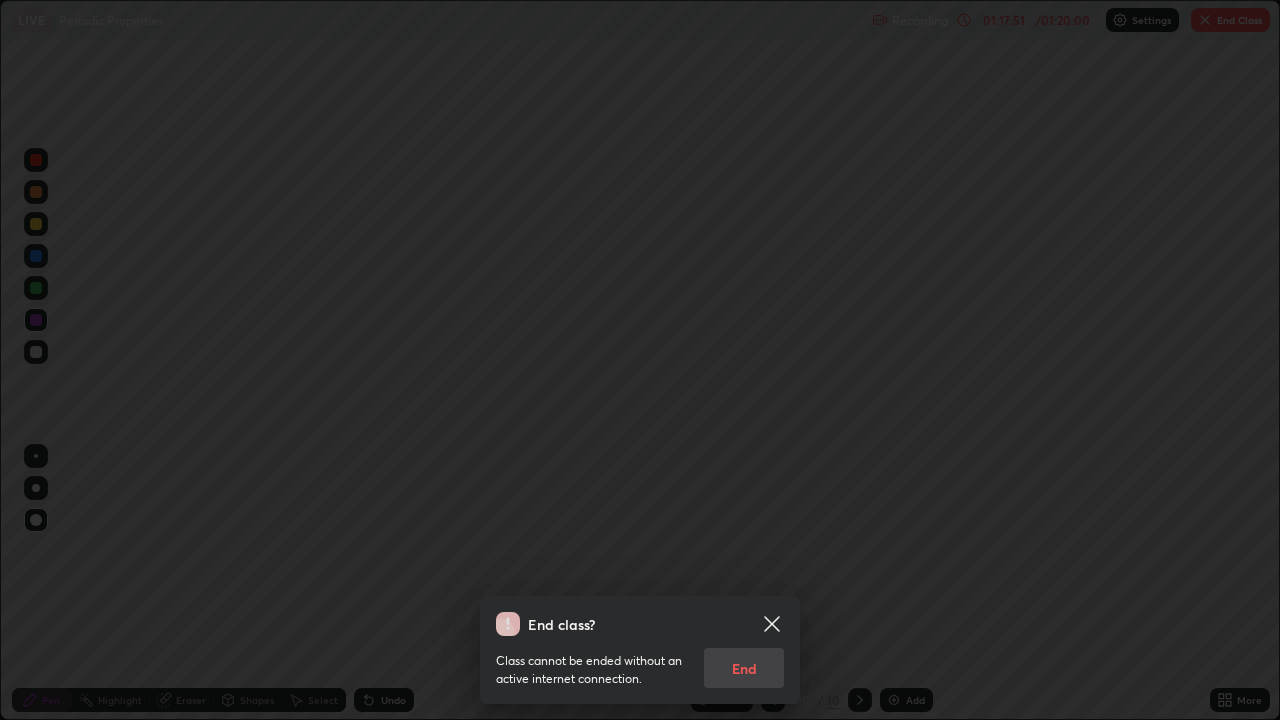 click on "Class cannot be ended without an active internet connection. End" at bounding box center (640, 662) 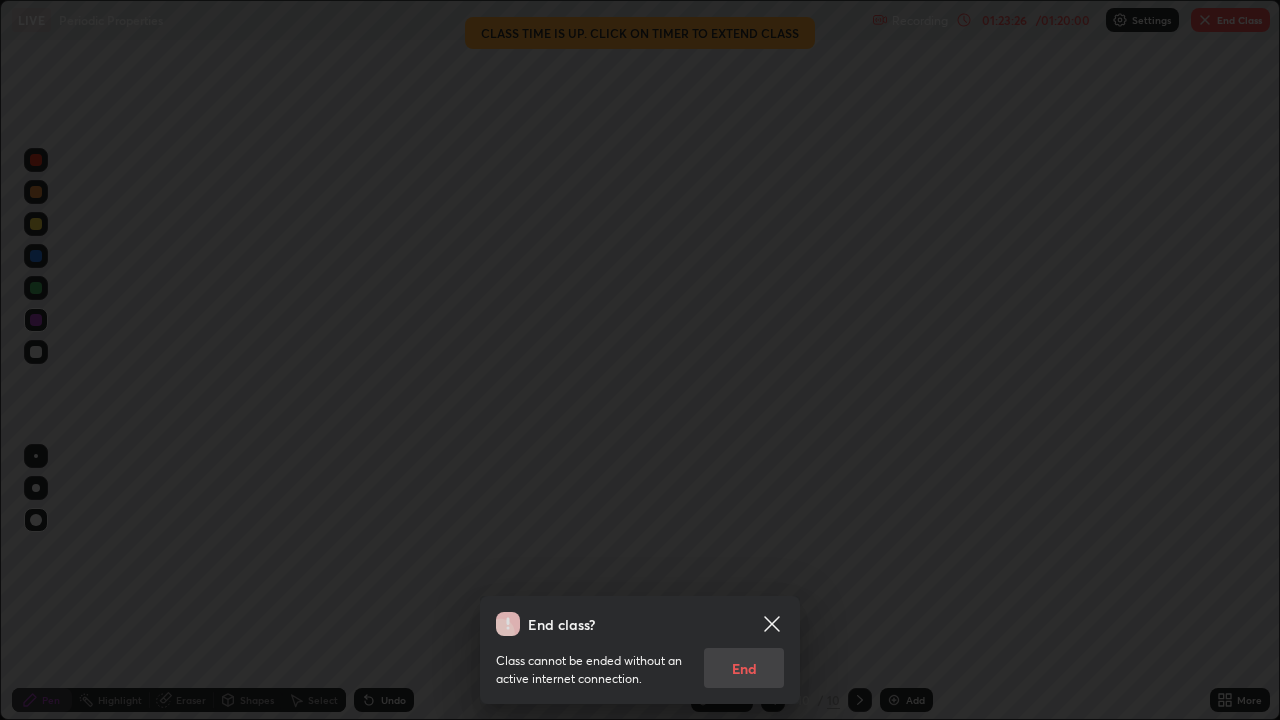click on "End class? Class cannot be ended without an active internet connection. End" at bounding box center (640, 650) 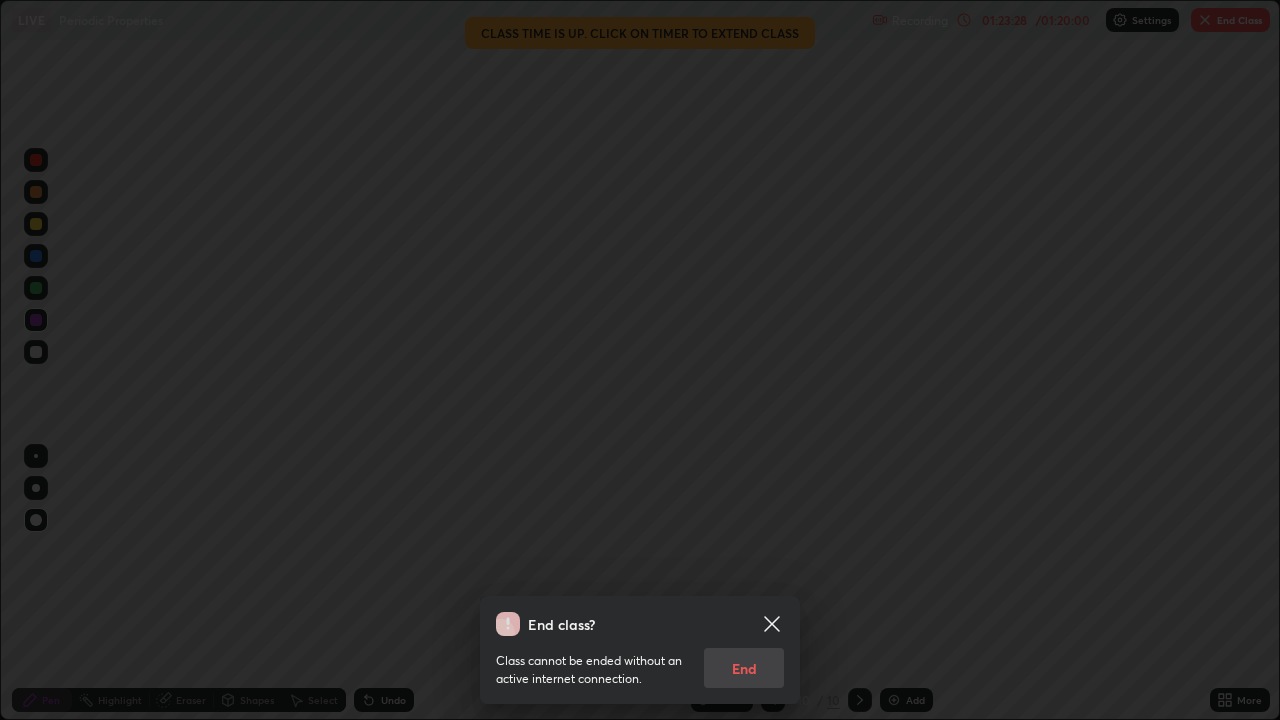 click on "Class cannot be ended without an active internet connection. End" at bounding box center [640, 662] 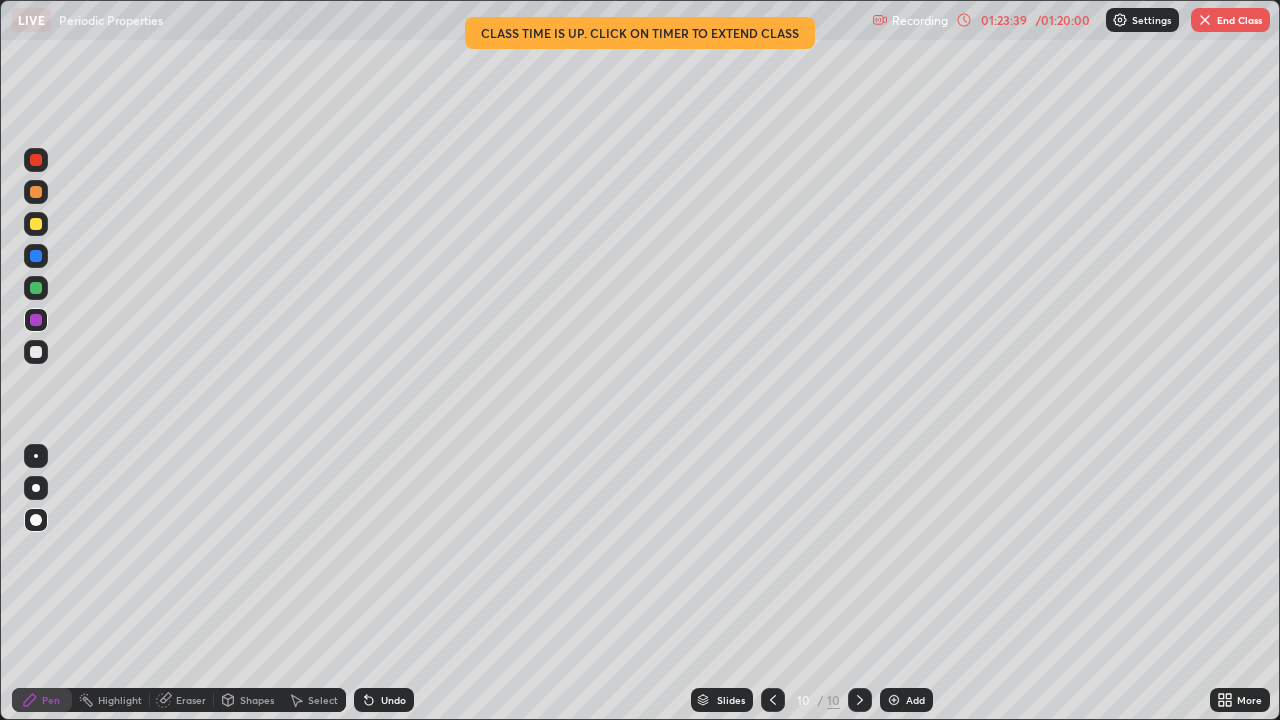 click on "More" at bounding box center (1240, 700) 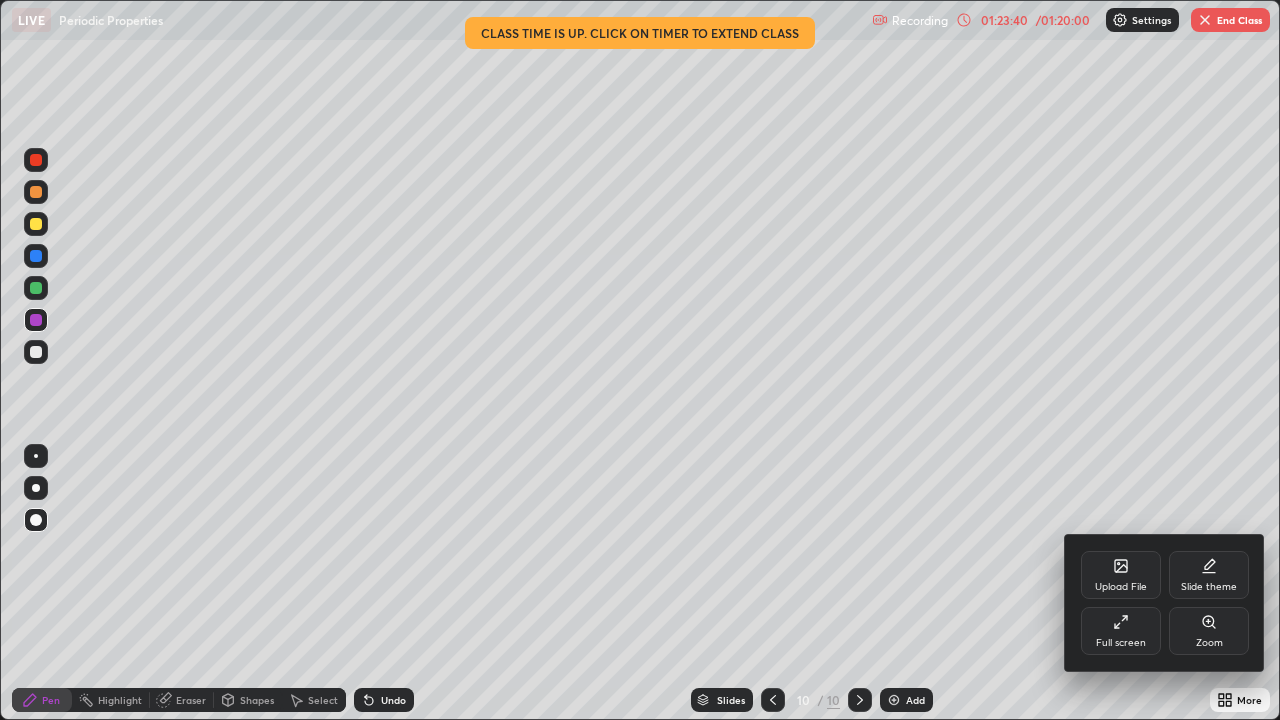 click on "Full screen" at bounding box center (1121, 631) 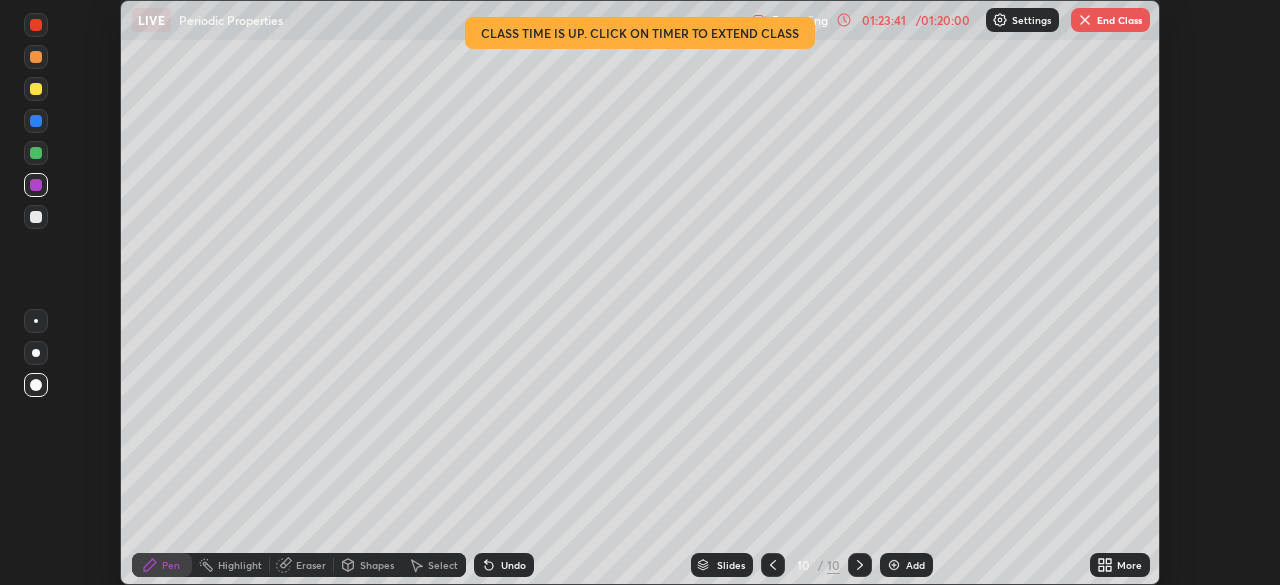 scroll, scrollTop: 585, scrollLeft: 1280, axis: both 